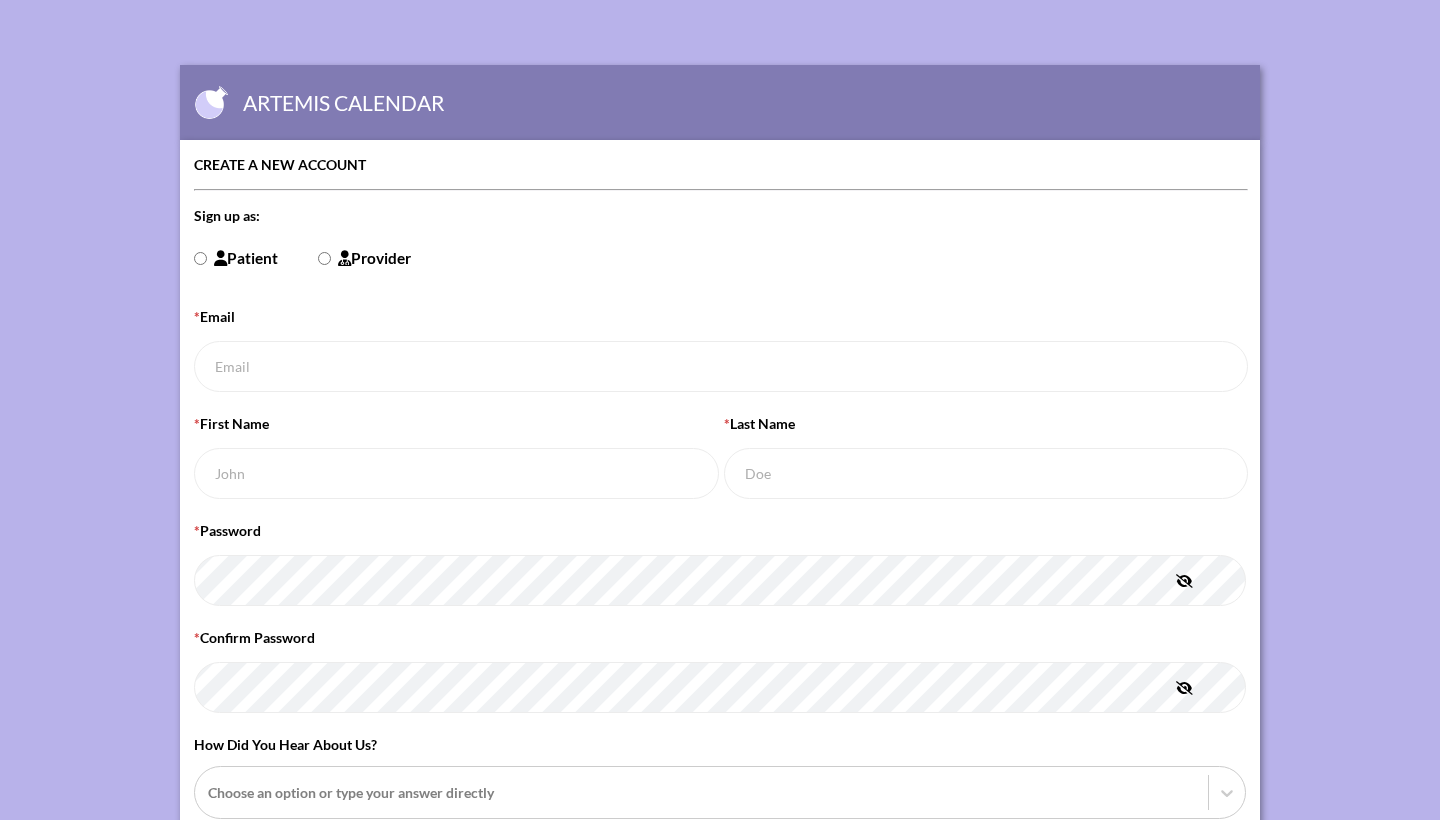 scroll, scrollTop: 0, scrollLeft: 0, axis: both 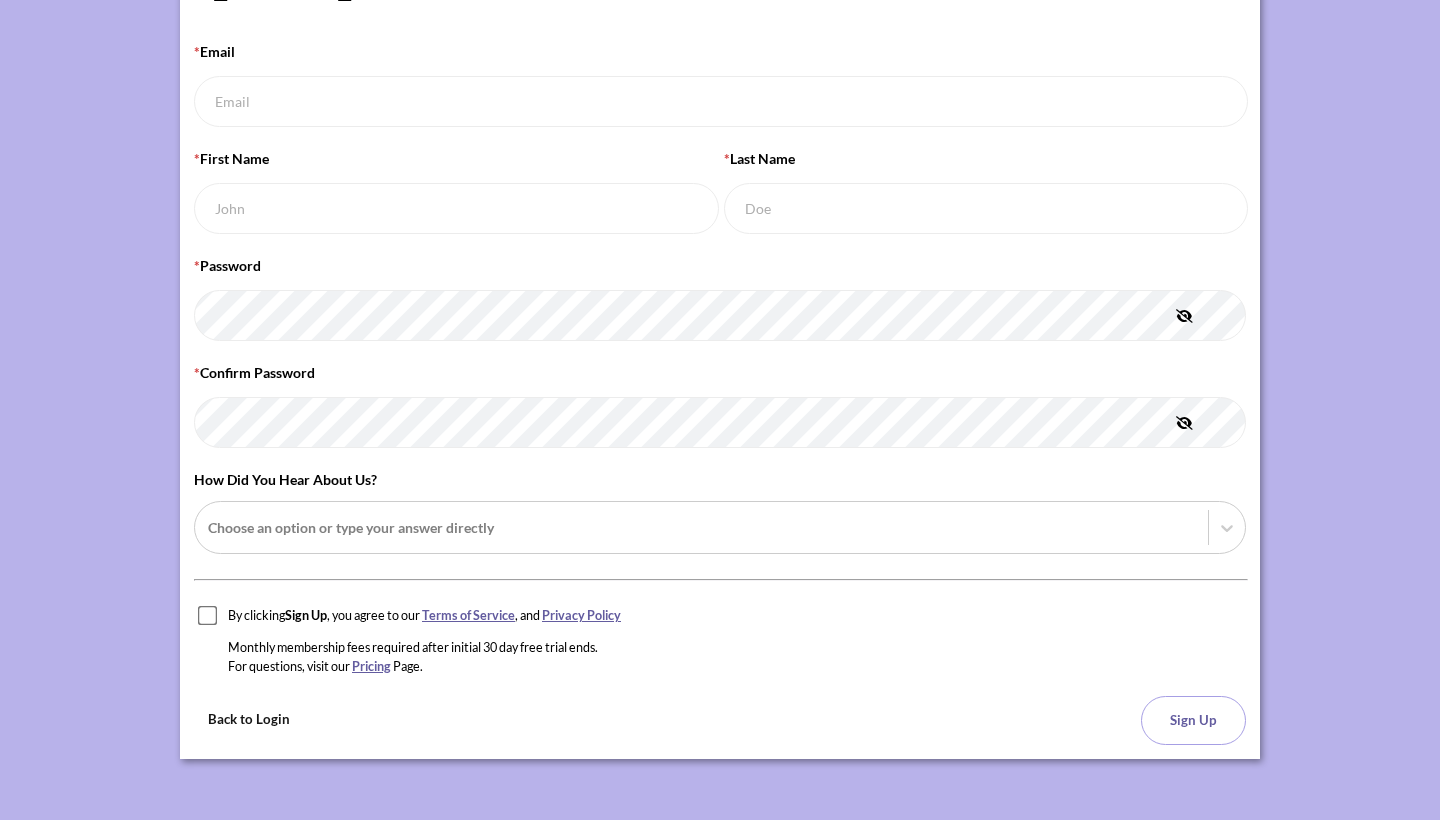 click on "Back to Login" at bounding box center [249, 719] 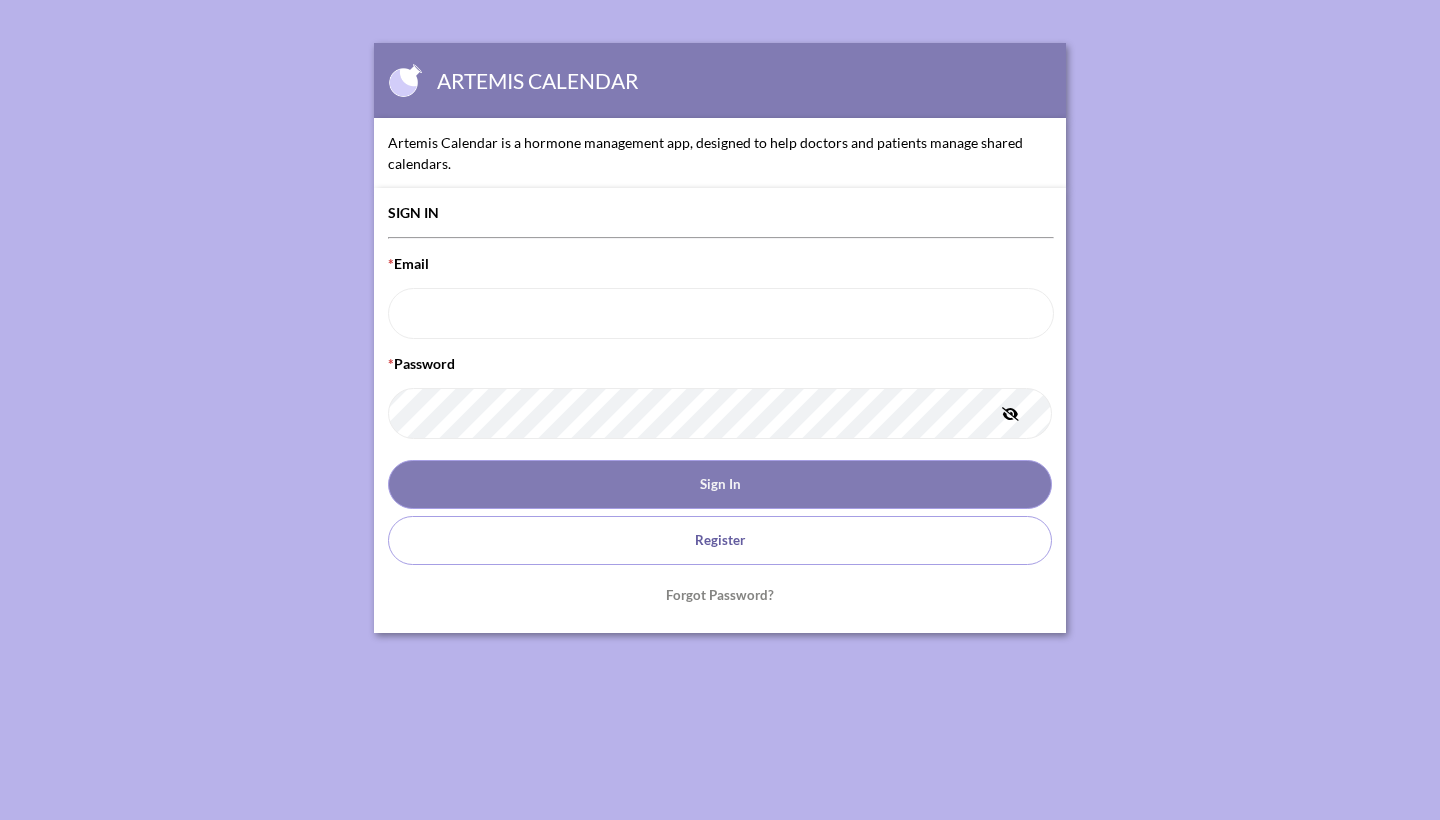 scroll, scrollTop: 0, scrollLeft: 0, axis: both 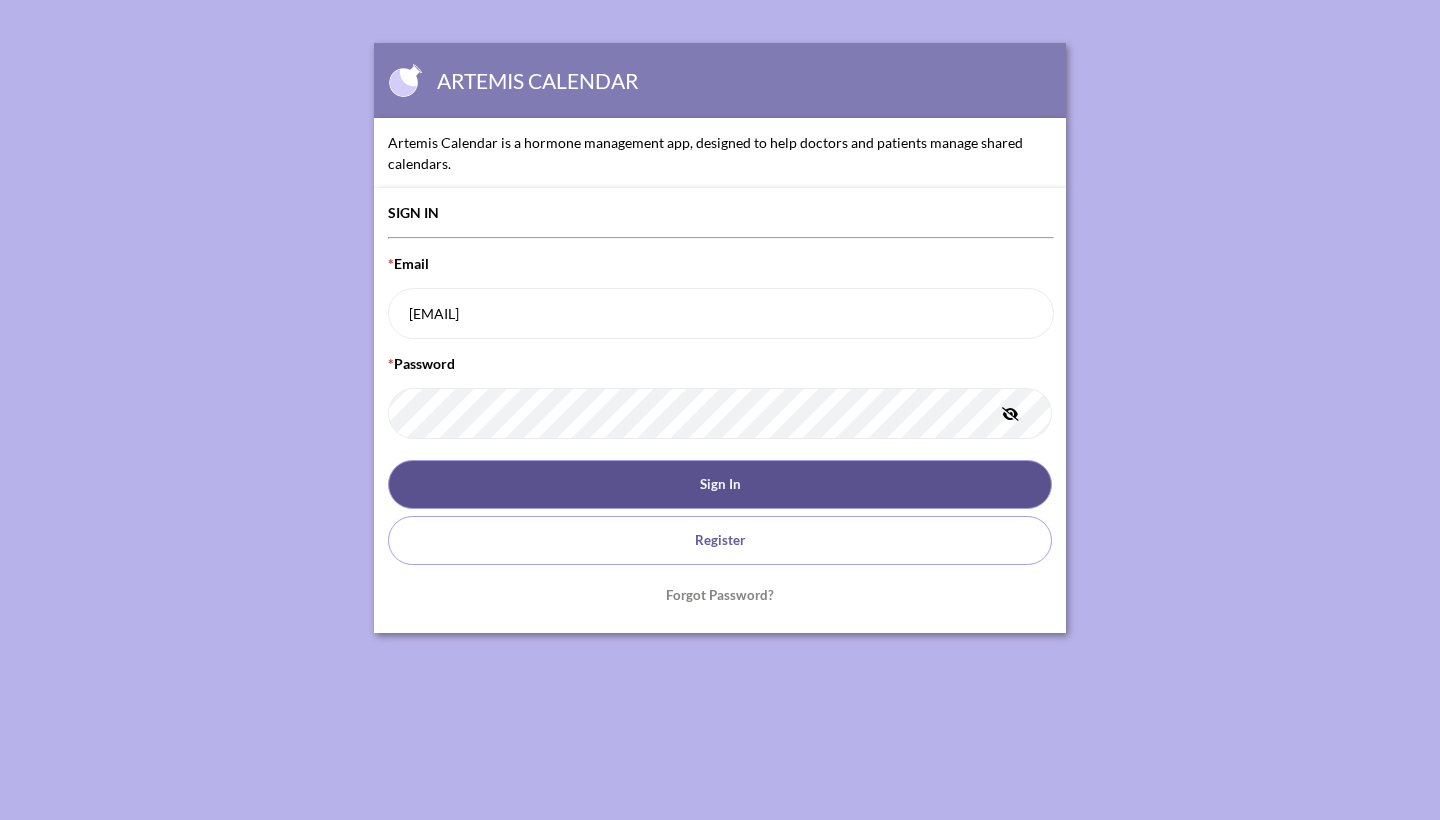 click on "Sign In" at bounding box center (720, 484) 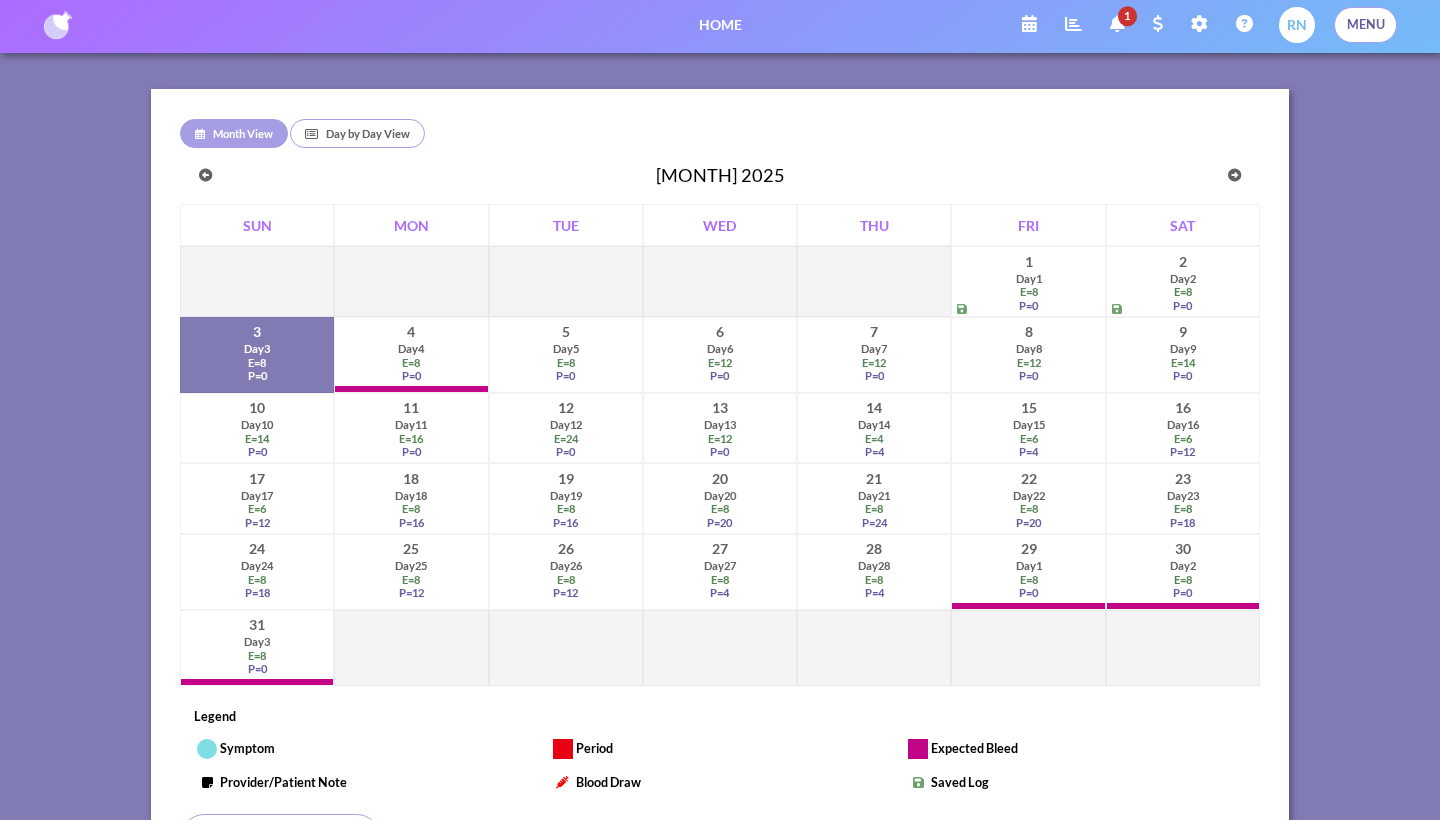click on "symptom" at bounding box center (247, 748) 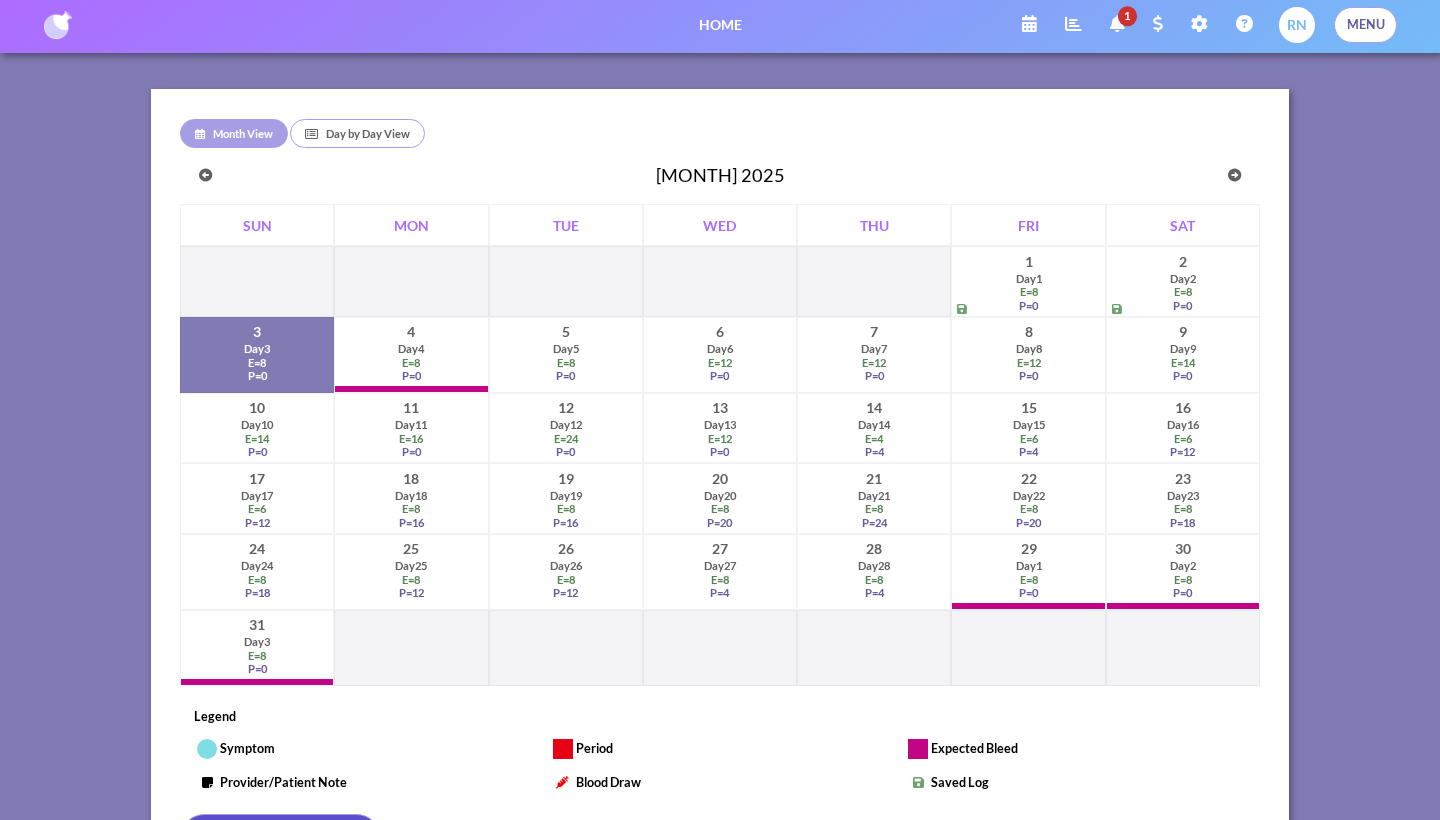 scroll, scrollTop: 0, scrollLeft: 0, axis: both 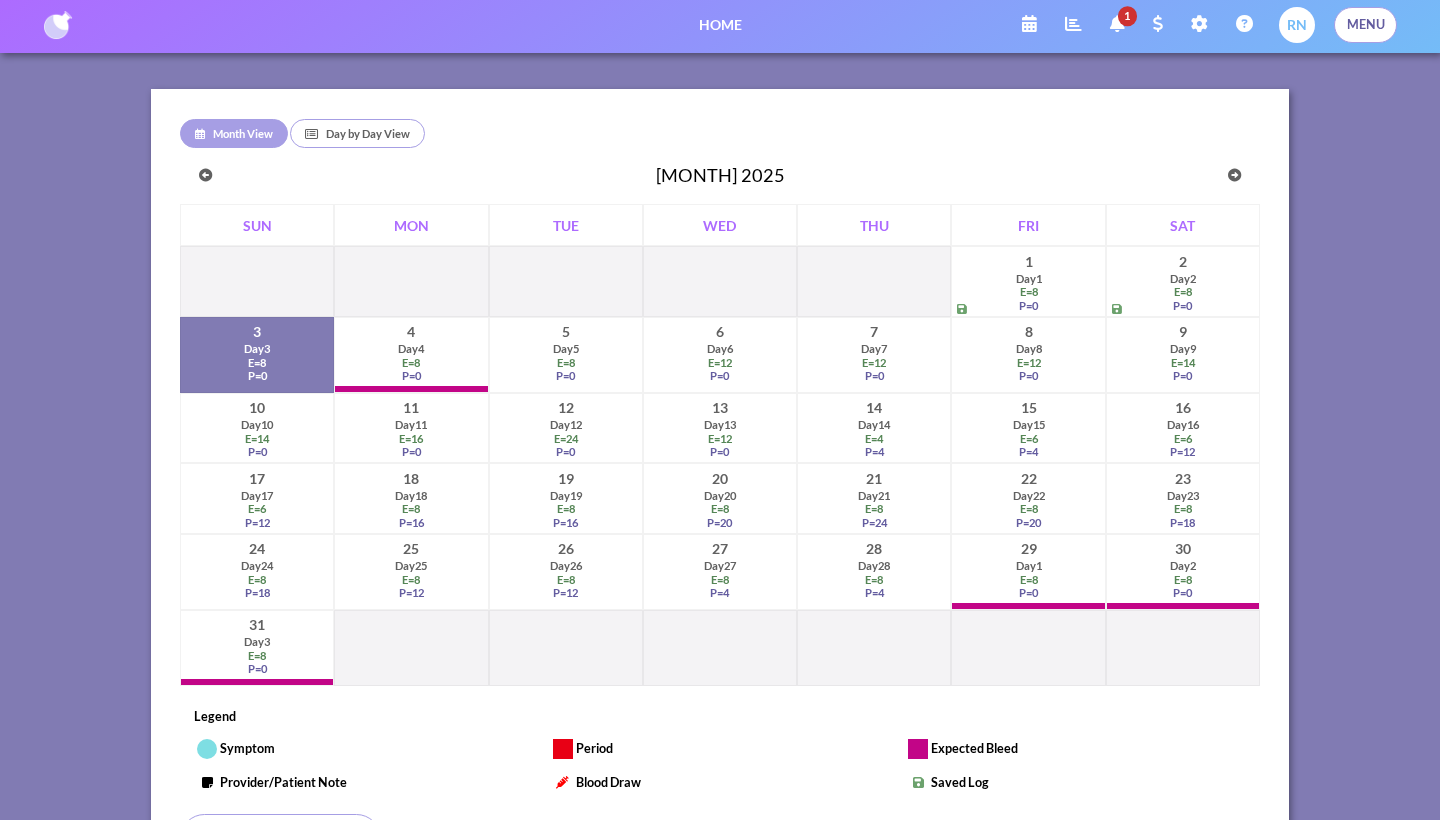 click on "E =  8" at bounding box center (411, 362) 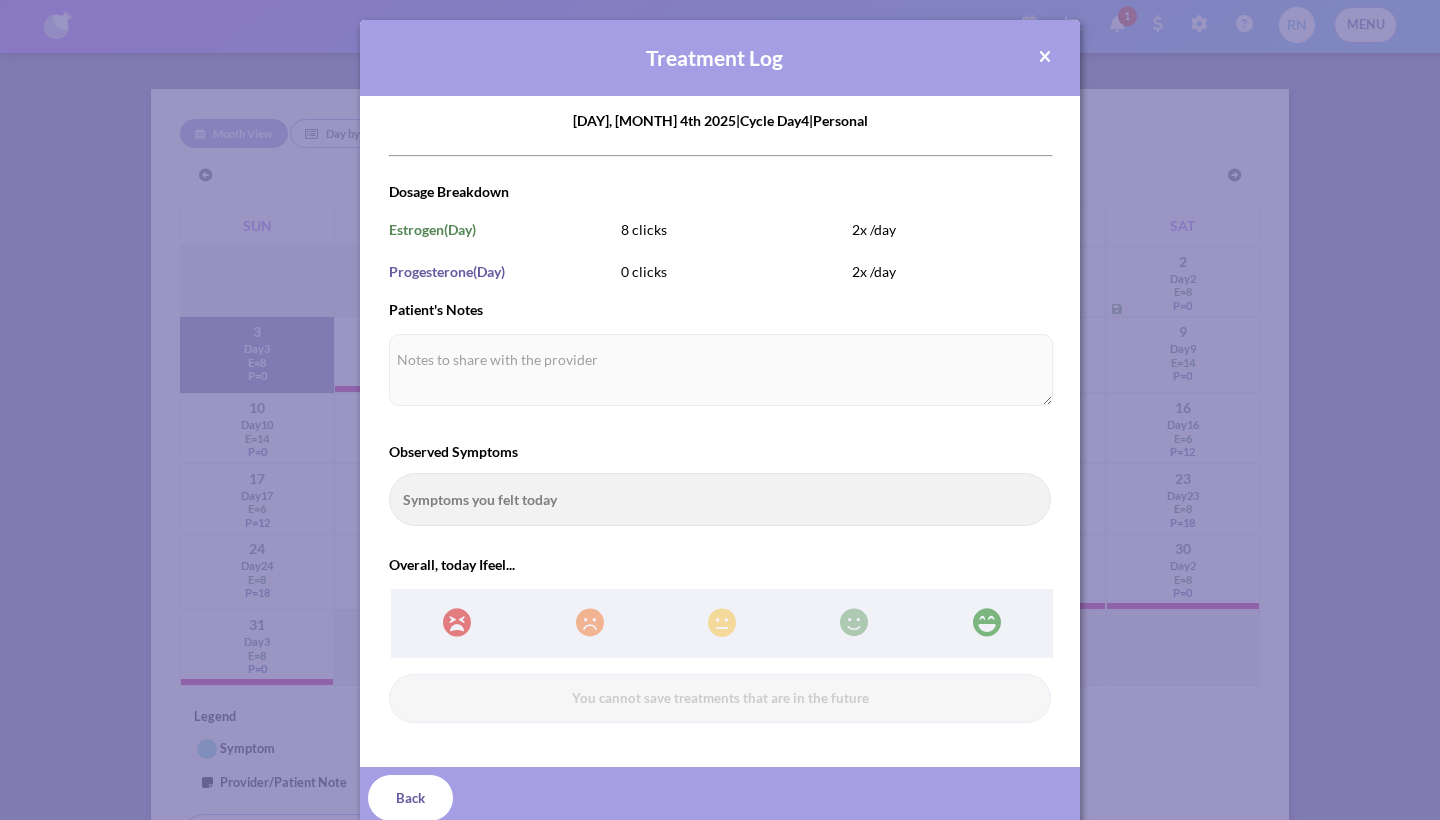 click on "Observed Symptoms Symptoms you felt today" at bounding box center (720, 484) 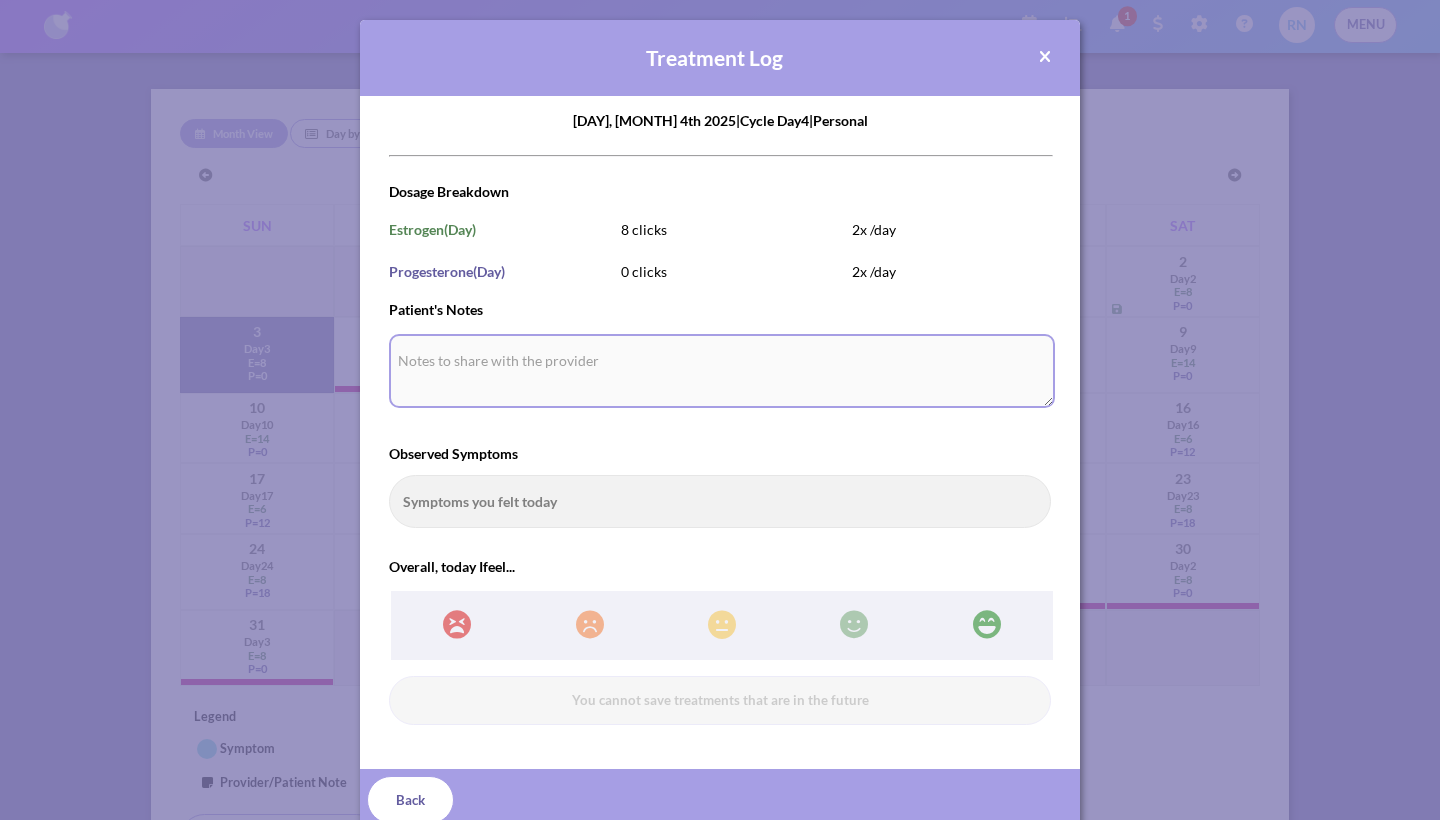 click on "Patient's Notes" at bounding box center [722, 371] 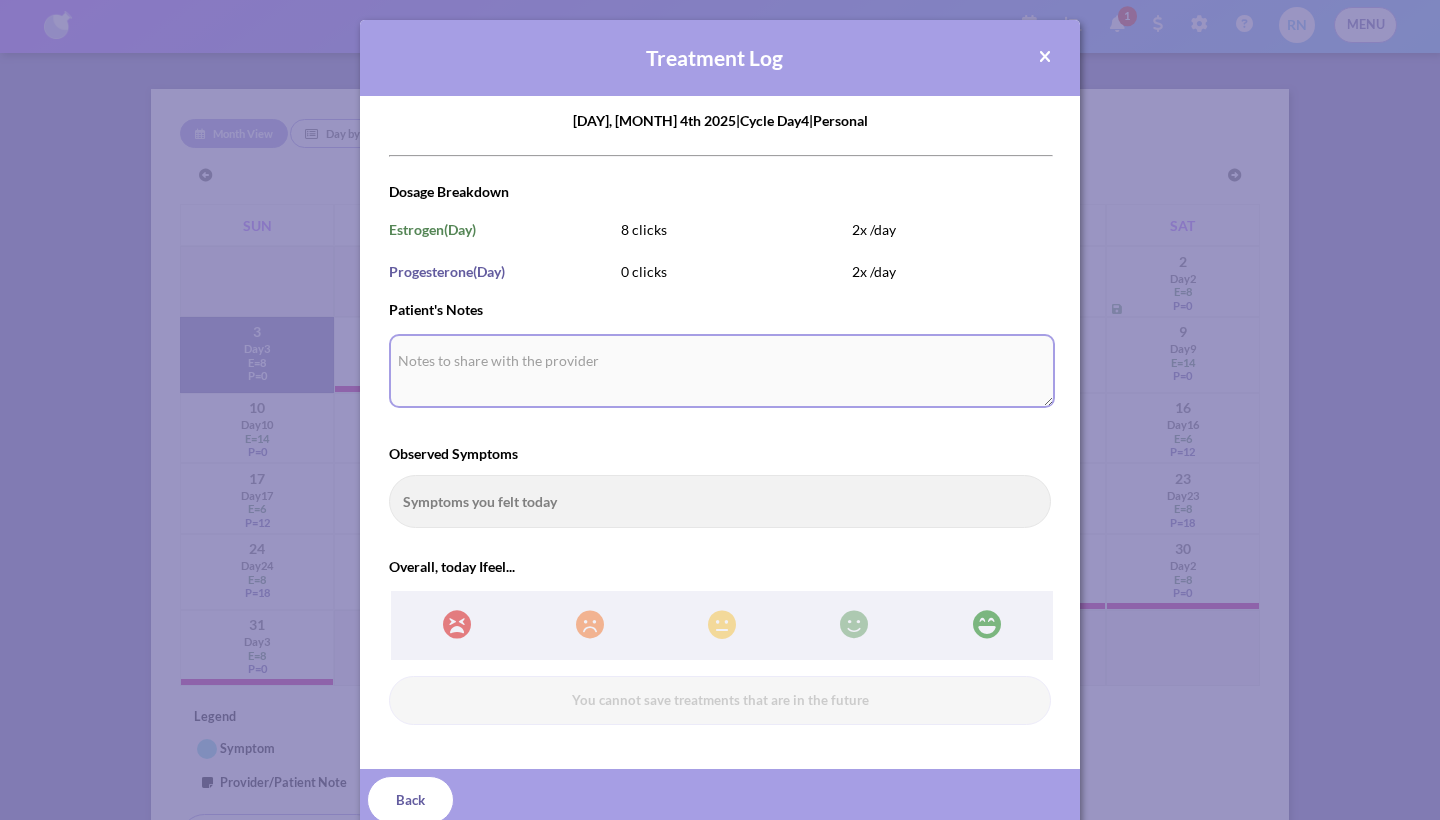 click on "Patient's Notes" at bounding box center (722, 371) 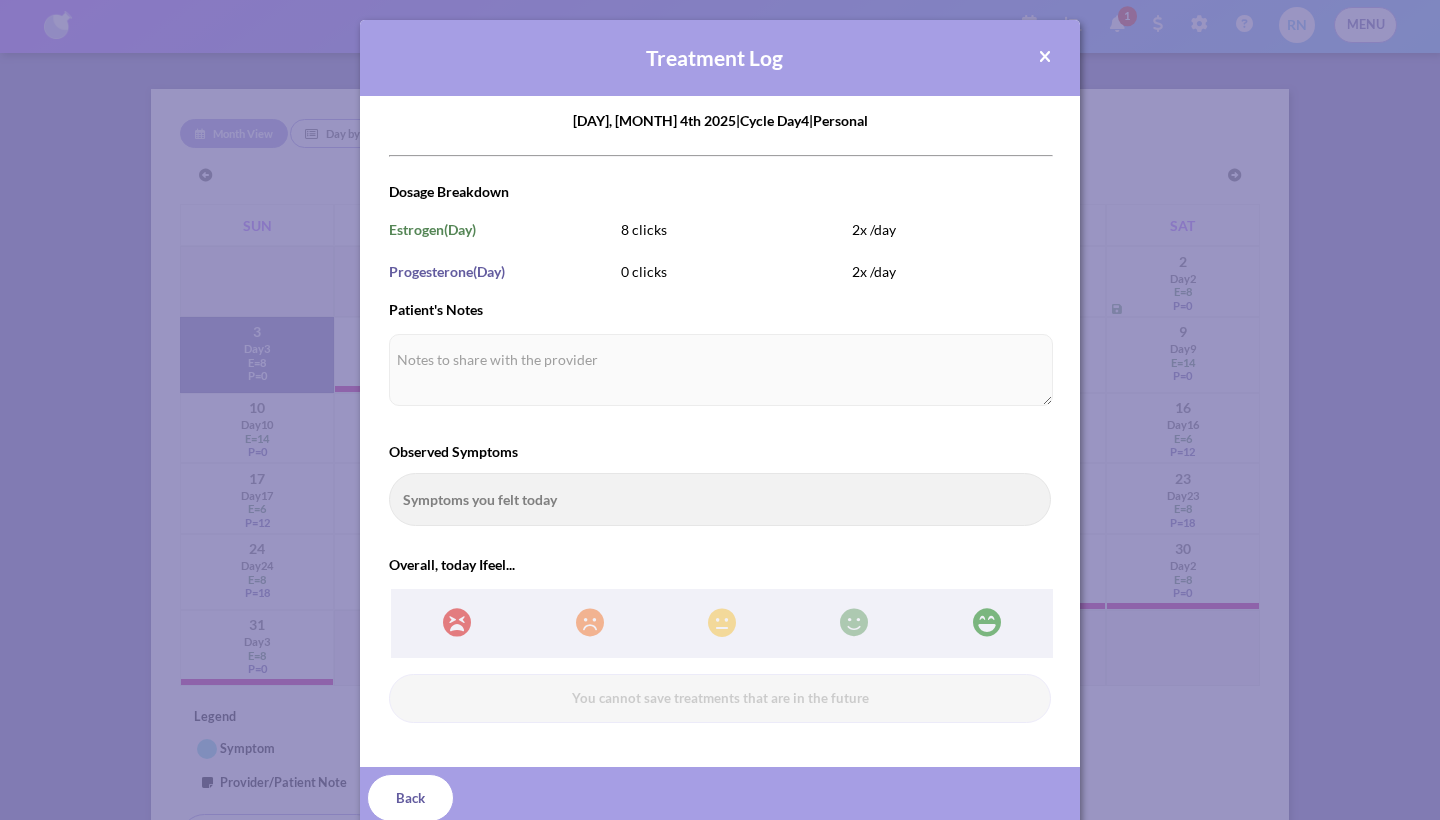 click on "Observed Symptoms Symptoms you felt today" at bounding box center (720, 484) 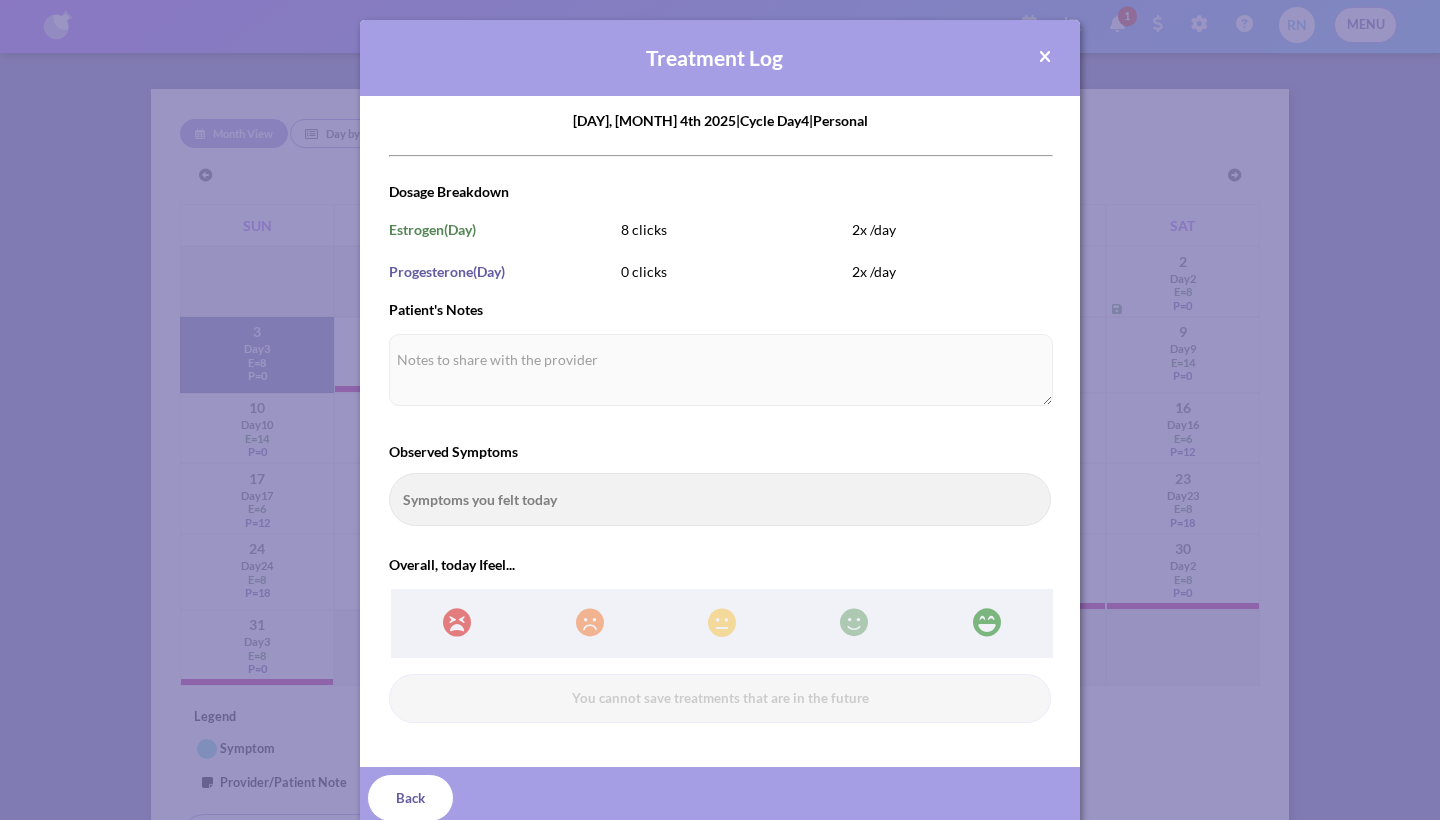 click on "Patient's Notes" at bounding box center [721, 362] 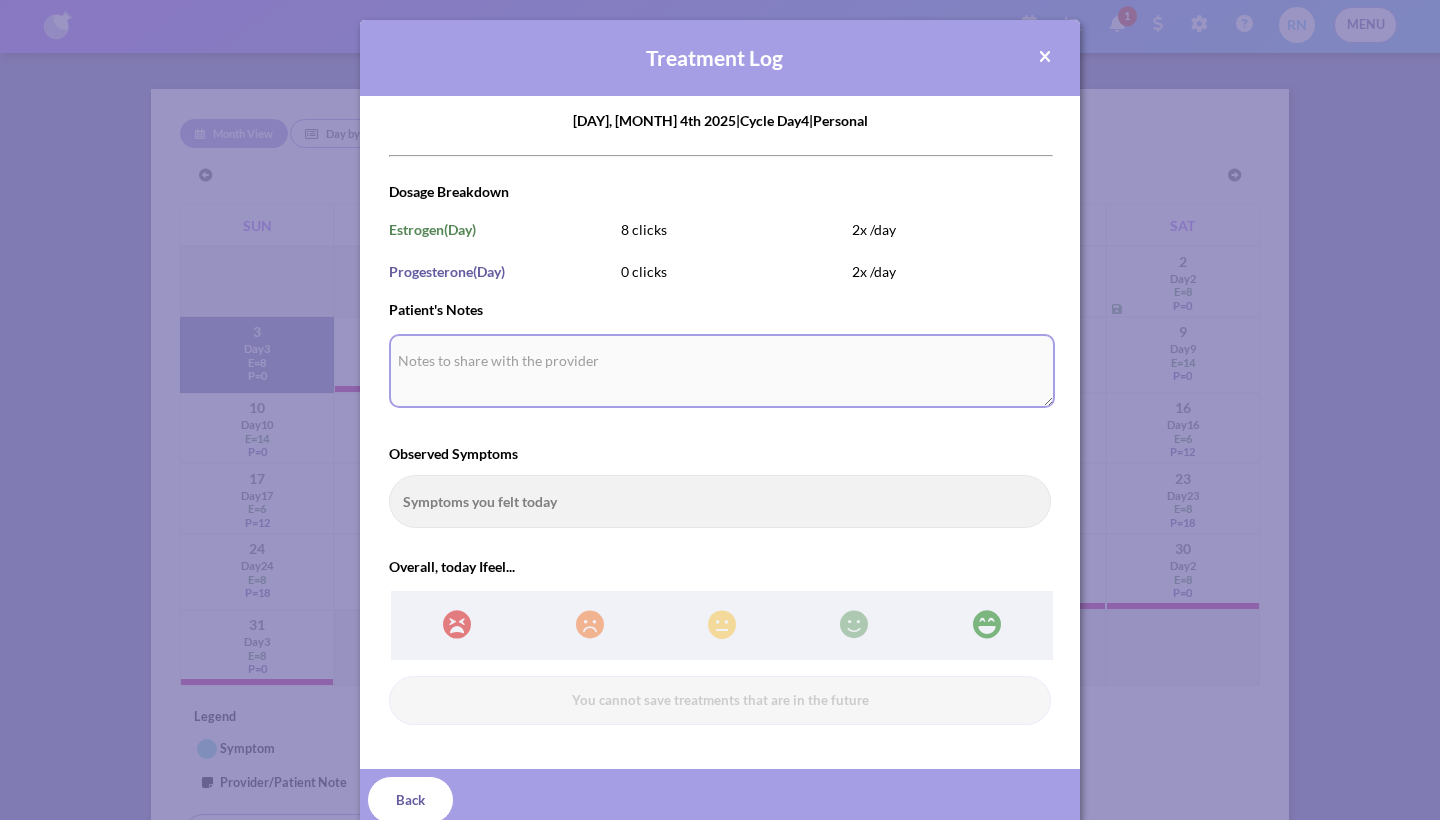 click on "Patient's Notes" at bounding box center (722, 371) 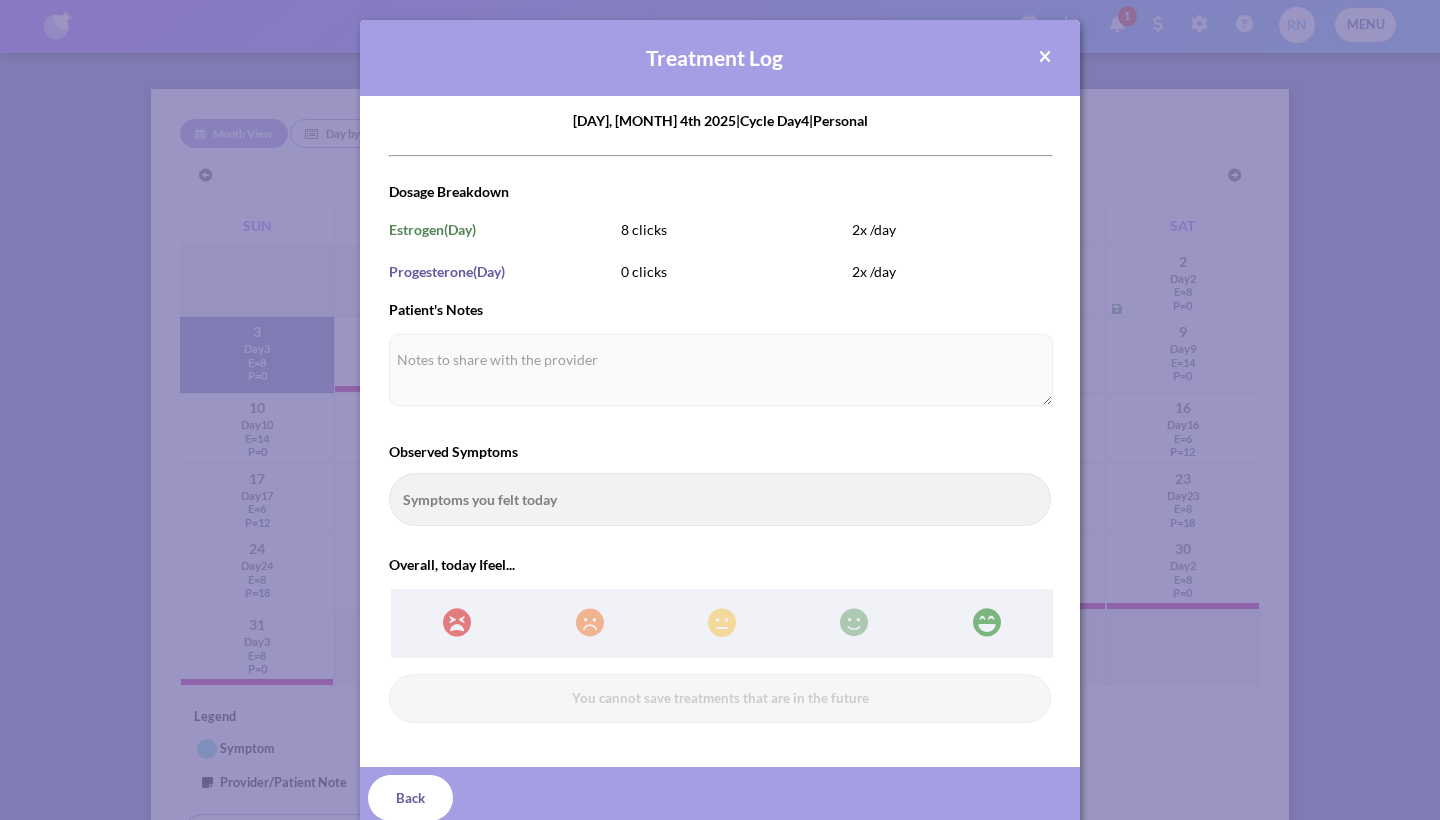 click on "Observed Symptoms Symptoms you felt today" at bounding box center (720, 484) 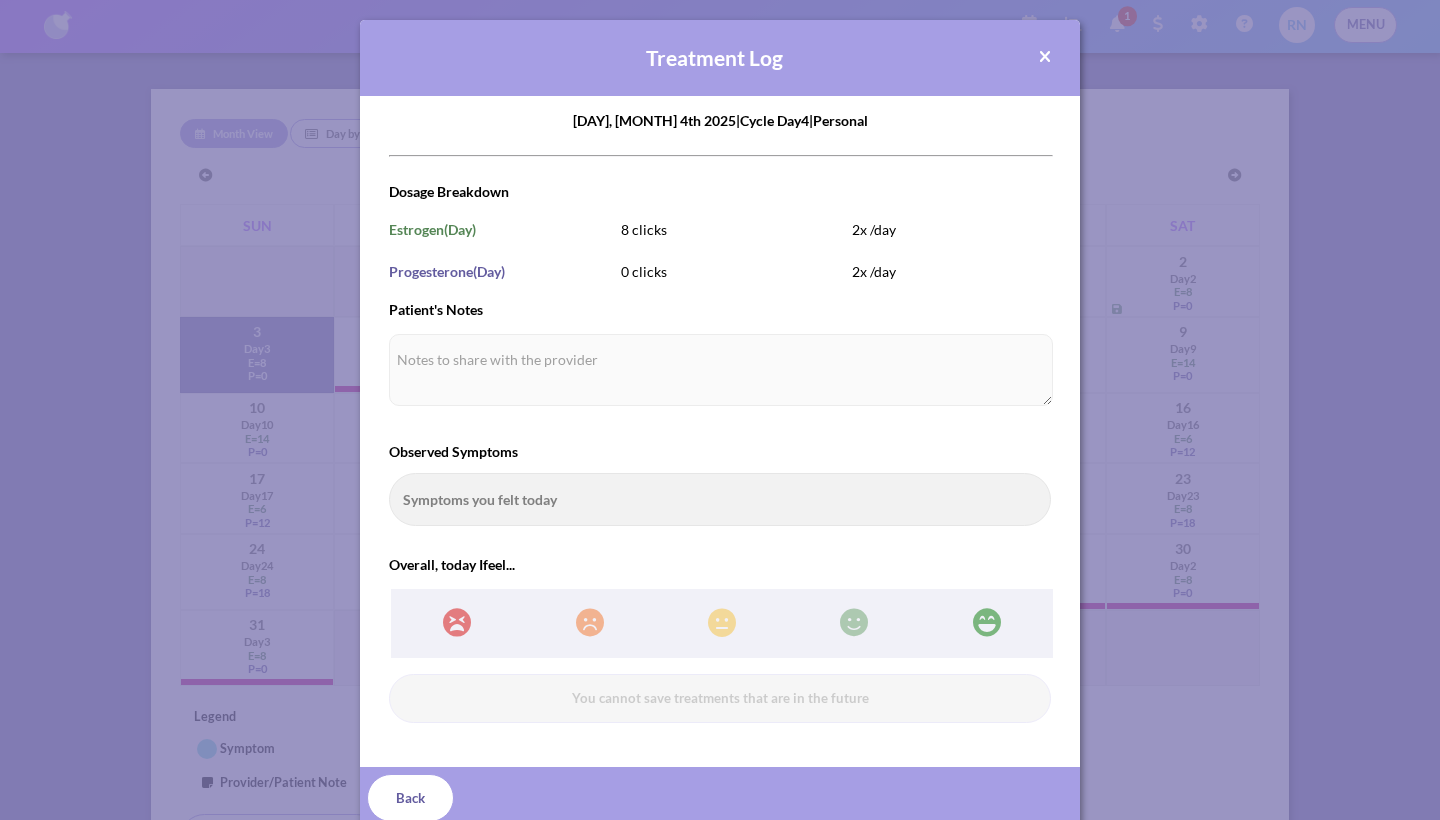 click on "Observed Symptoms Symptoms you felt today" at bounding box center [720, 484] 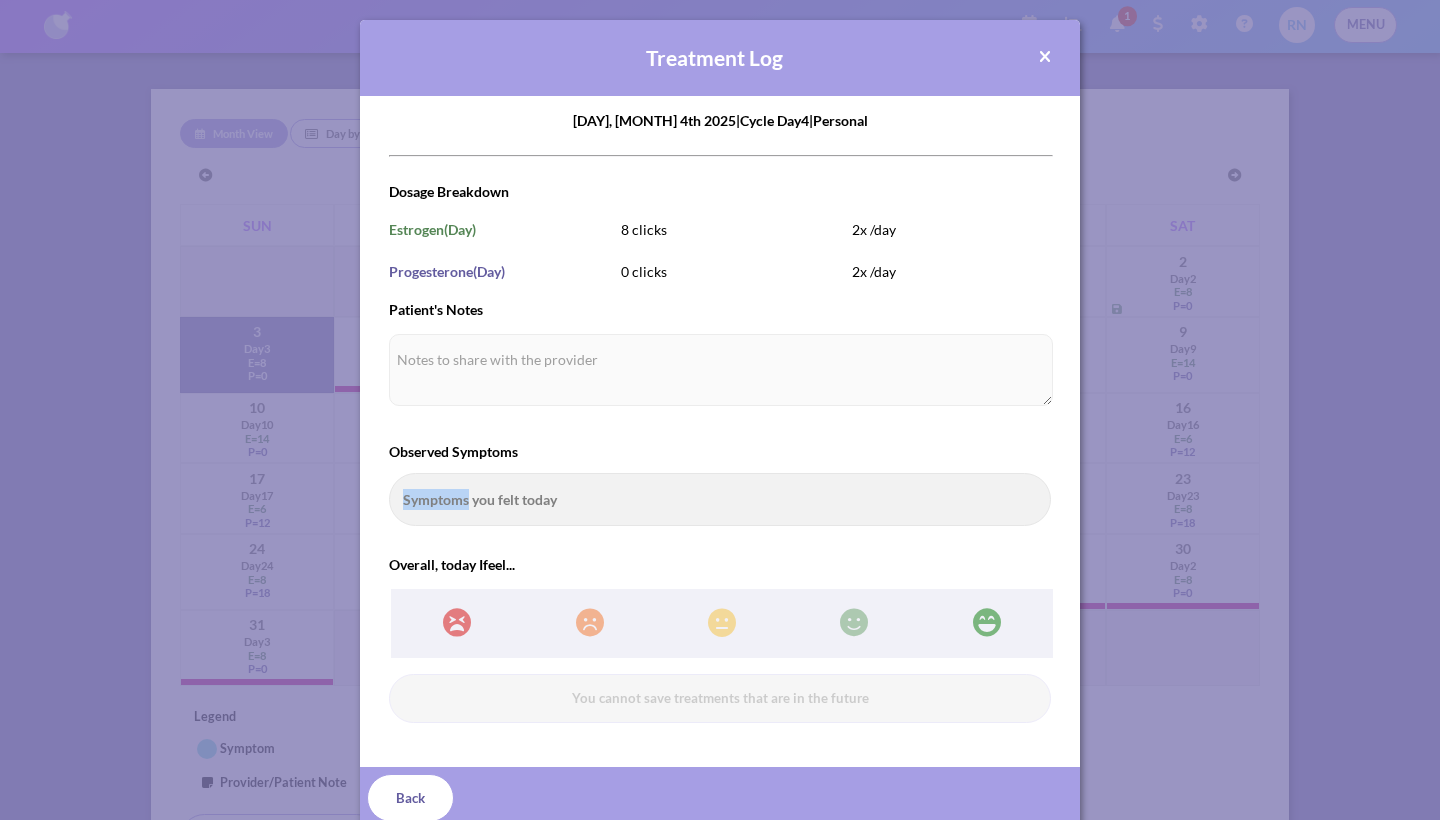 drag, startPoint x: 649, startPoint y: 502, endPoint x: 656, endPoint y: 467, distance: 35.69314 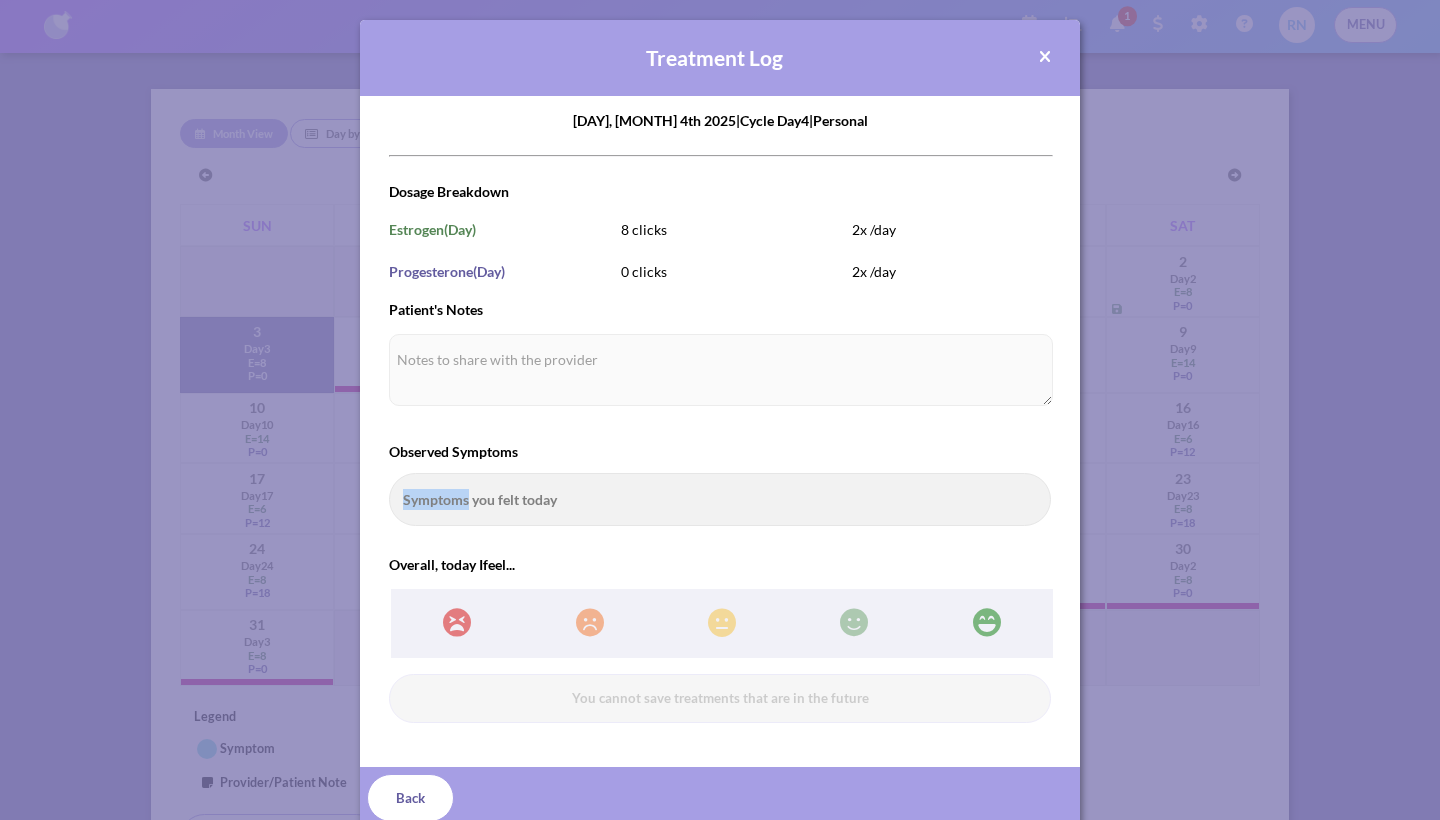 click on "Observed Symptoms Symptoms you felt today" at bounding box center (720, 484) 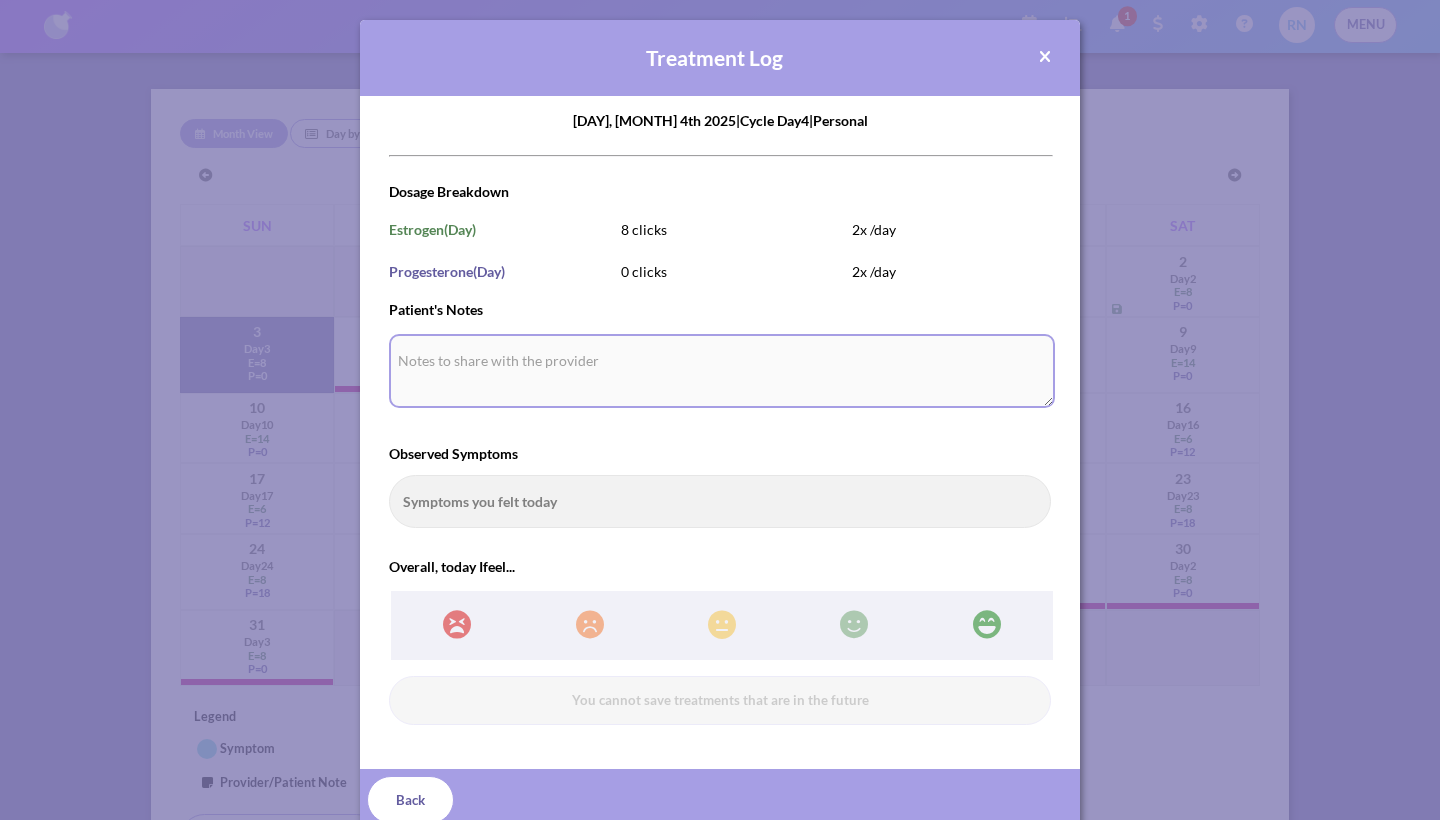 click on "Patient's Notes" at bounding box center [722, 371] 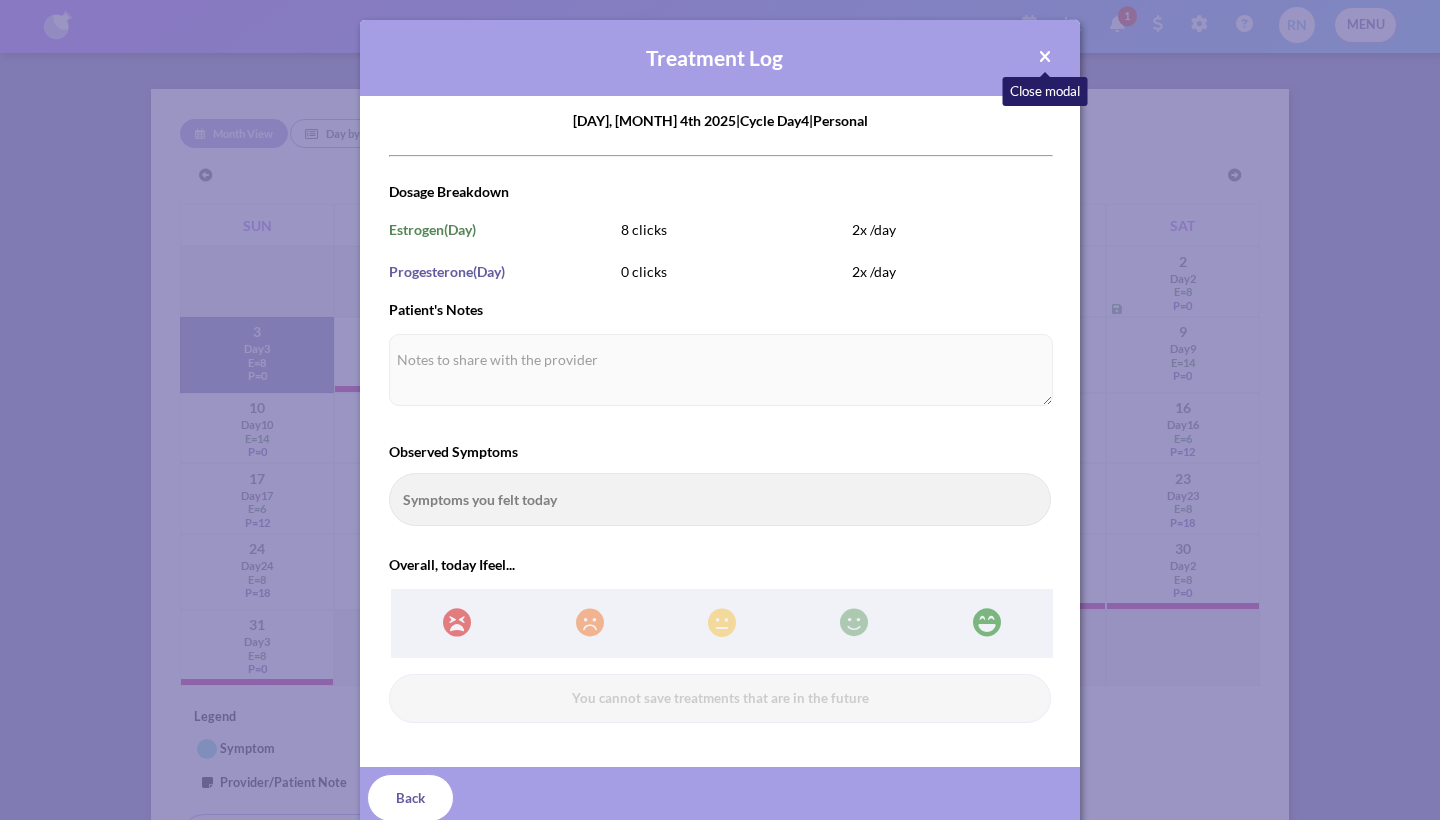 click at bounding box center [1045, 57] 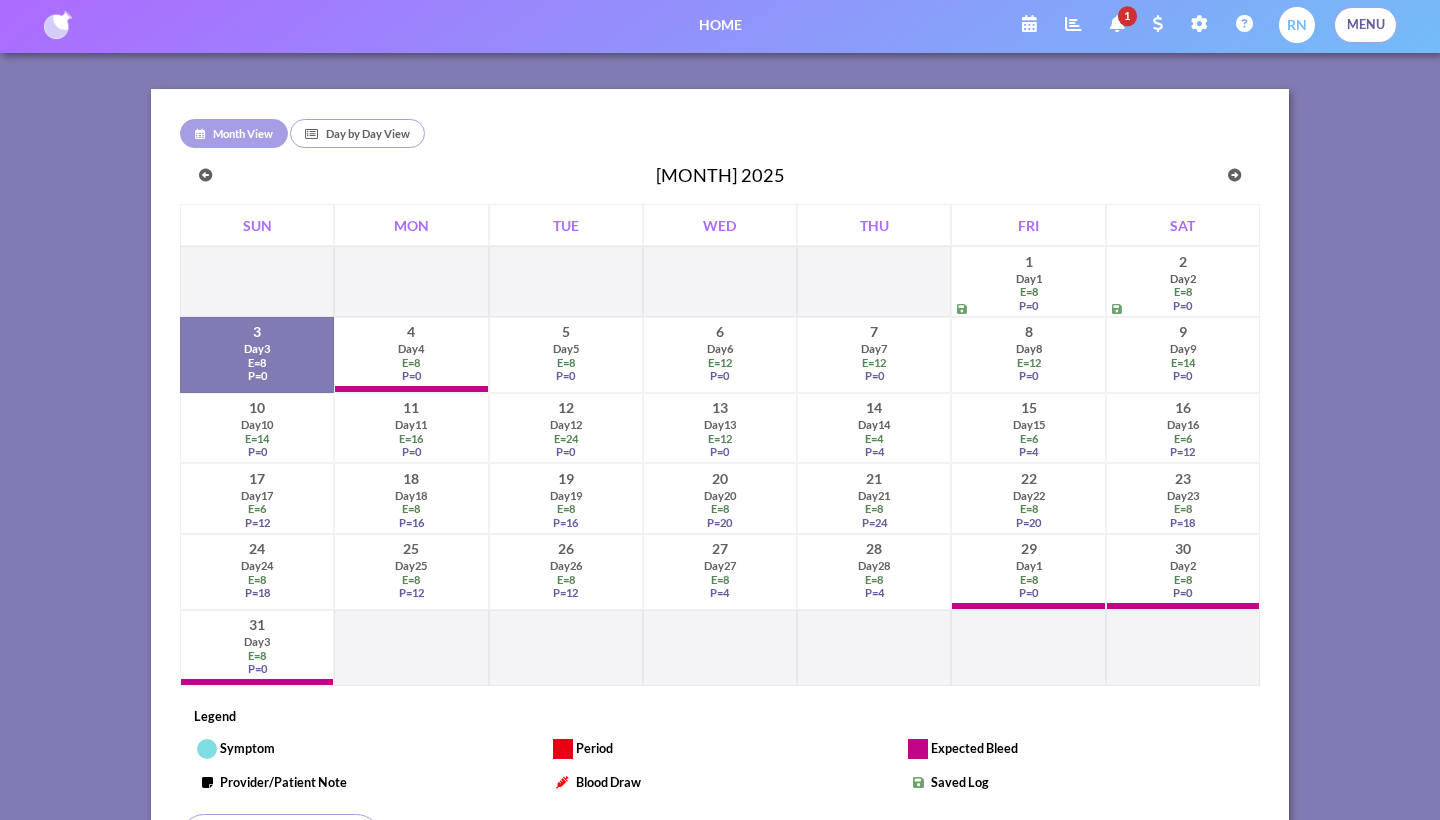 scroll, scrollTop: 0, scrollLeft: 0, axis: both 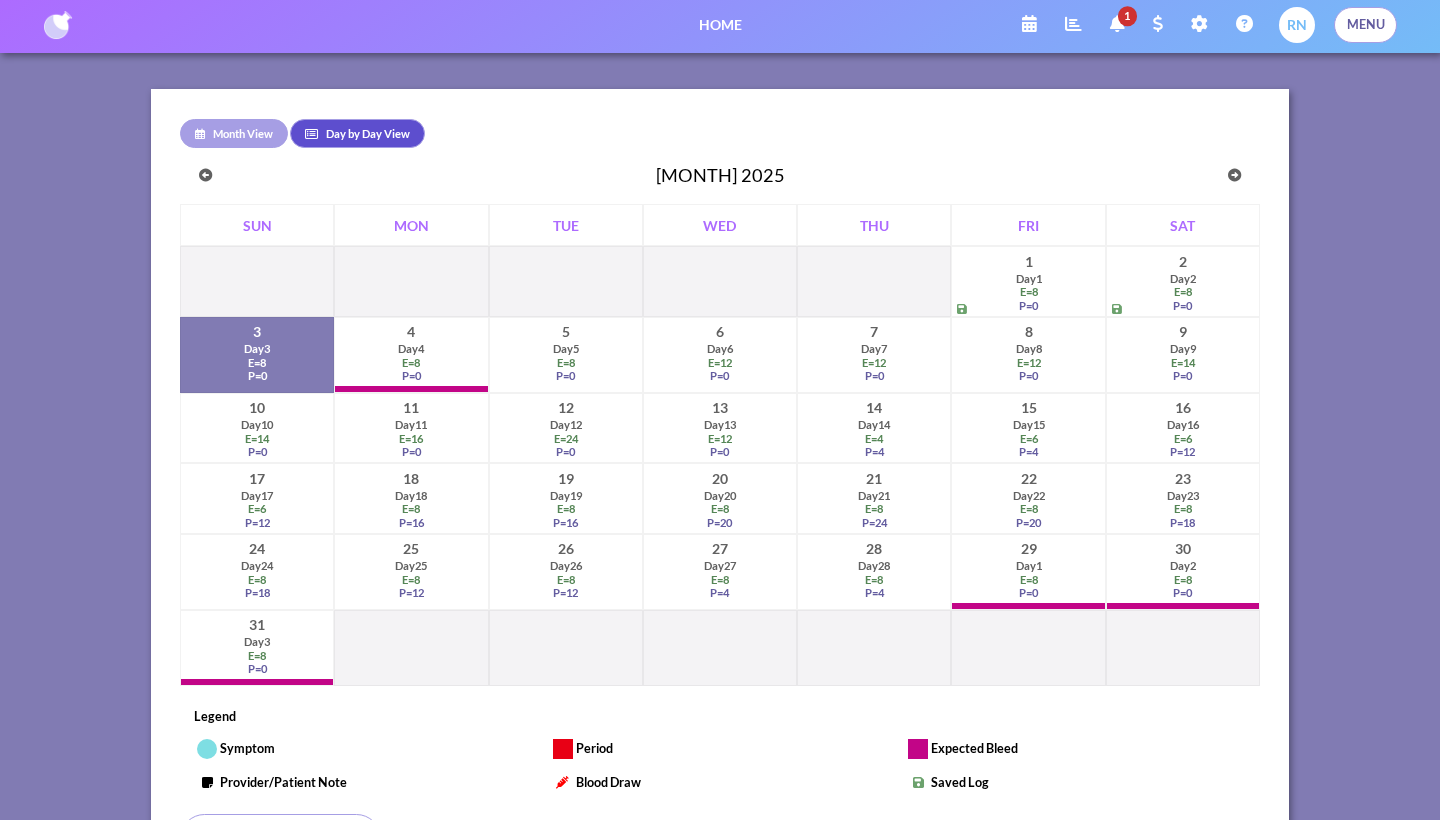 click on "Day by Day View" at bounding box center [357, 133] 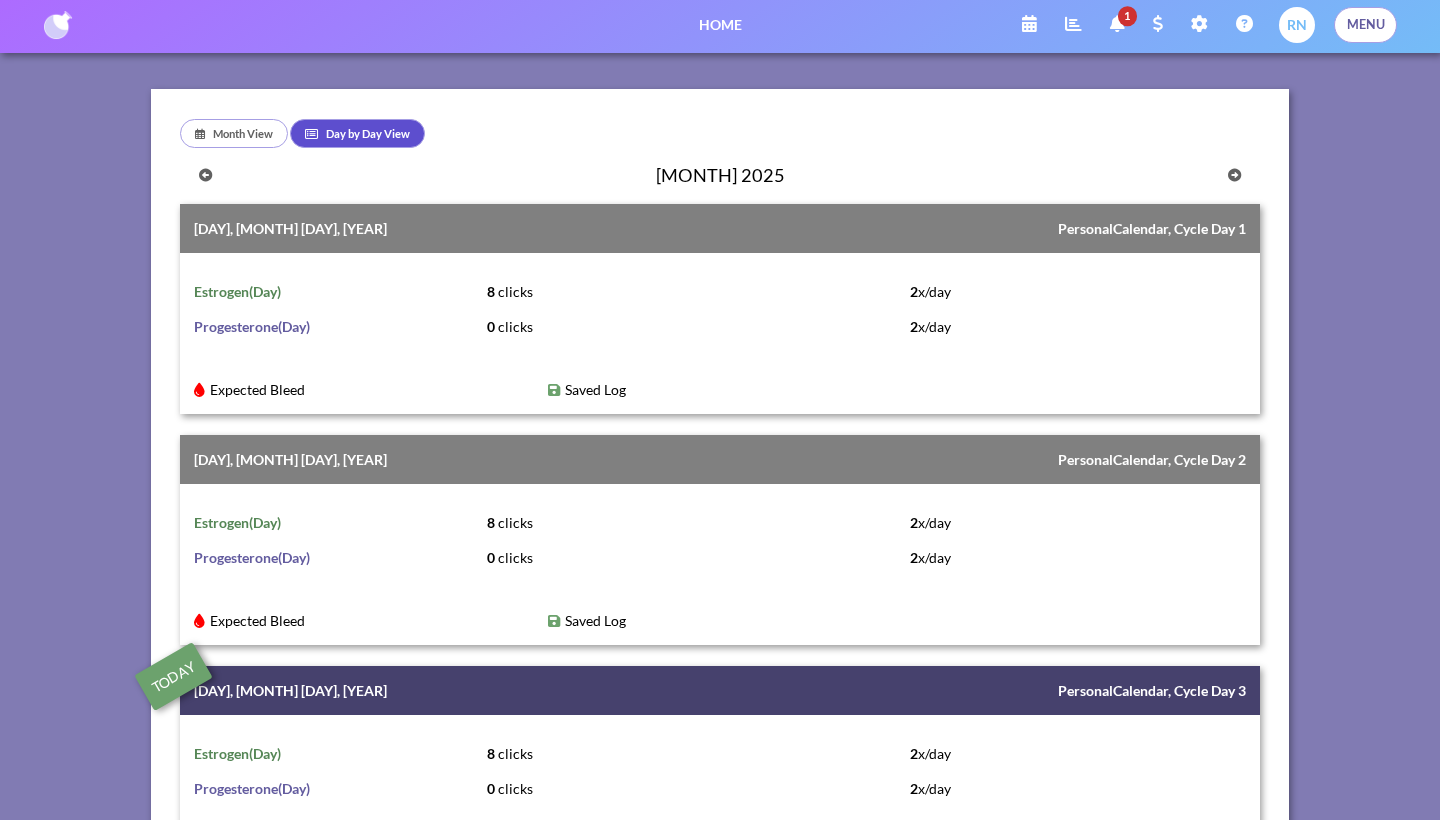 scroll, scrollTop: 434, scrollLeft: 0, axis: vertical 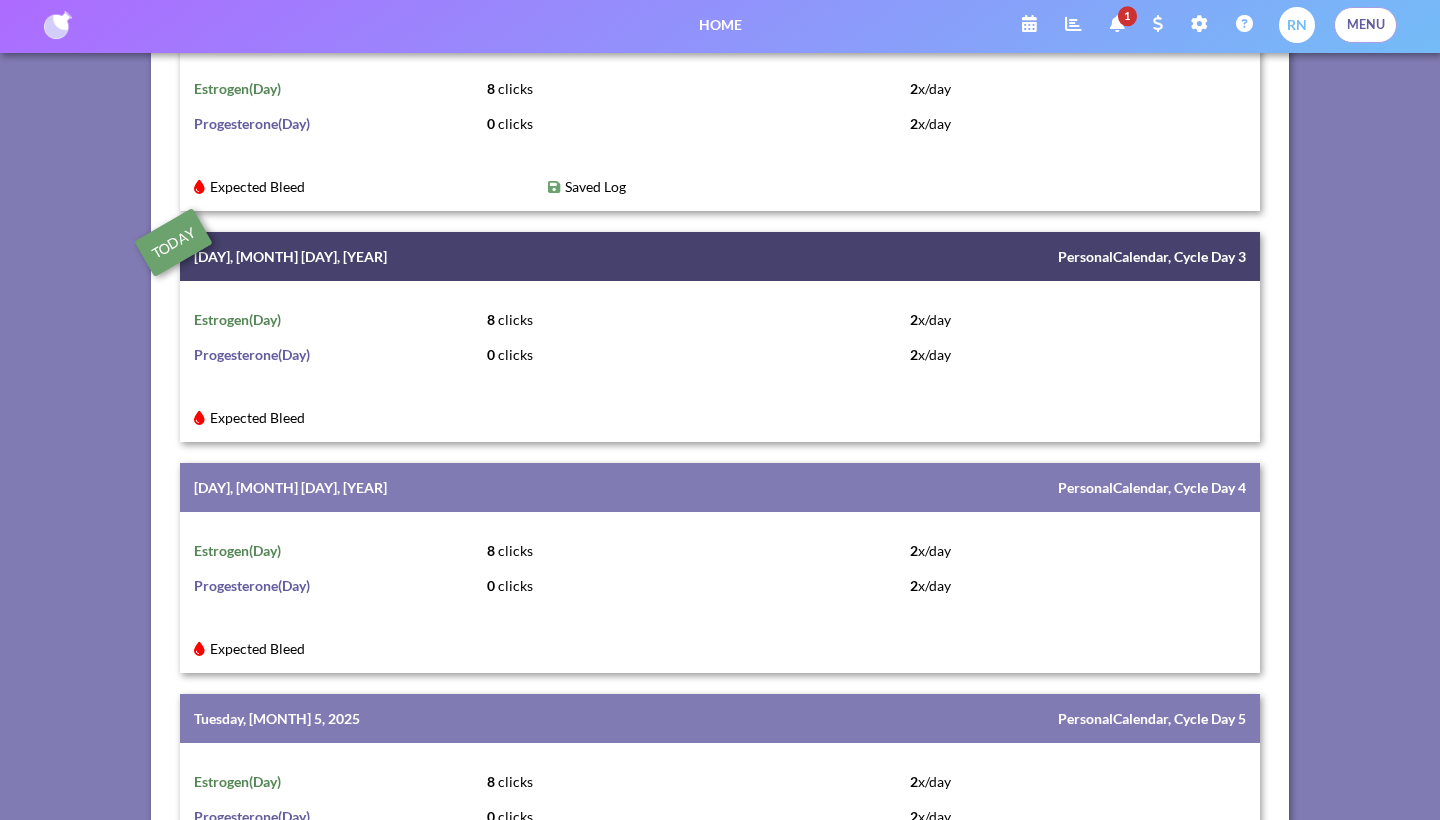 click on "estrogen ( day ) 8   clicks 2 x/ day progesterone ( day ) 0   clicks 2 x/ day" at bounding box center (720, 337) 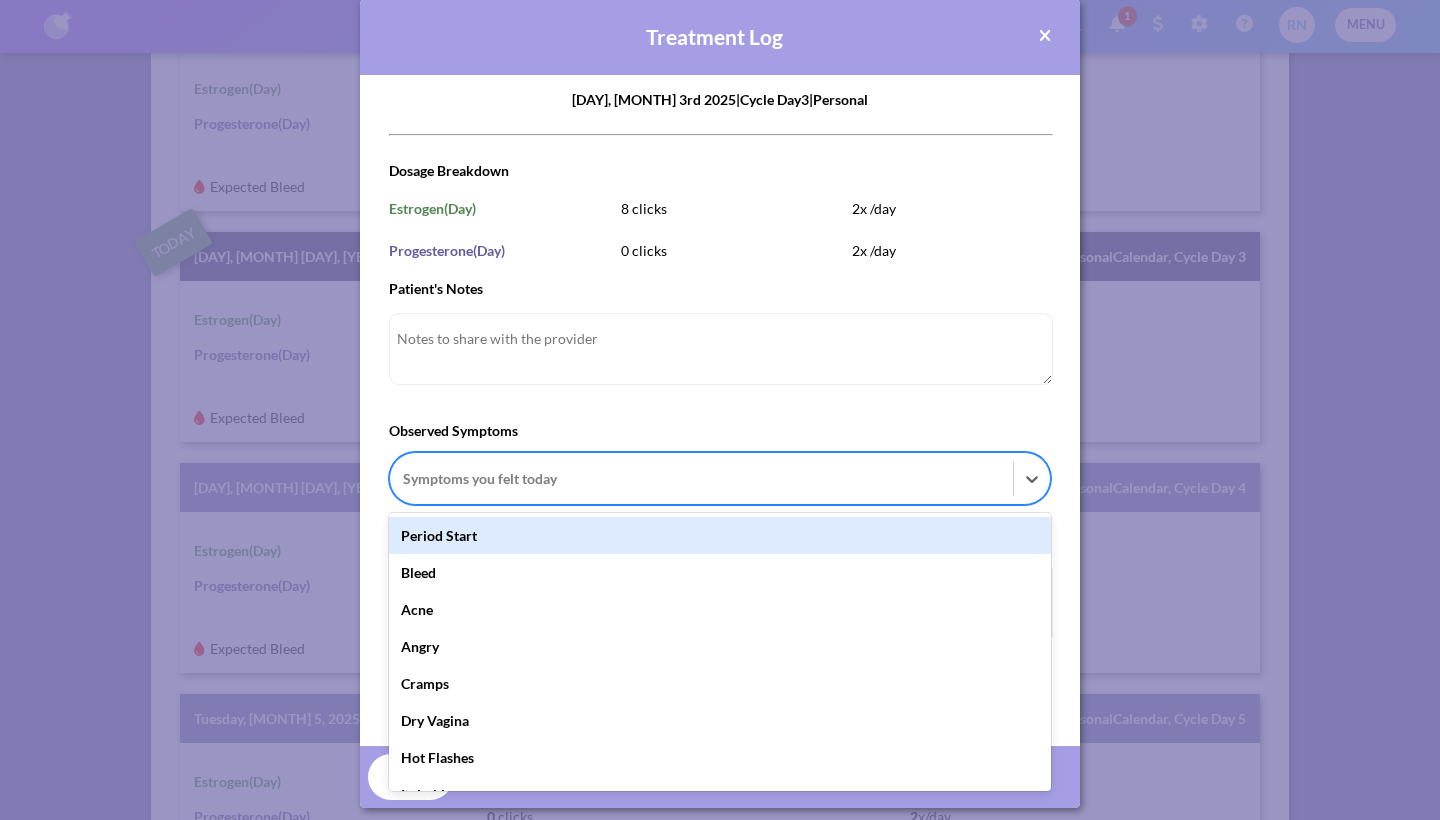 click on "option Period Start focused, 1 of 36. 36 results available. Use Up and Down to choose options, press Enter to select the currently focused option, press Escape to exit the menu, press Tab to select the option and exit the menu. Symptoms you felt today Period Start Bleed Acne Angry Cramps Dry Vagina Hot Flashes Irritable Nausea Spotting Anxiety Constipation Fatigue Heart Palpitations Itching Night Sweats Teary Brain Fog Depression Feel Great Incontinence Joint Pain Sad Tingling Bloating Dizziness Headache Insomnia Libido Sore Breasts Tired Terrible Sleep Bad Sleep Okay Sleep Good Sleep Fantastic Sleep" at bounding box center (720, 478) 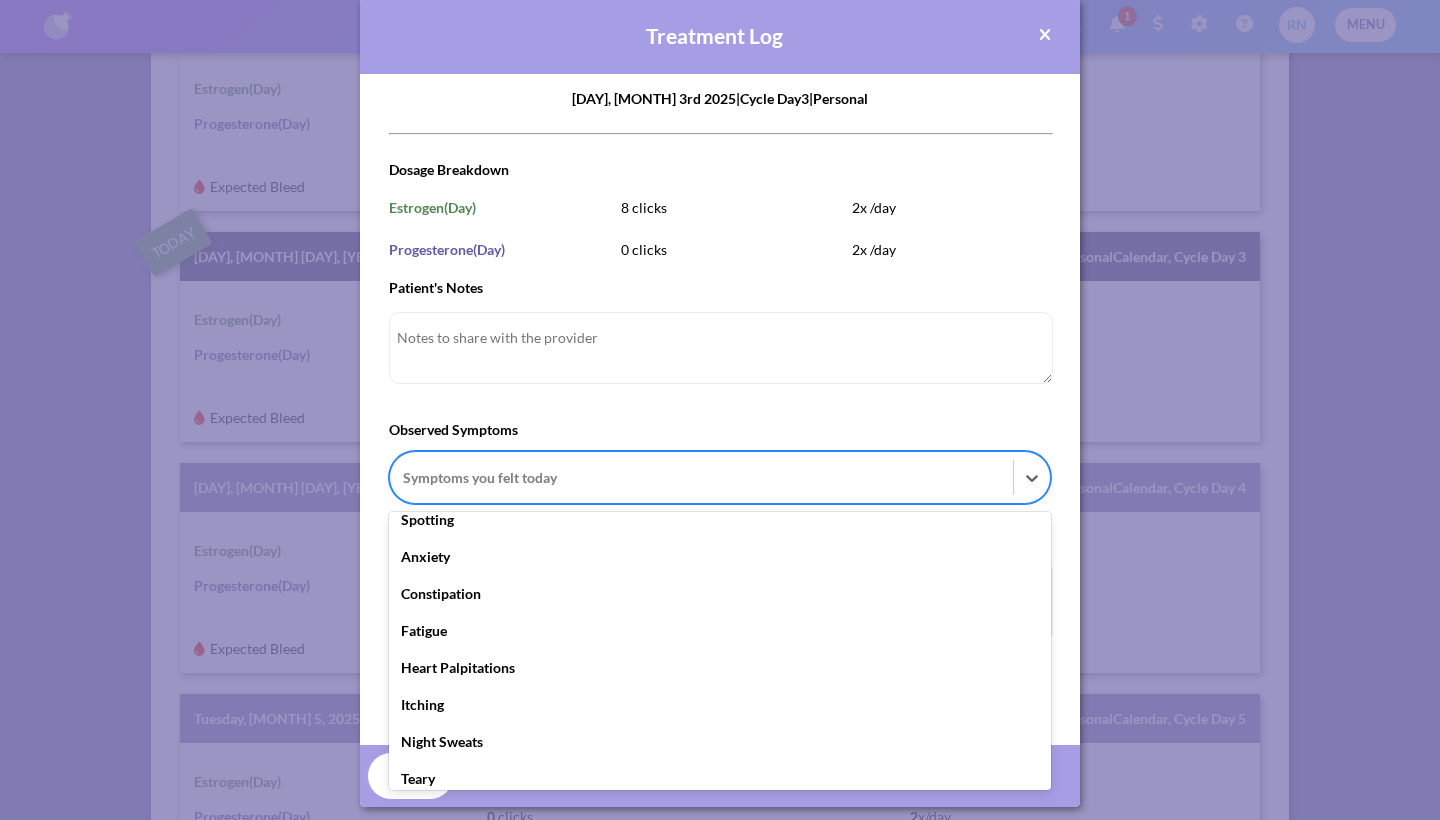scroll, scrollTop: 349, scrollLeft: 0, axis: vertical 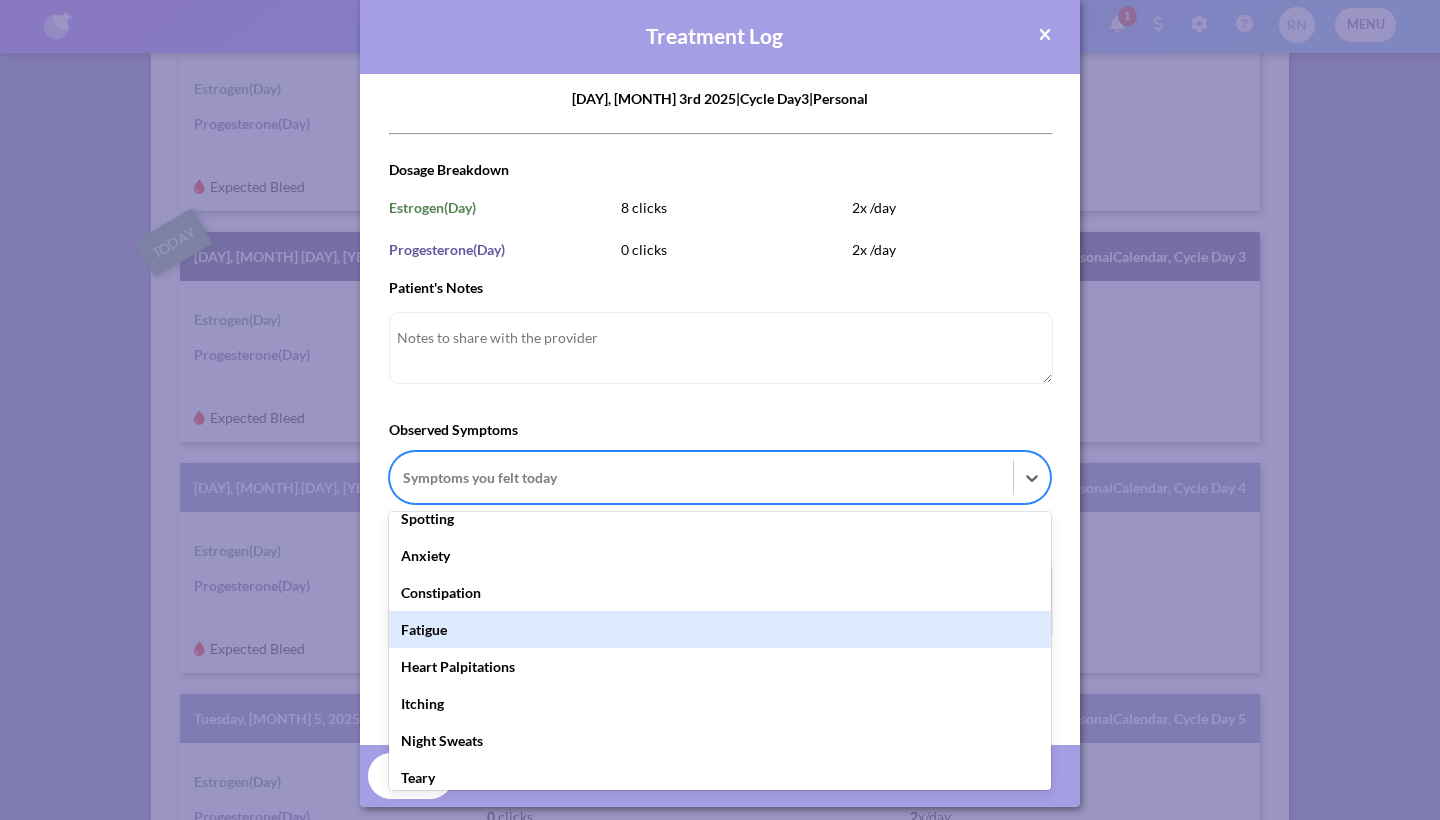 click on "Fatigue" at bounding box center [720, 629] 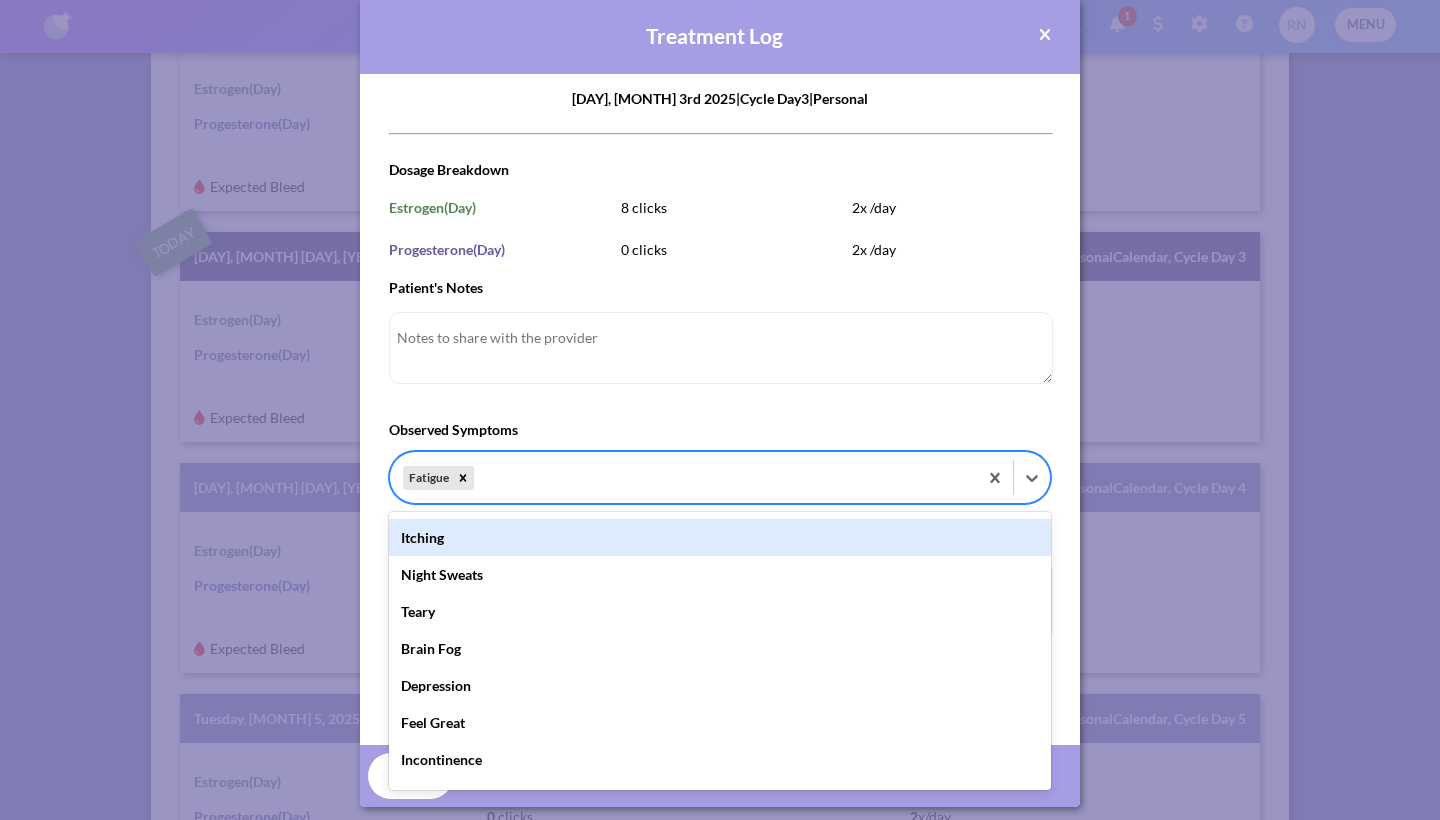 scroll, scrollTop: 483, scrollLeft: 0, axis: vertical 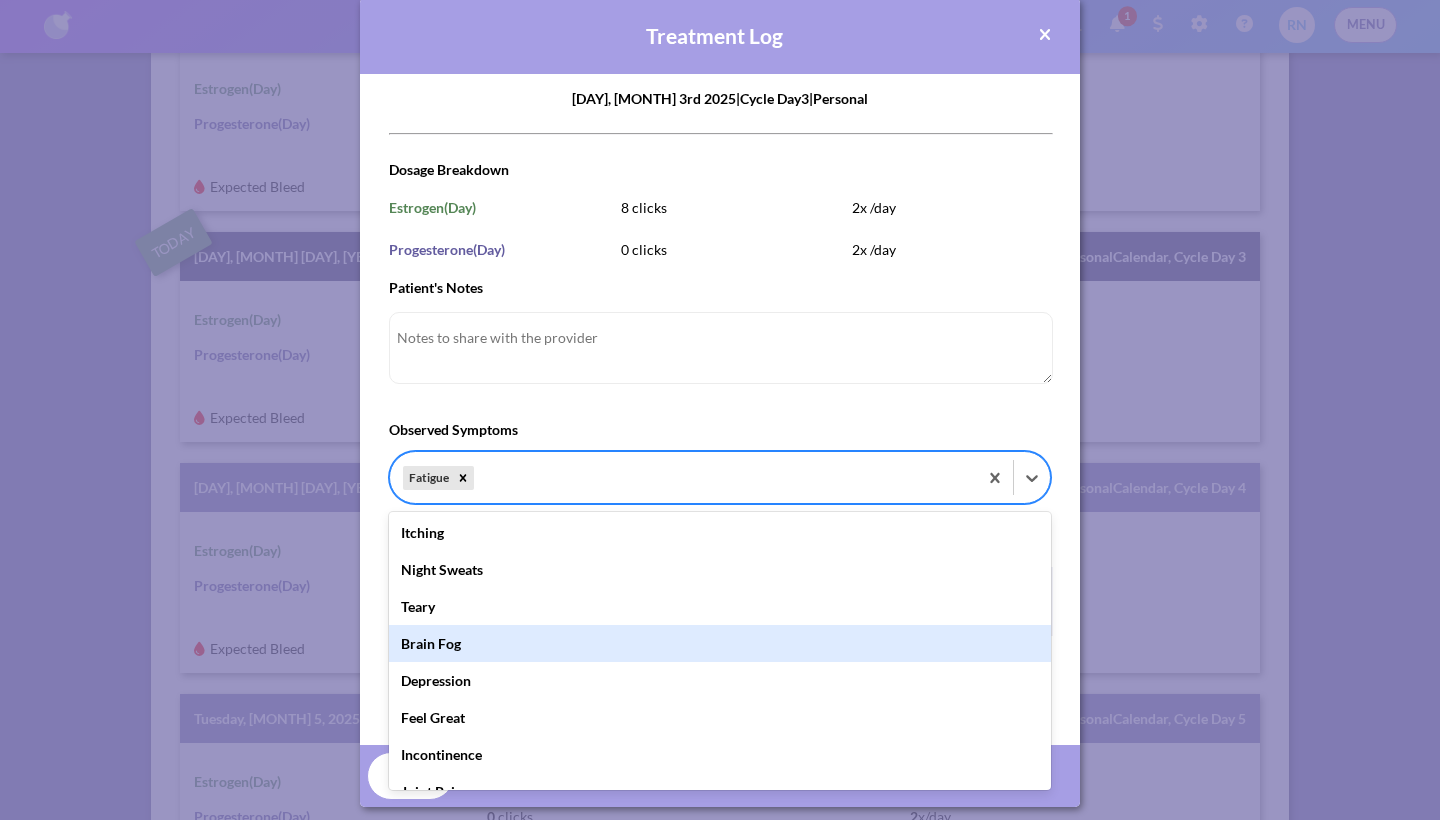 click on "Brain Fog" at bounding box center (720, 643) 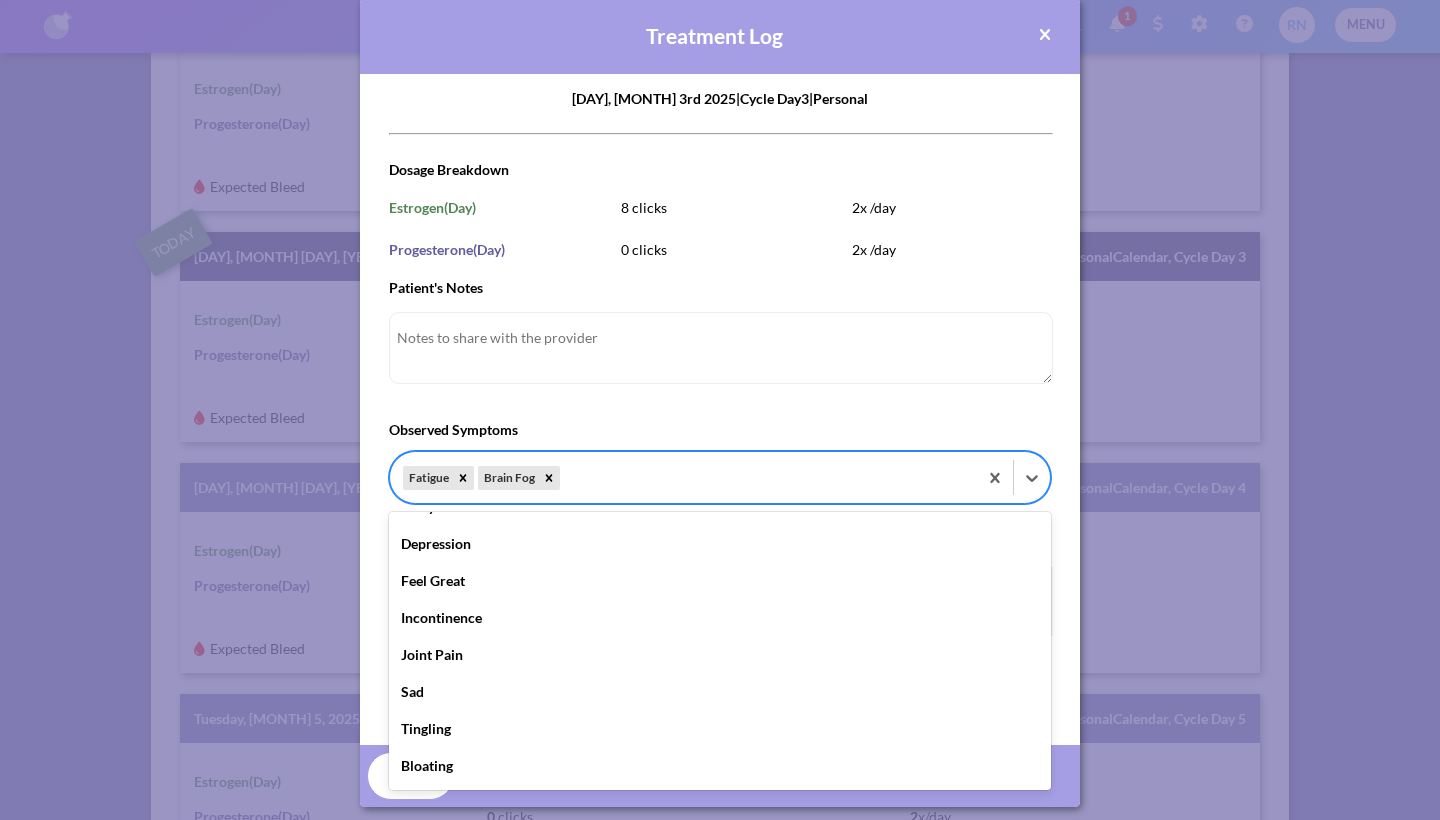 scroll, scrollTop: 607, scrollLeft: 0, axis: vertical 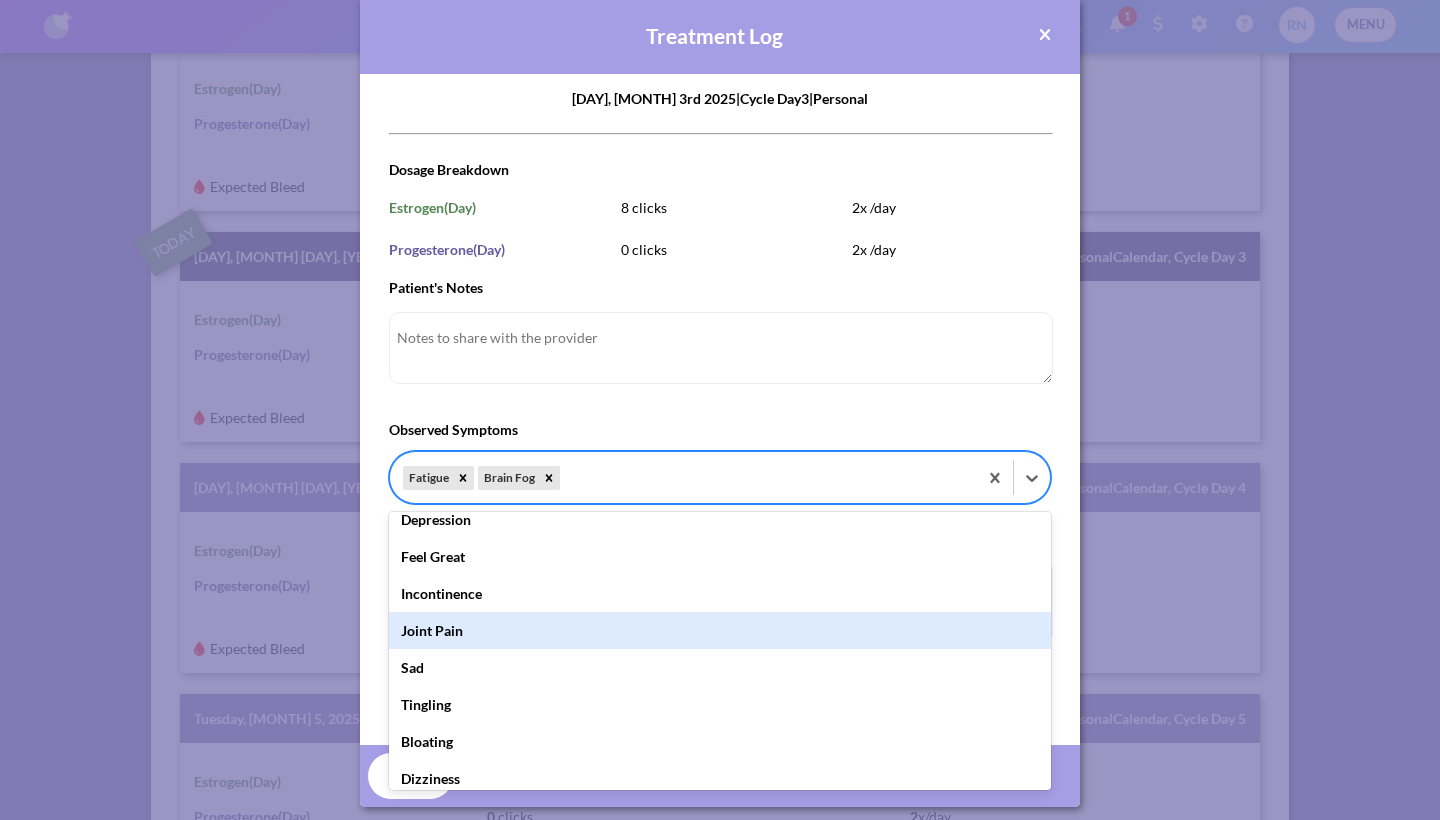click on "Joint Pain" at bounding box center [720, 630] 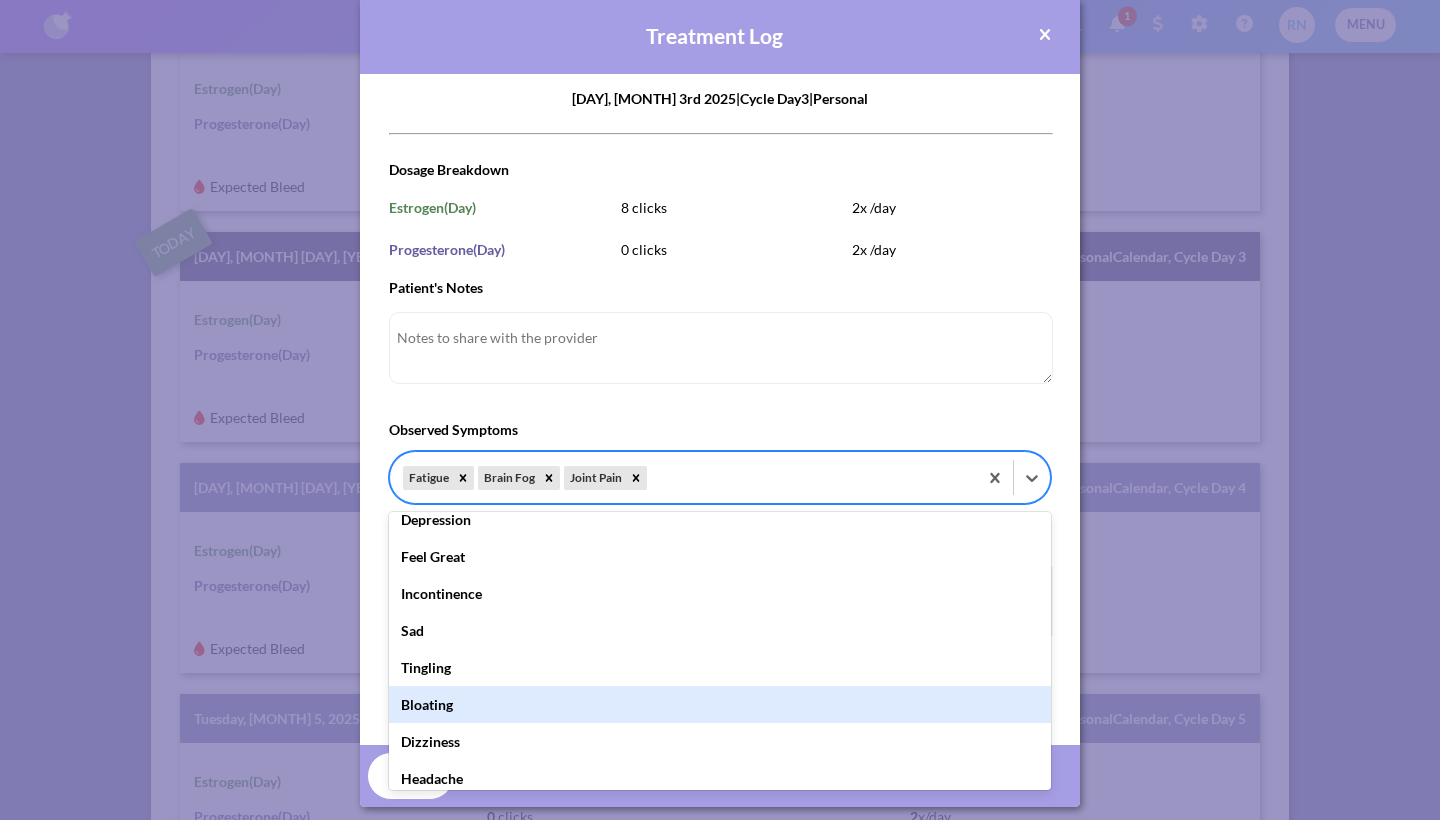 click on "Bloating" at bounding box center [720, 704] 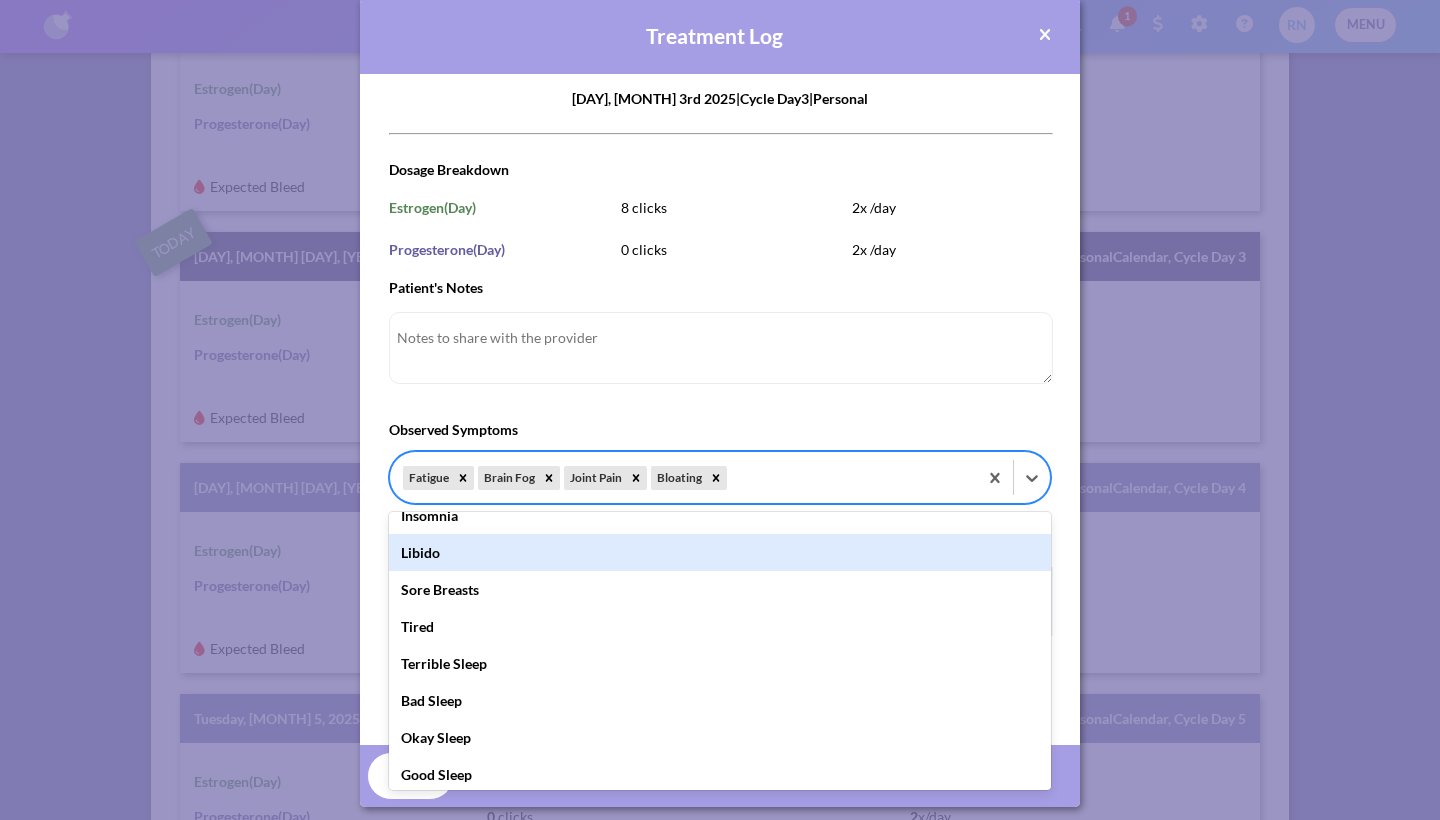 scroll, scrollTop: 914, scrollLeft: 0, axis: vertical 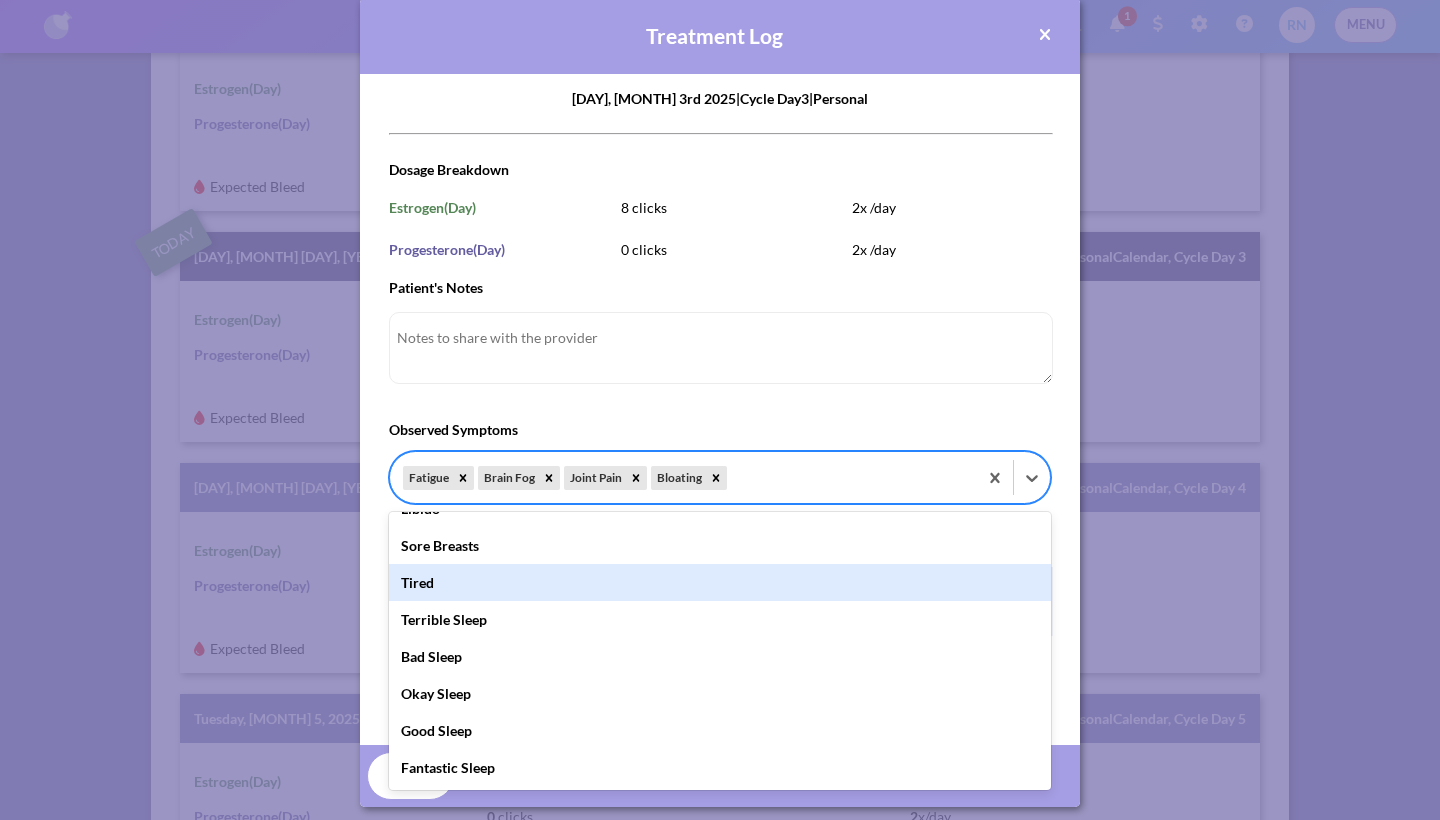 click on "Tired" at bounding box center [720, 582] 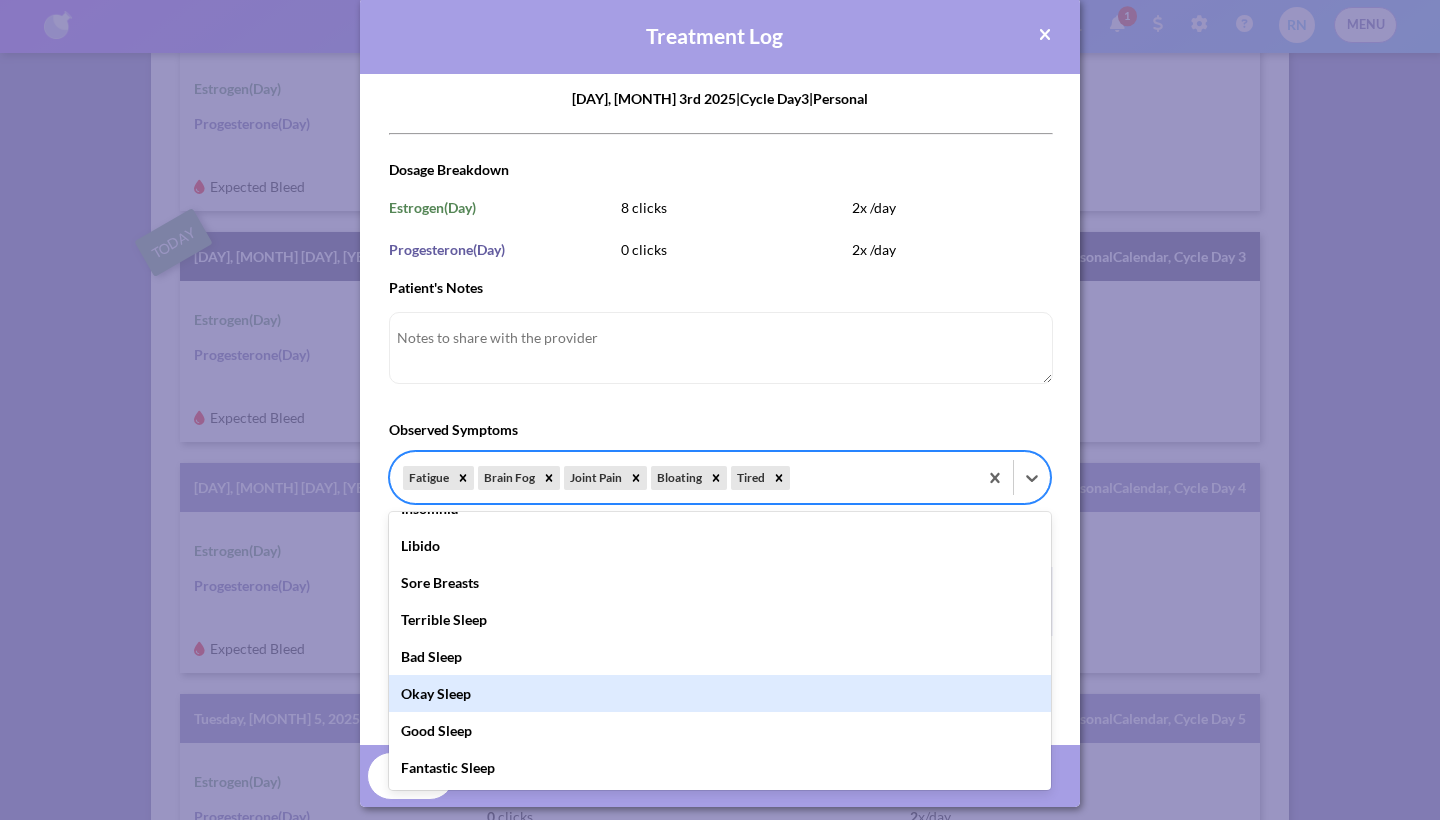 click on "Okay Sleep" at bounding box center [720, 693] 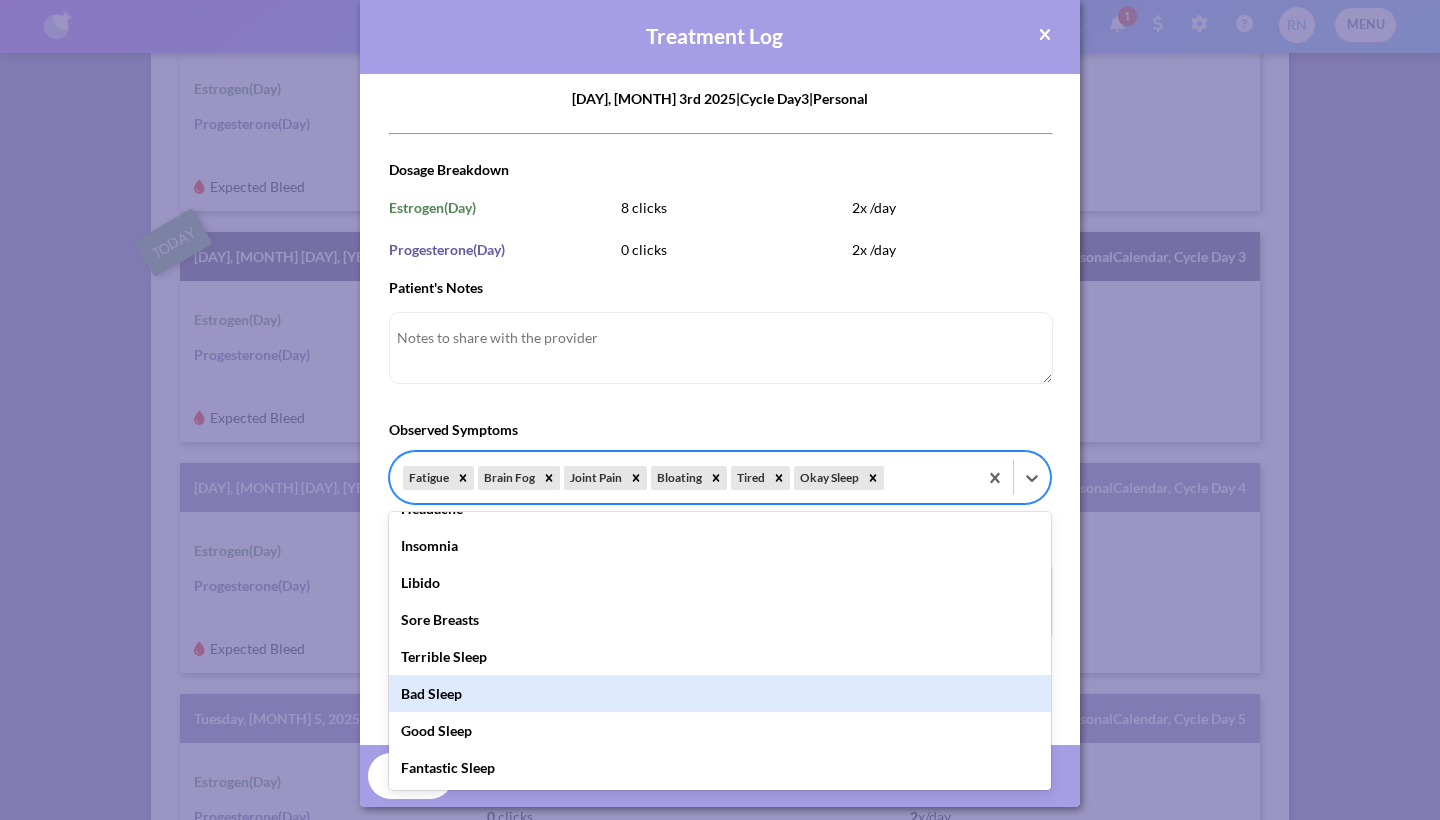 scroll, scrollTop: 0, scrollLeft: 0, axis: both 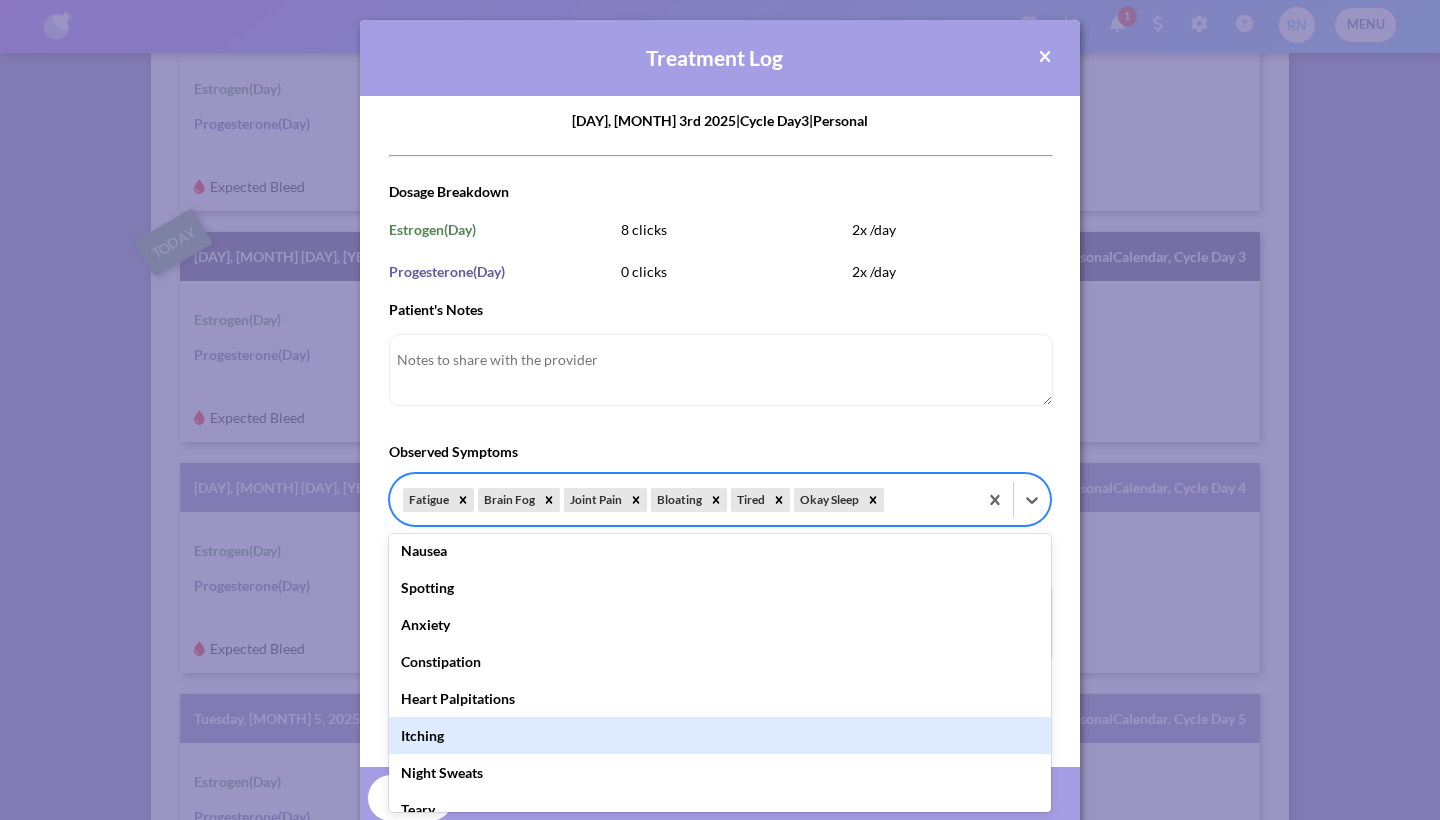click on "Itching" at bounding box center (720, 735) 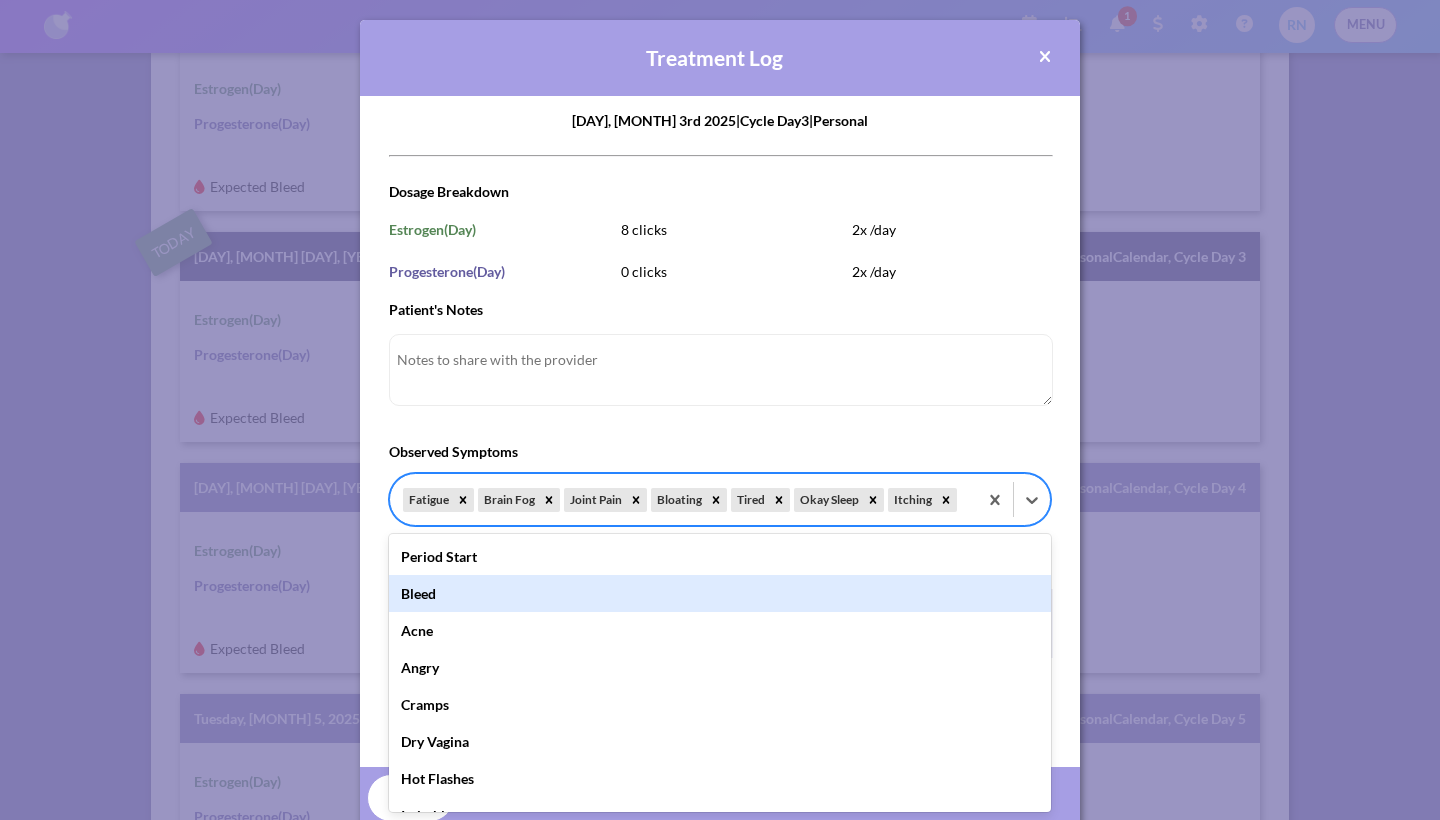 scroll, scrollTop: 0, scrollLeft: 0, axis: both 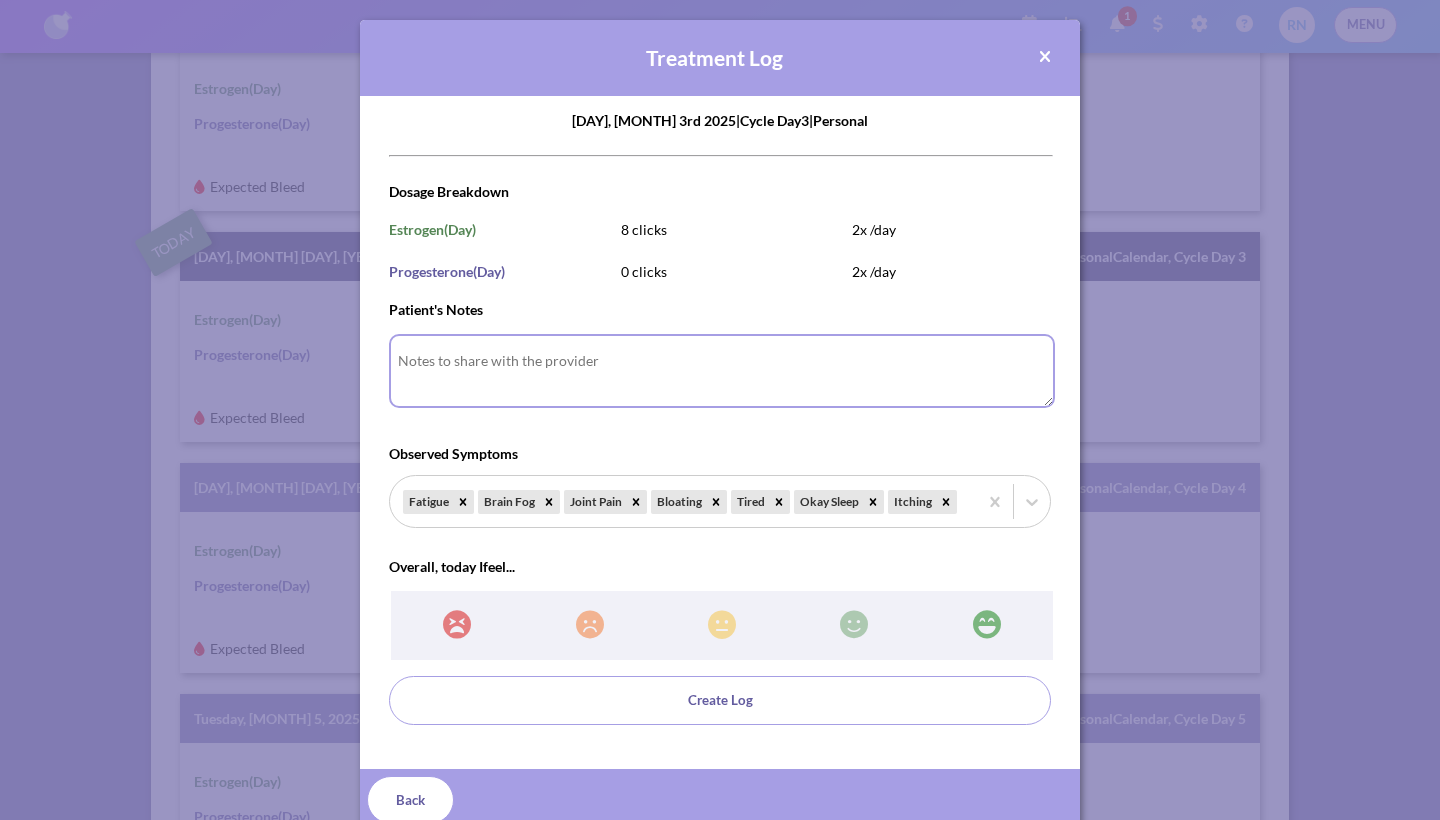 click on "Patient's Notes" at bounding box center [722, 371] 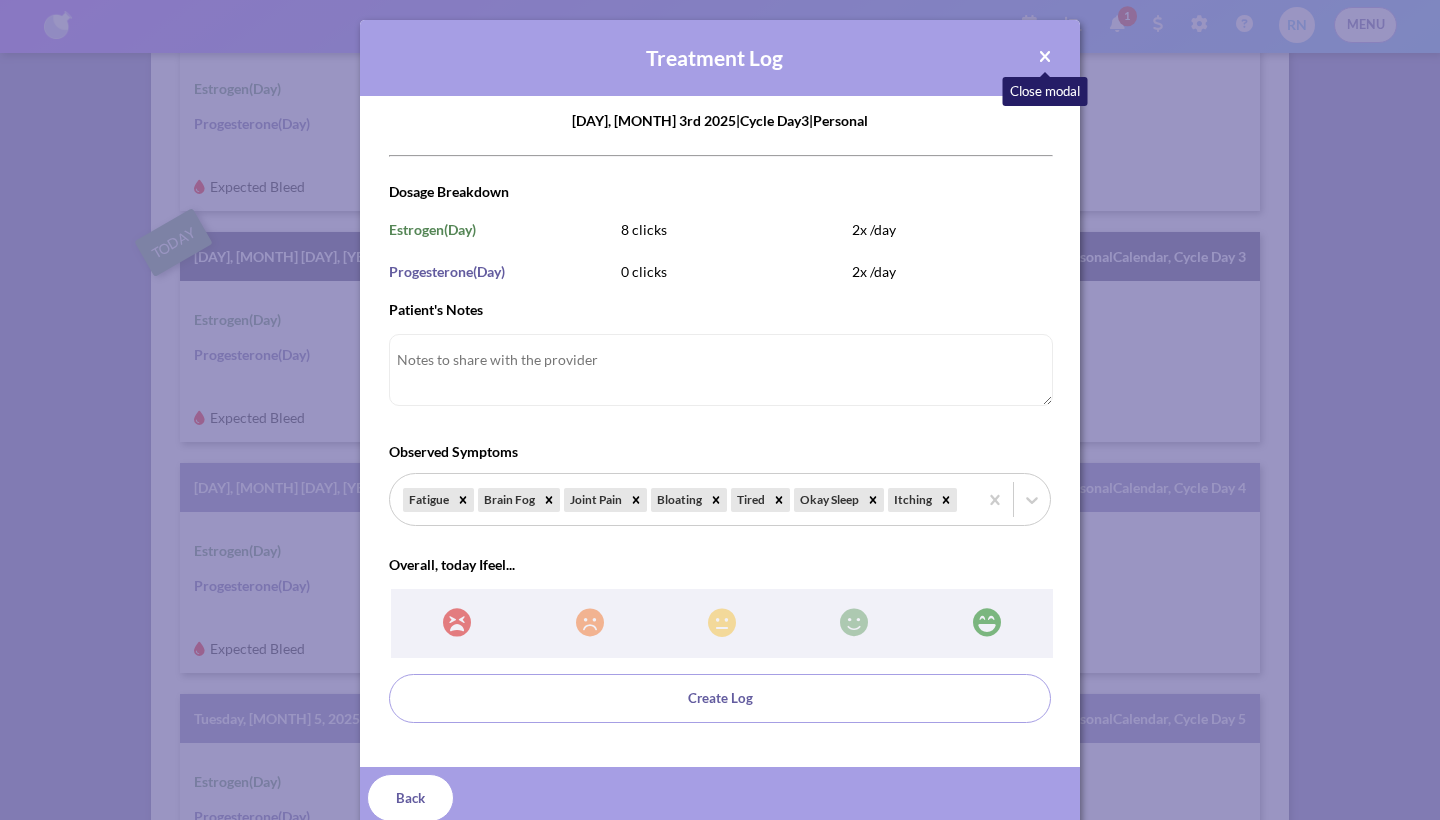 click at bounding box center [1045, 57] 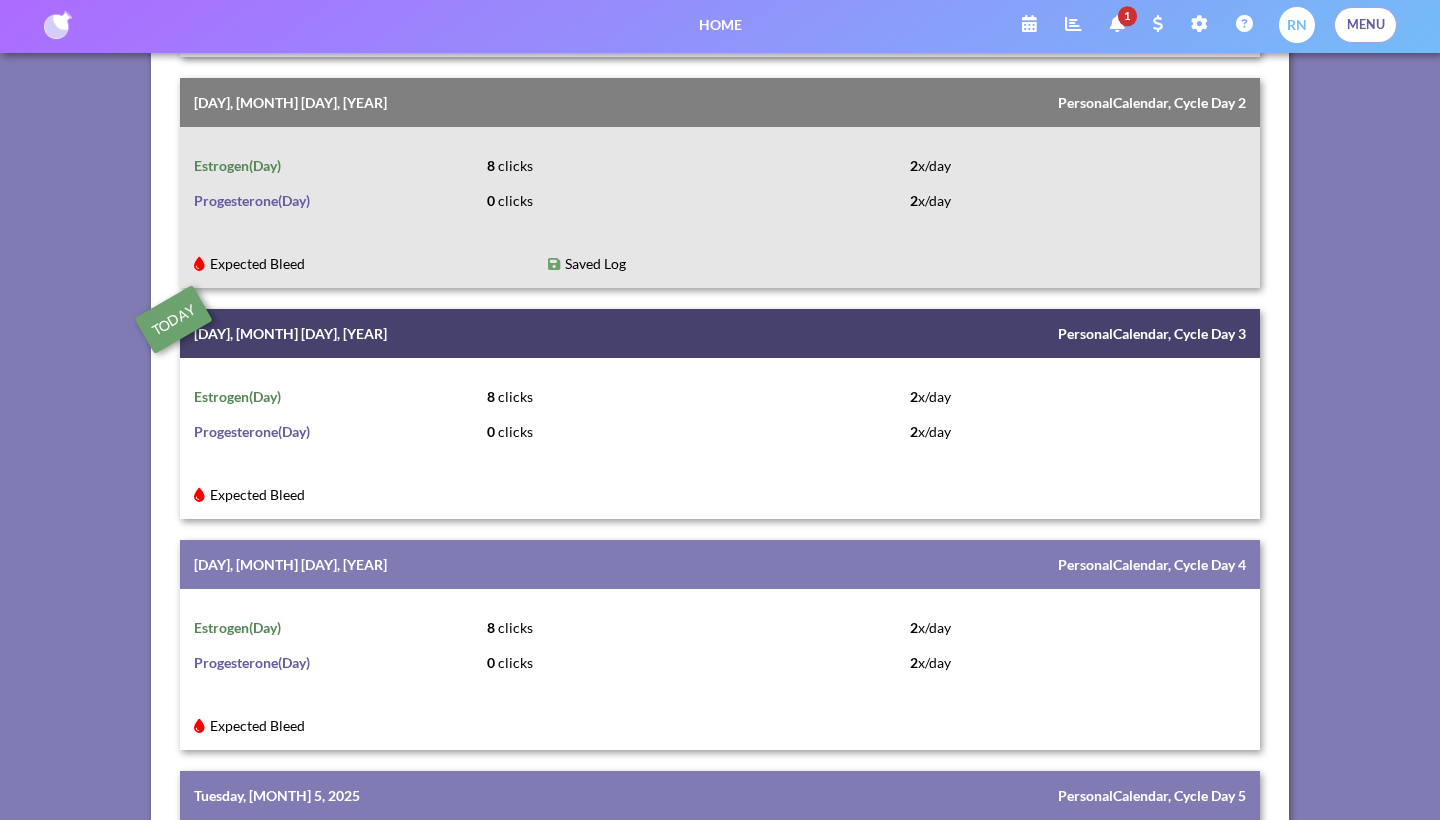 scroll, scrollTop: 573, scrollLeft: 0, axis: vertical 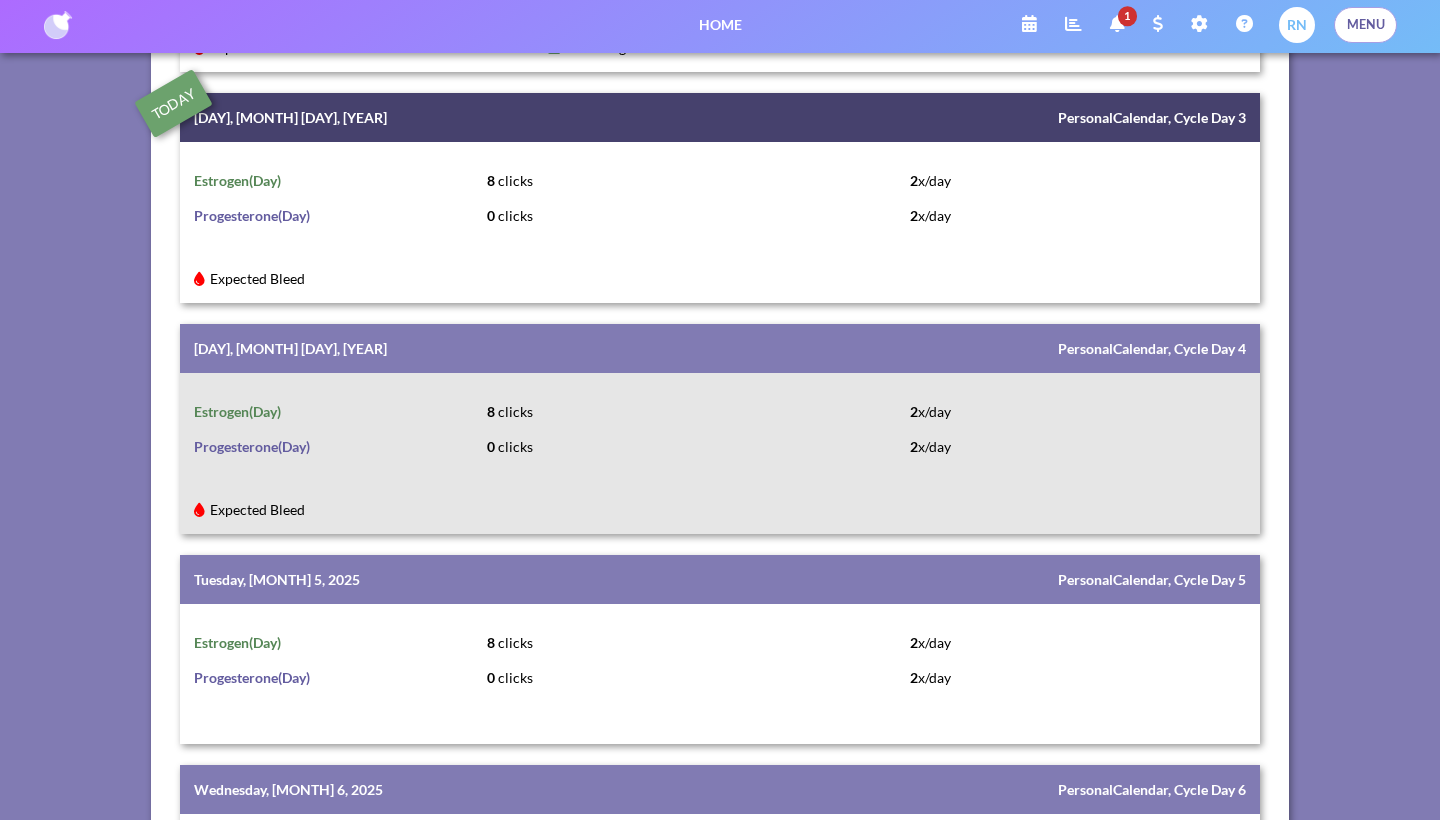 click on "Expected Bleed" at bounding box center [366, 509] 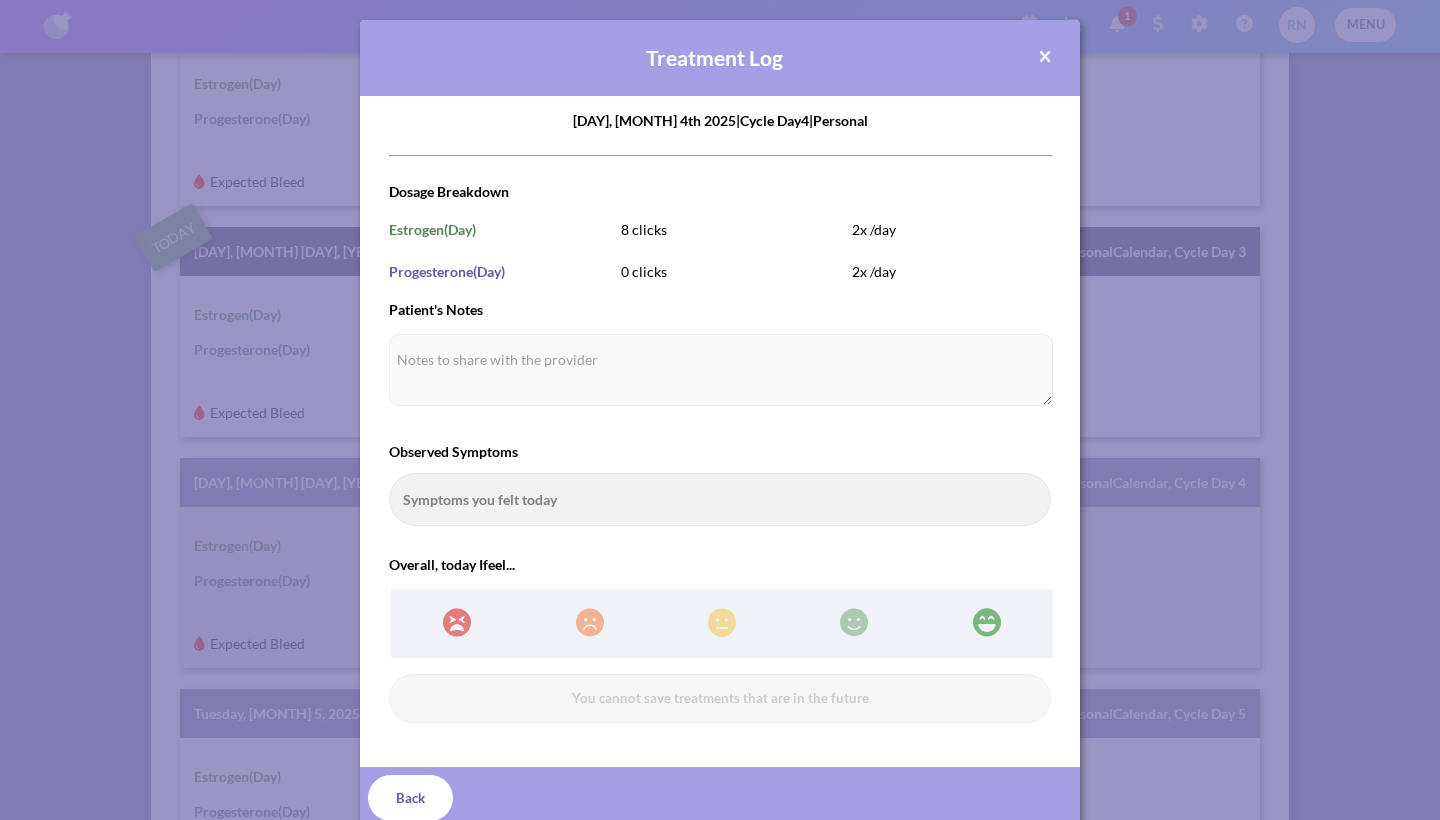 scroll, scrollTop: 434, scrollLeft: 0, axis: vertical 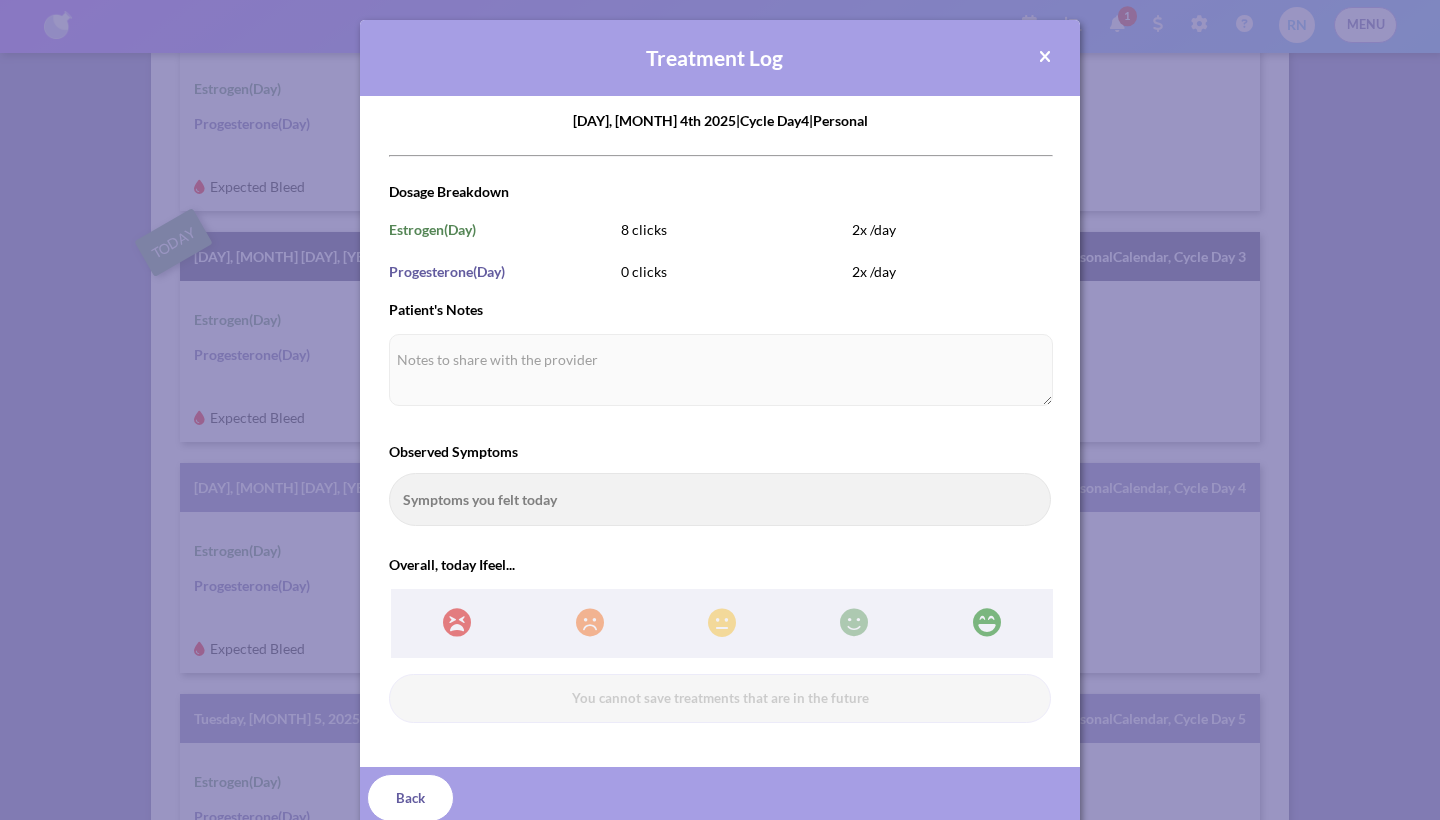 click on "8   clicks" at bounding box center [644, 229] 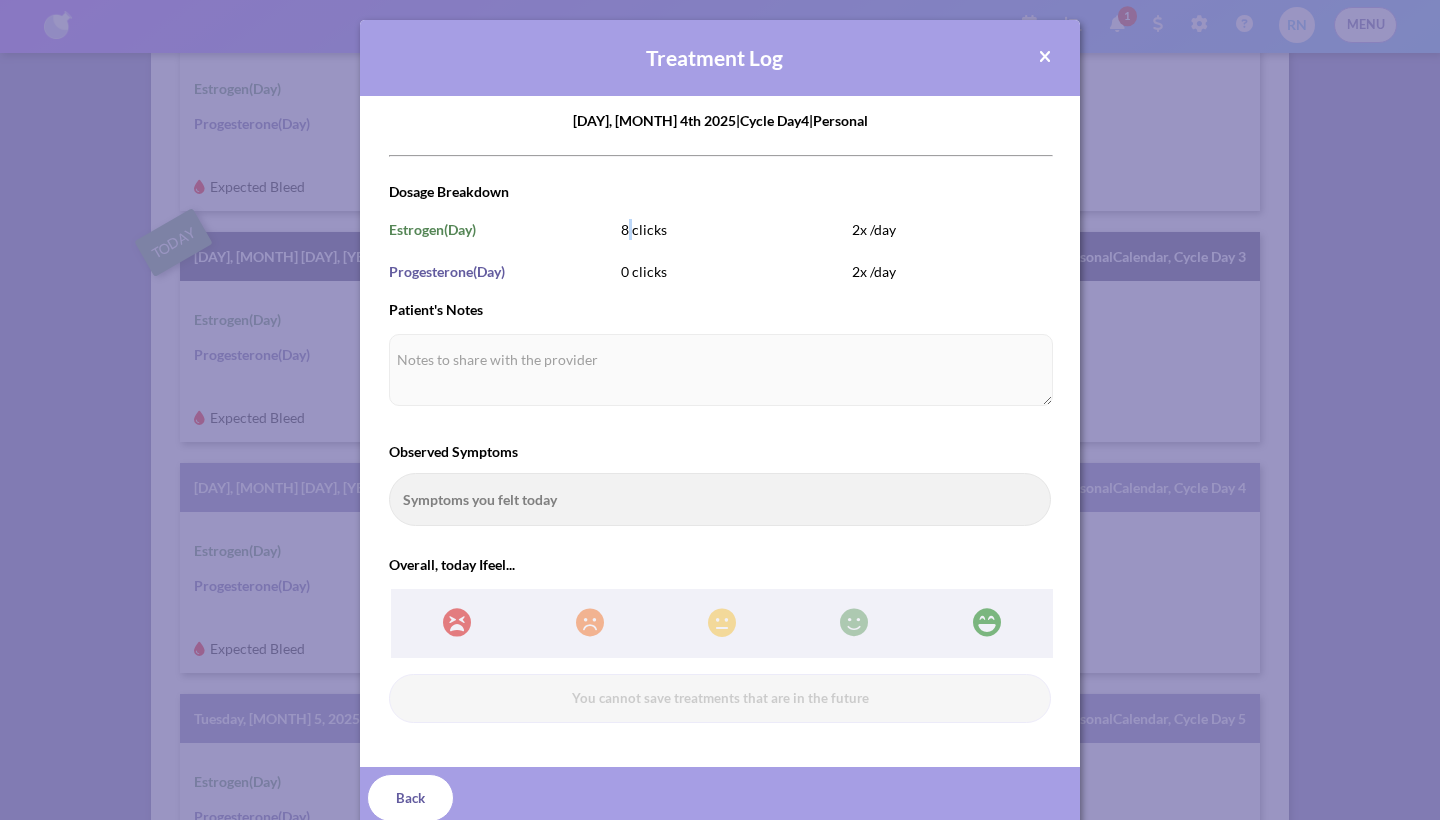 click on "8   clicks" at bounding box center (644, 229) 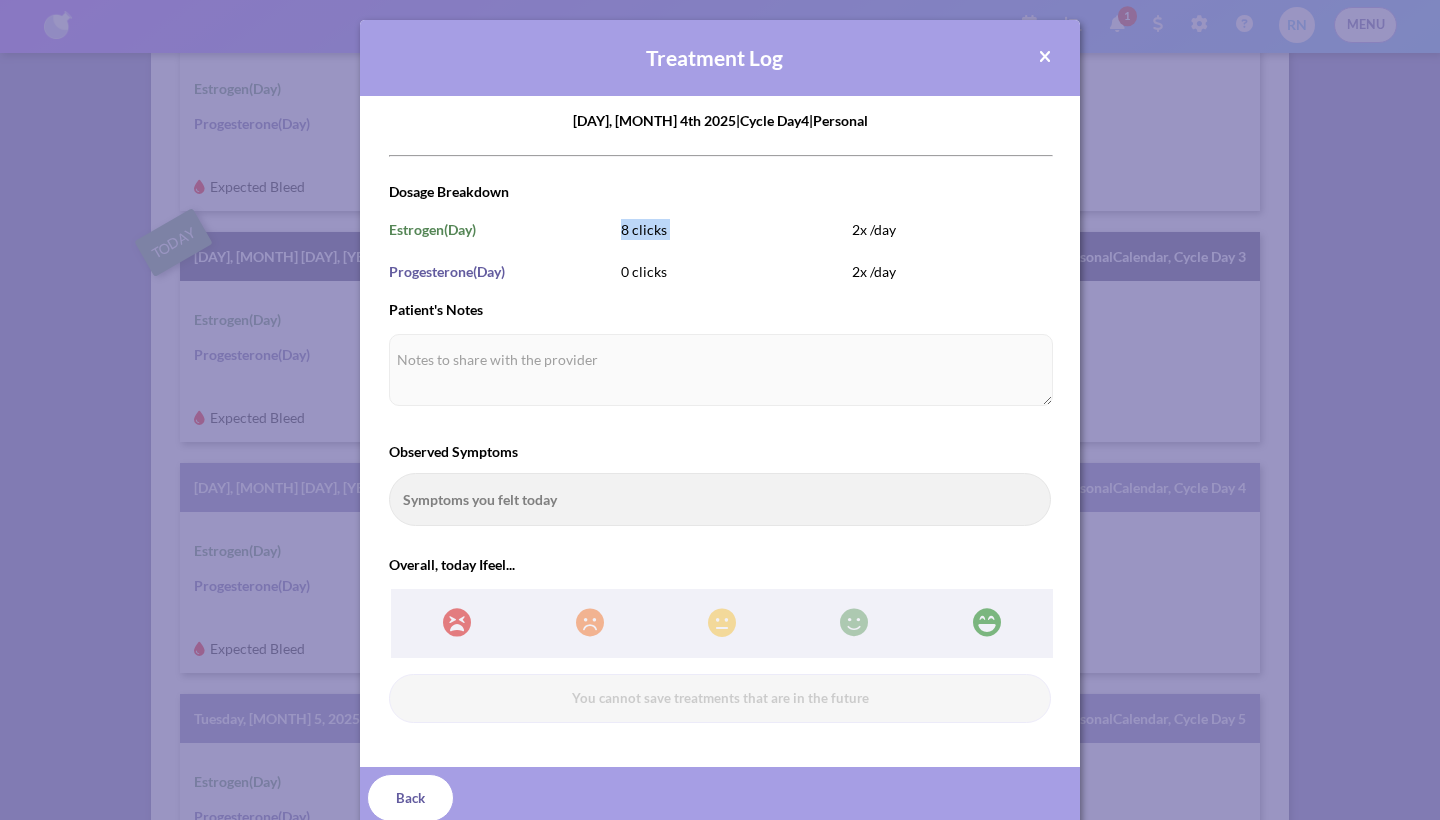 click on "8   clicks" at bounding box center [644, 229] 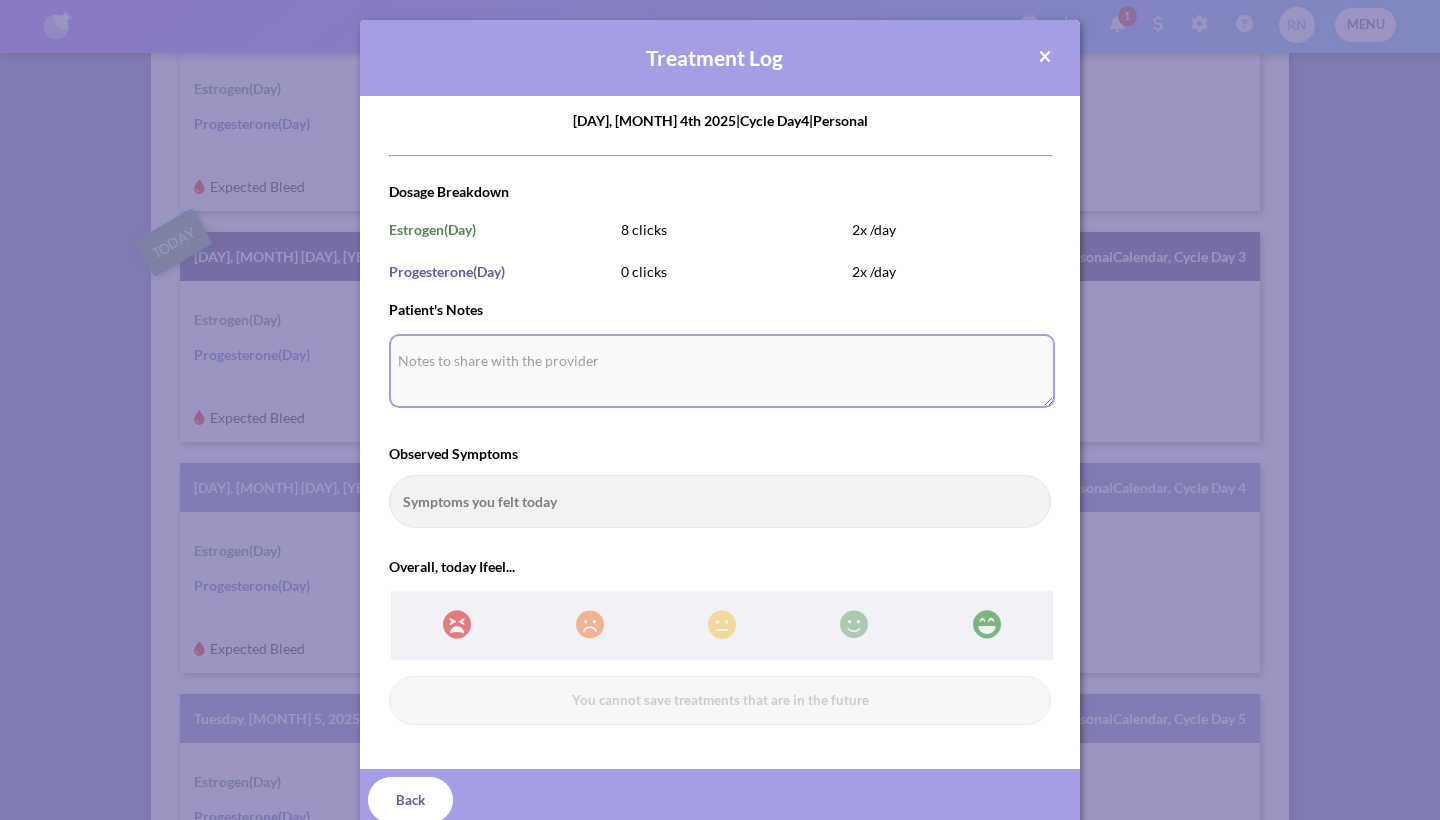 click on "Patient's Notes" at bounding box center [722, 371] 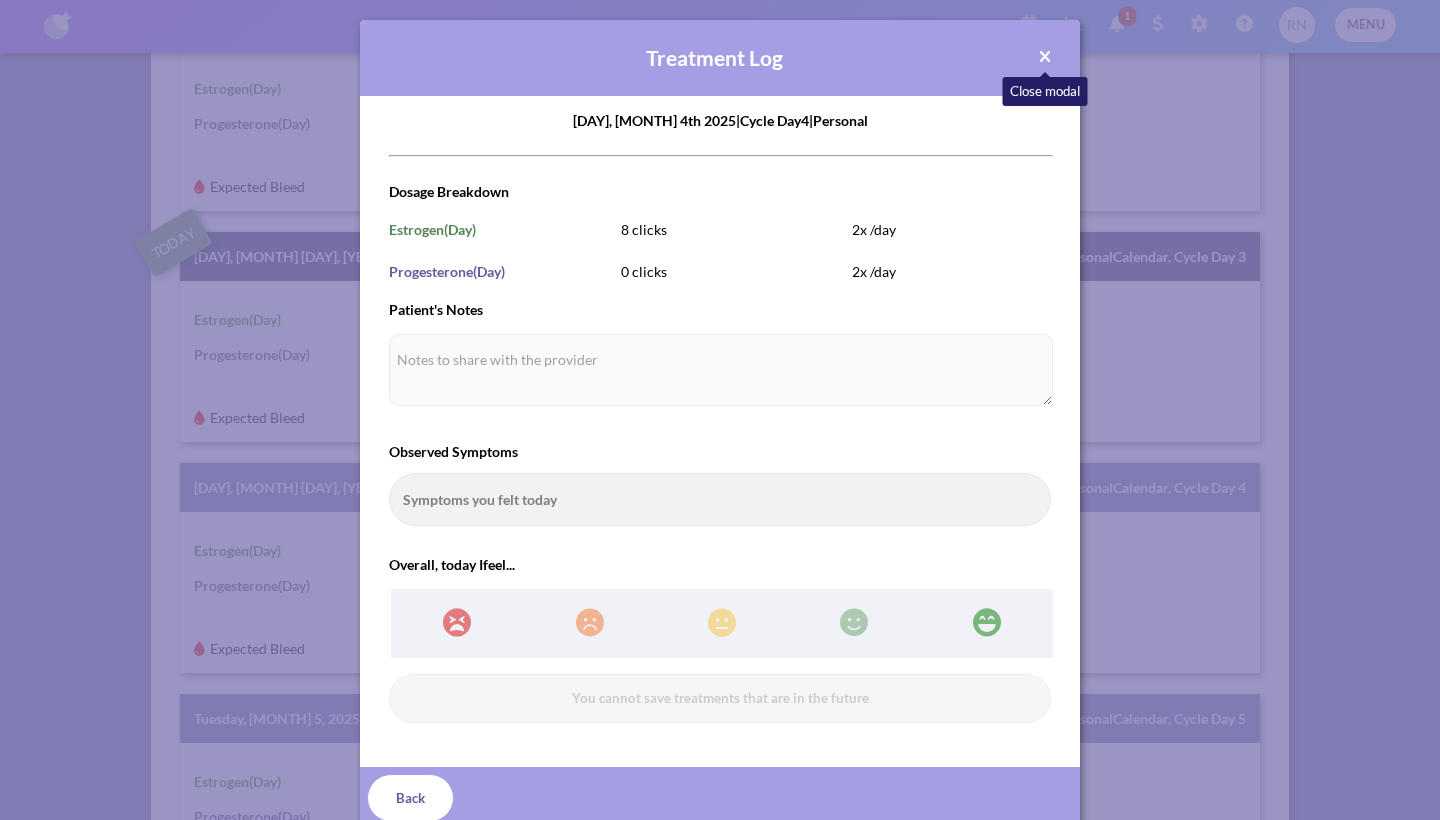 click at bounding box center [1045, 57] 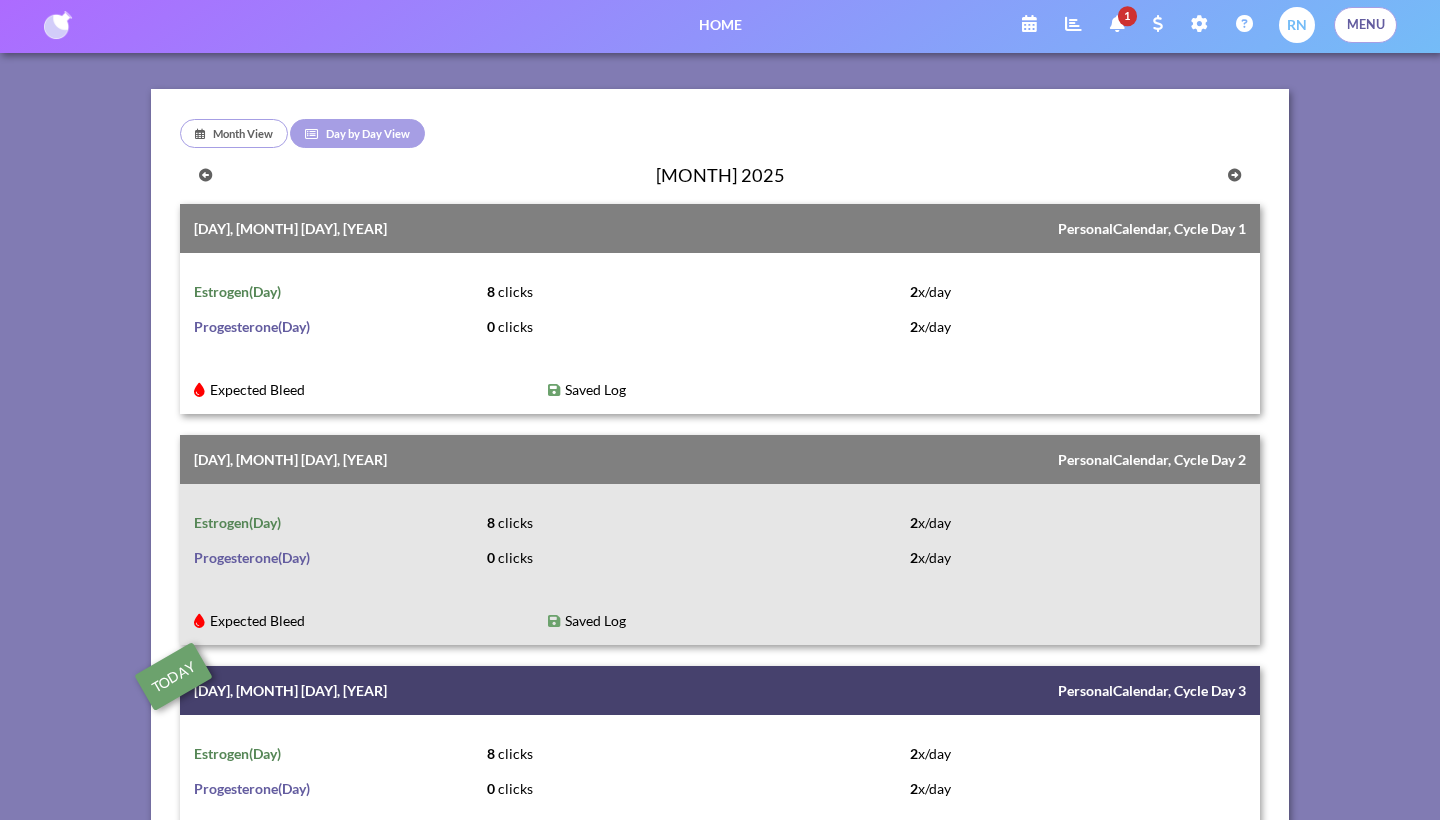 scroll, scrollTop: 0, scrollLeft: 0, axis: both 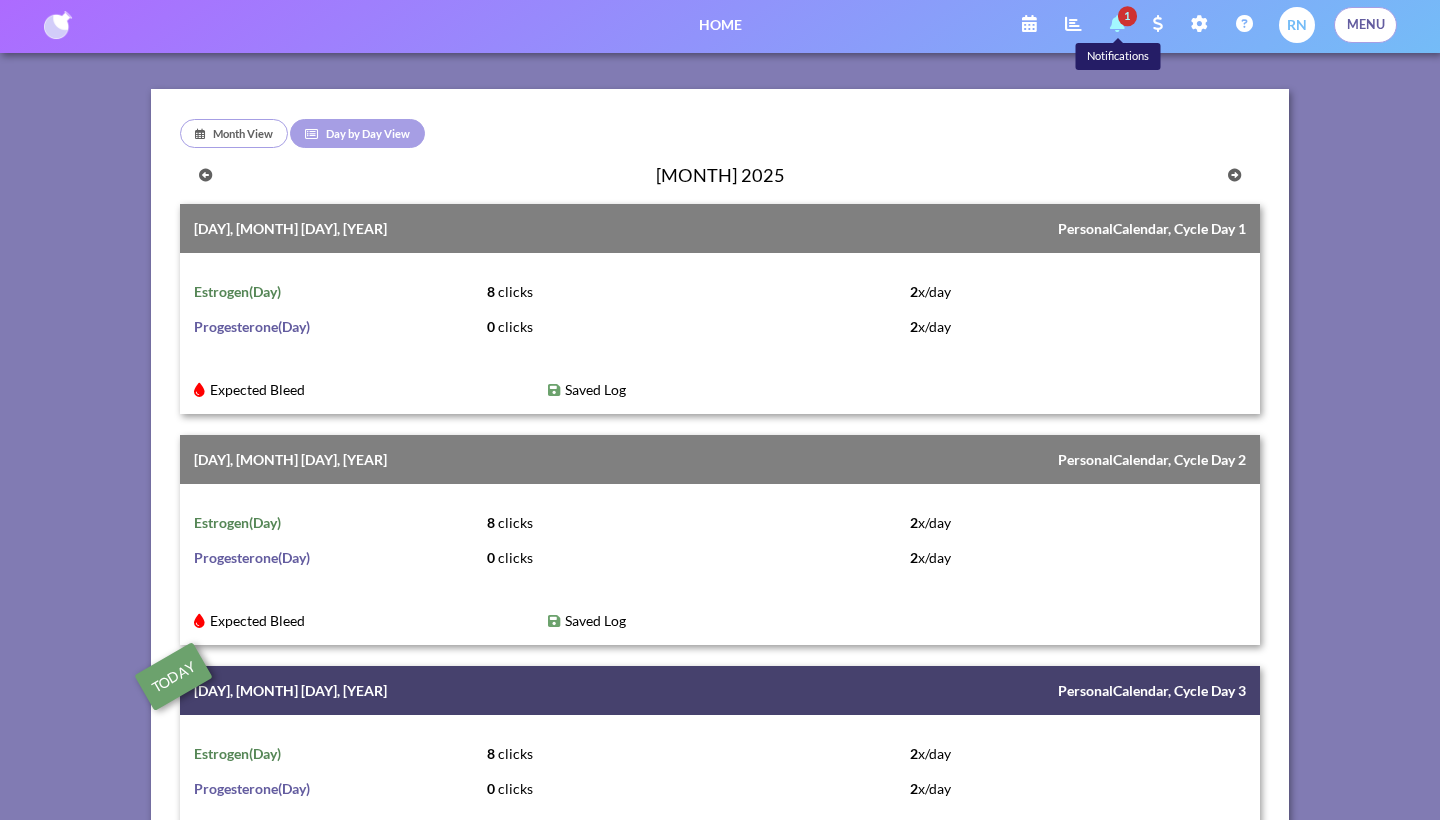 click at bounding box center (1117, 24) 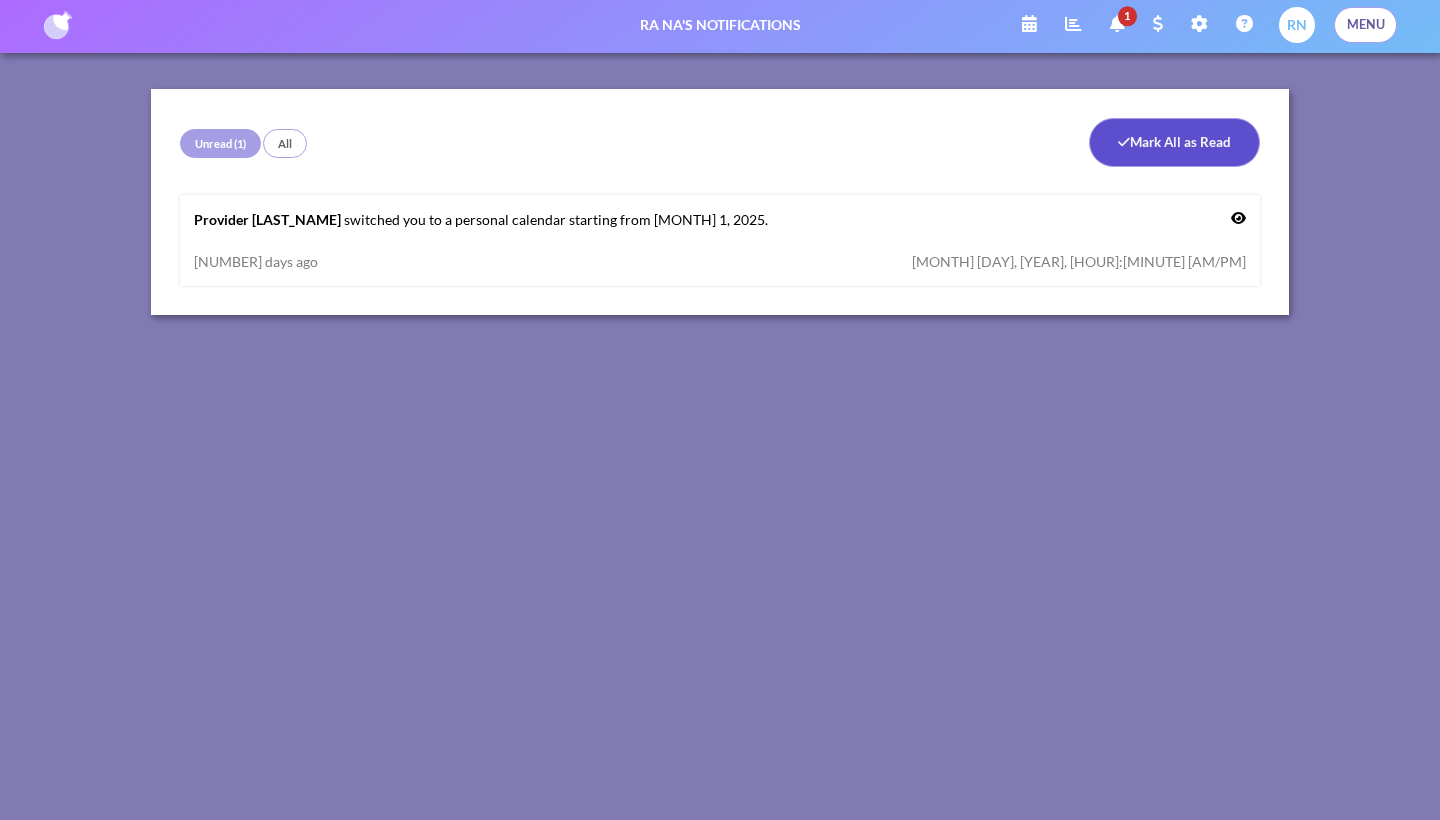 click on "Mark All as Read" at bounding box center (1174, 142) 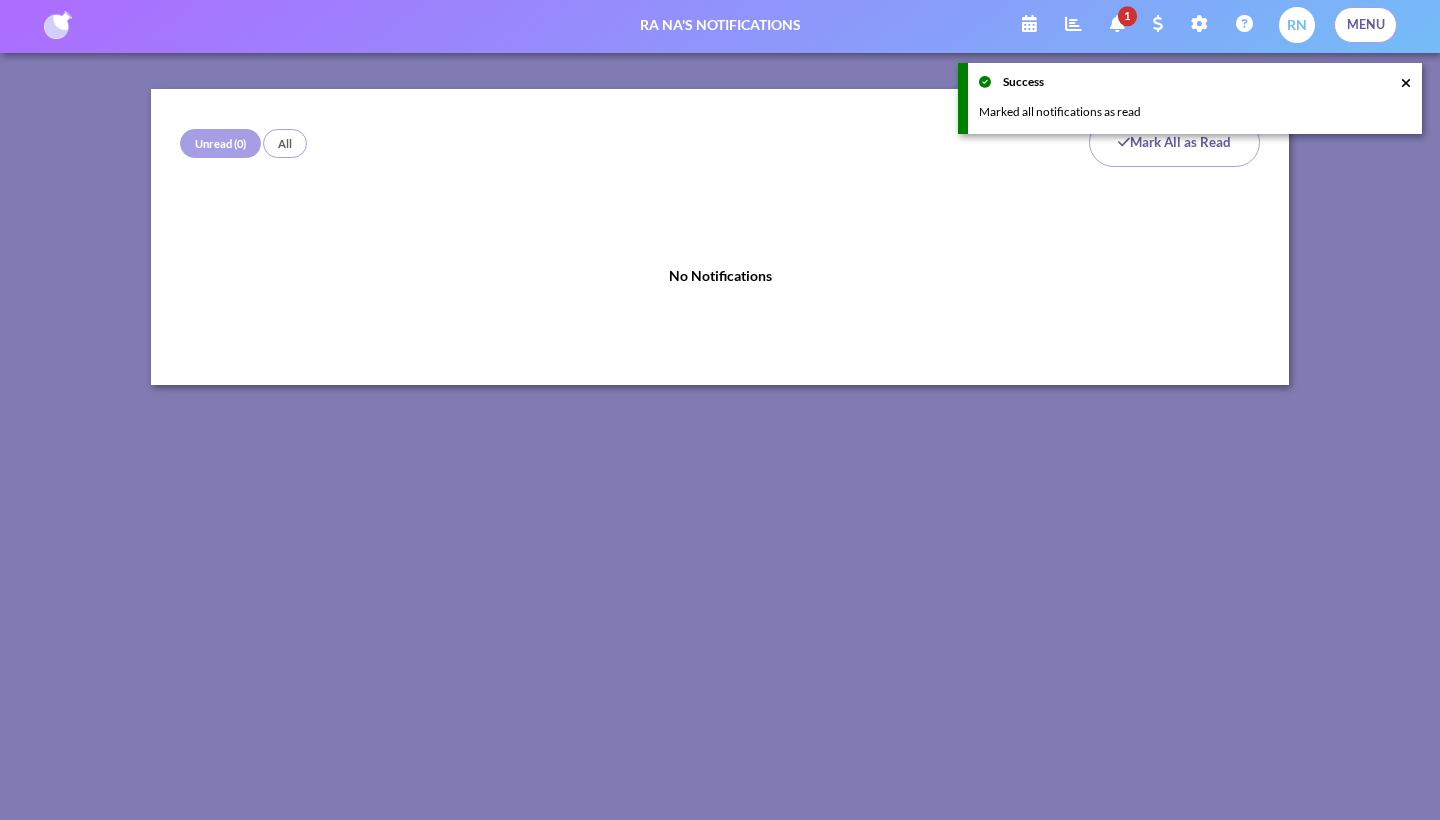 click on "Unread (0) All   Mark All as Read No Notifications" at bounding box center (720, 436) 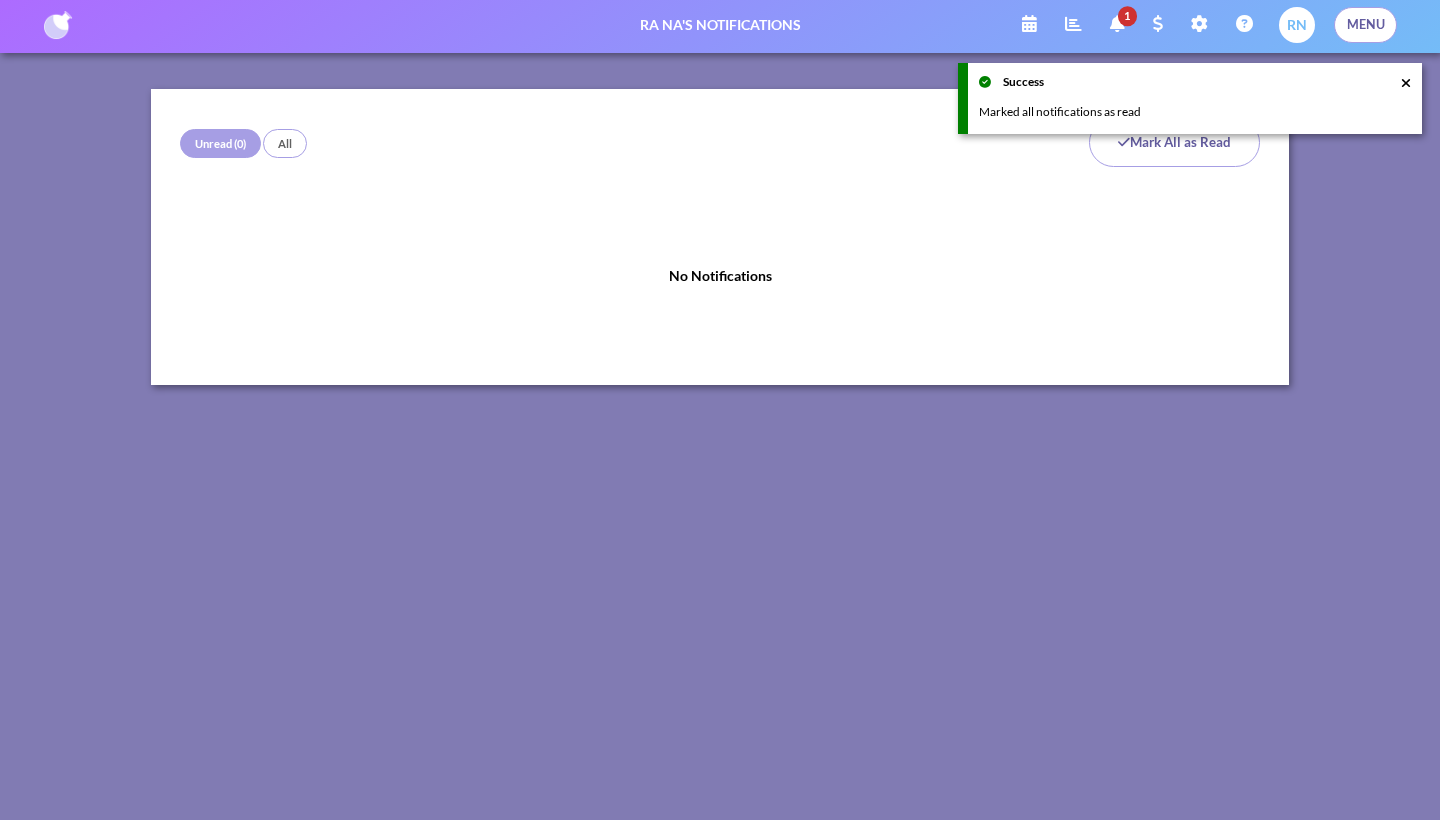 click on "success Marked all notifications as read" at bounding box center (1190, 98) 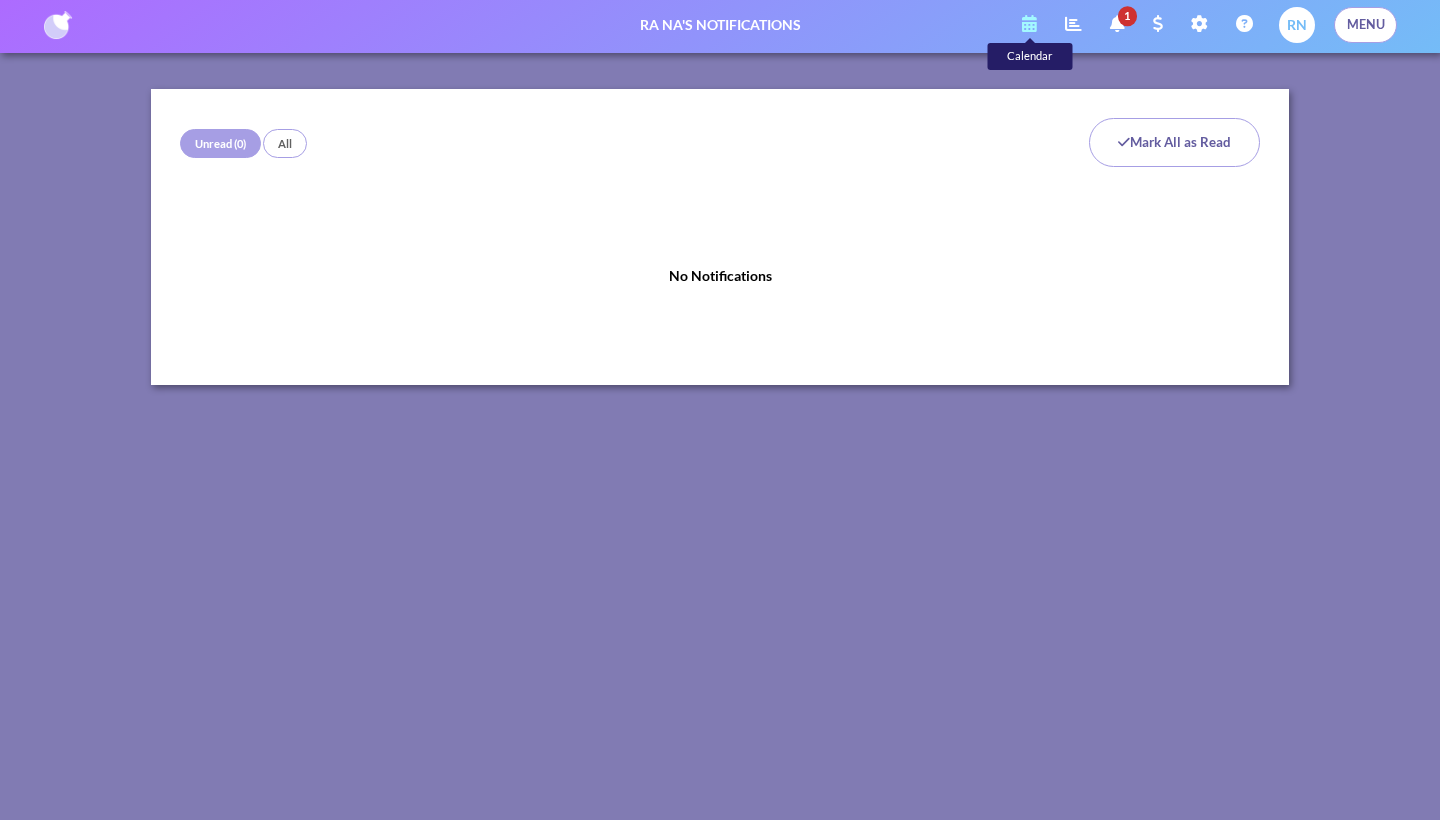 click at bounding box center (1029, 24) 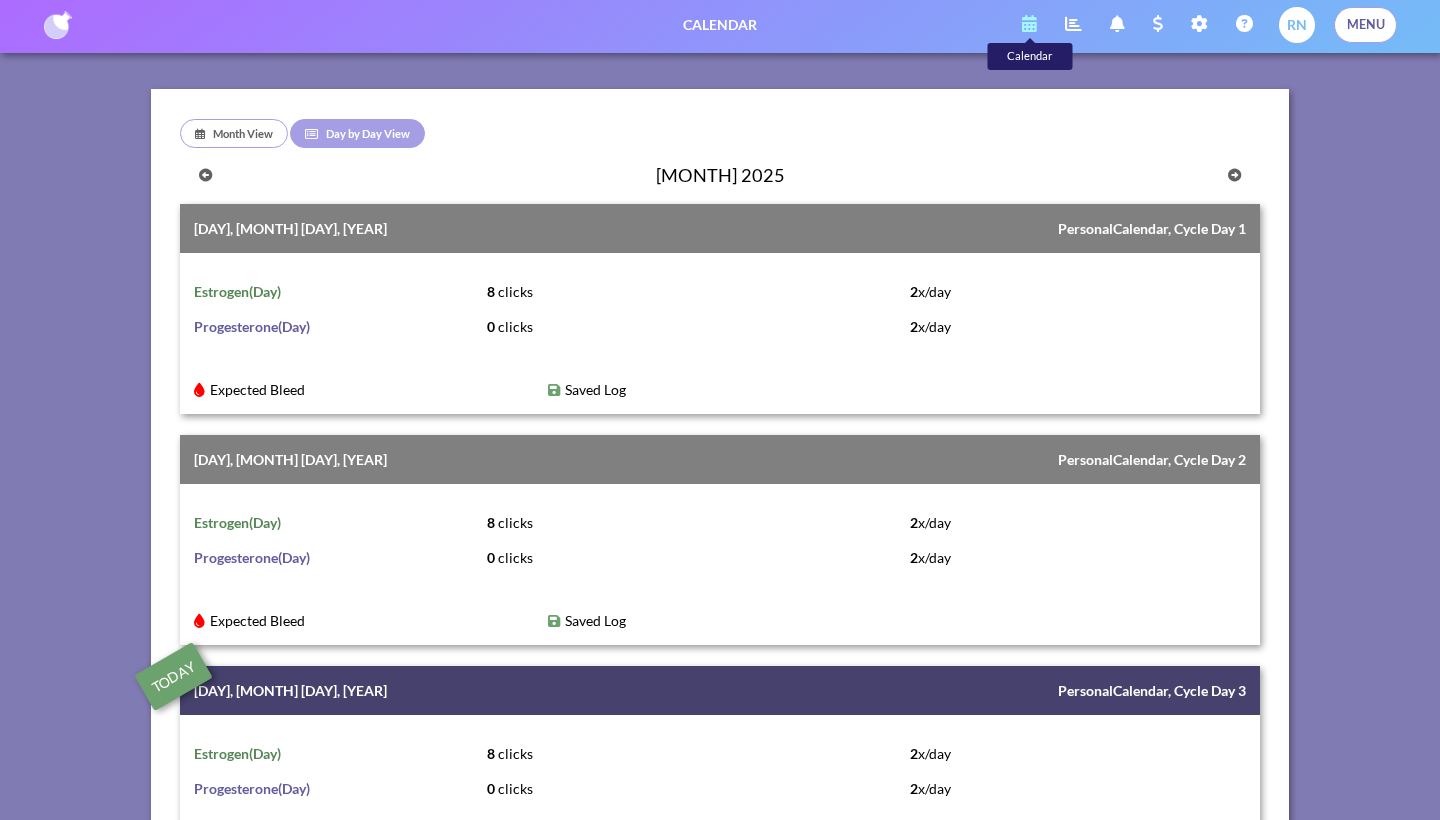 scroll, scrollTop: 434, scrollLeft: 0, axis: vertical 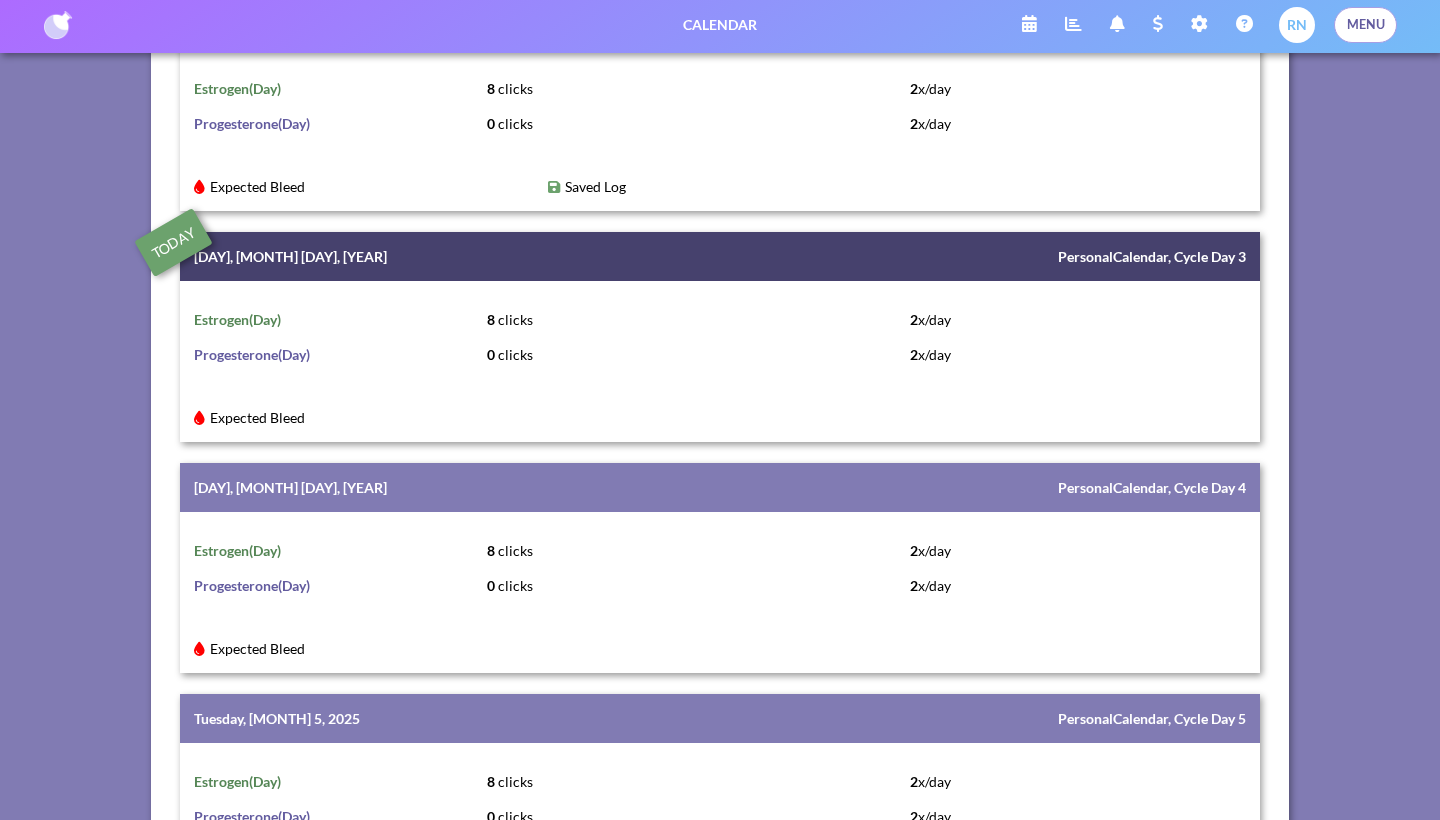 click at bounding box center (58, 24) 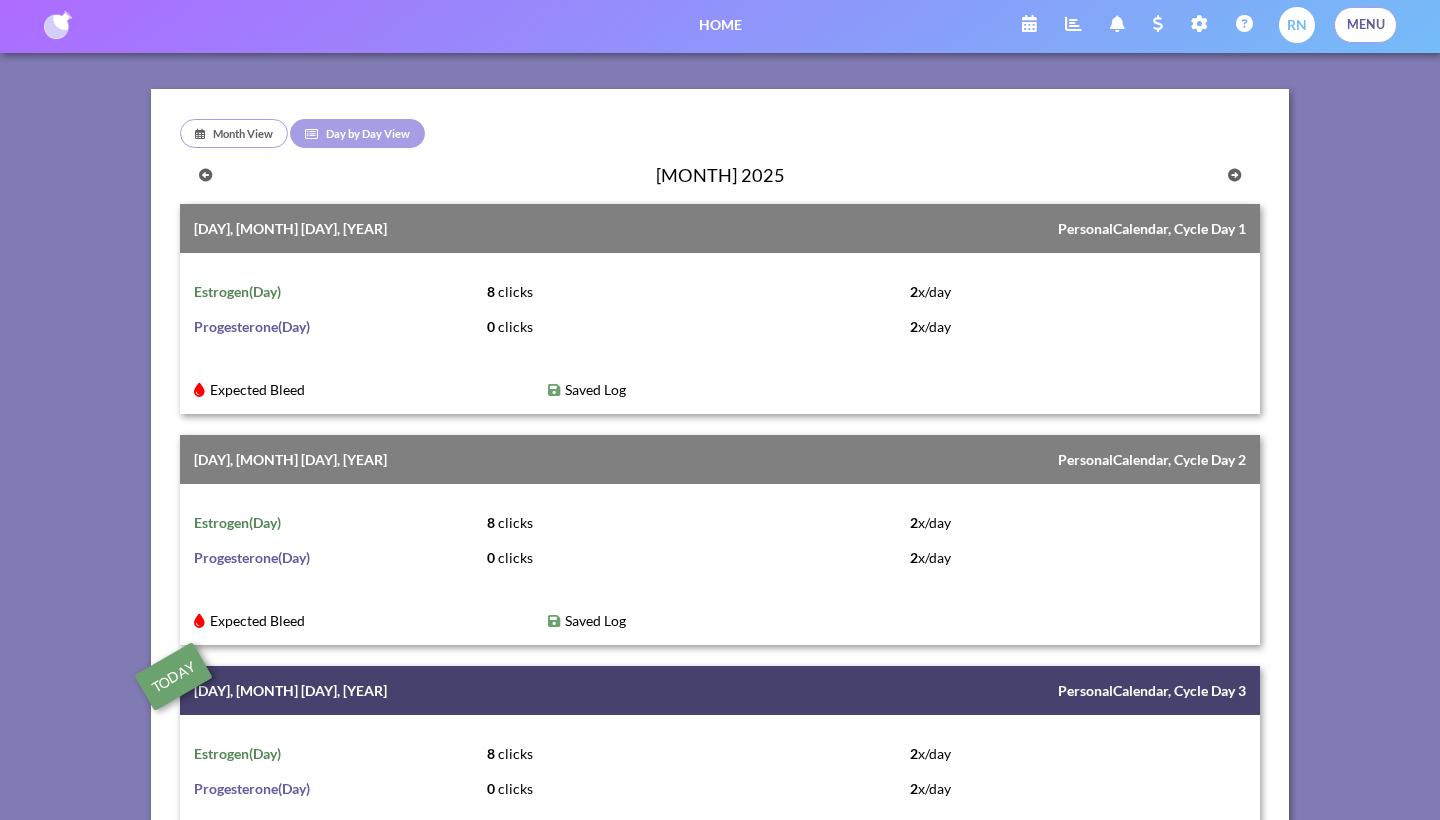 scroll, scrollTop: 0, scrollLeft: 0, axis: both 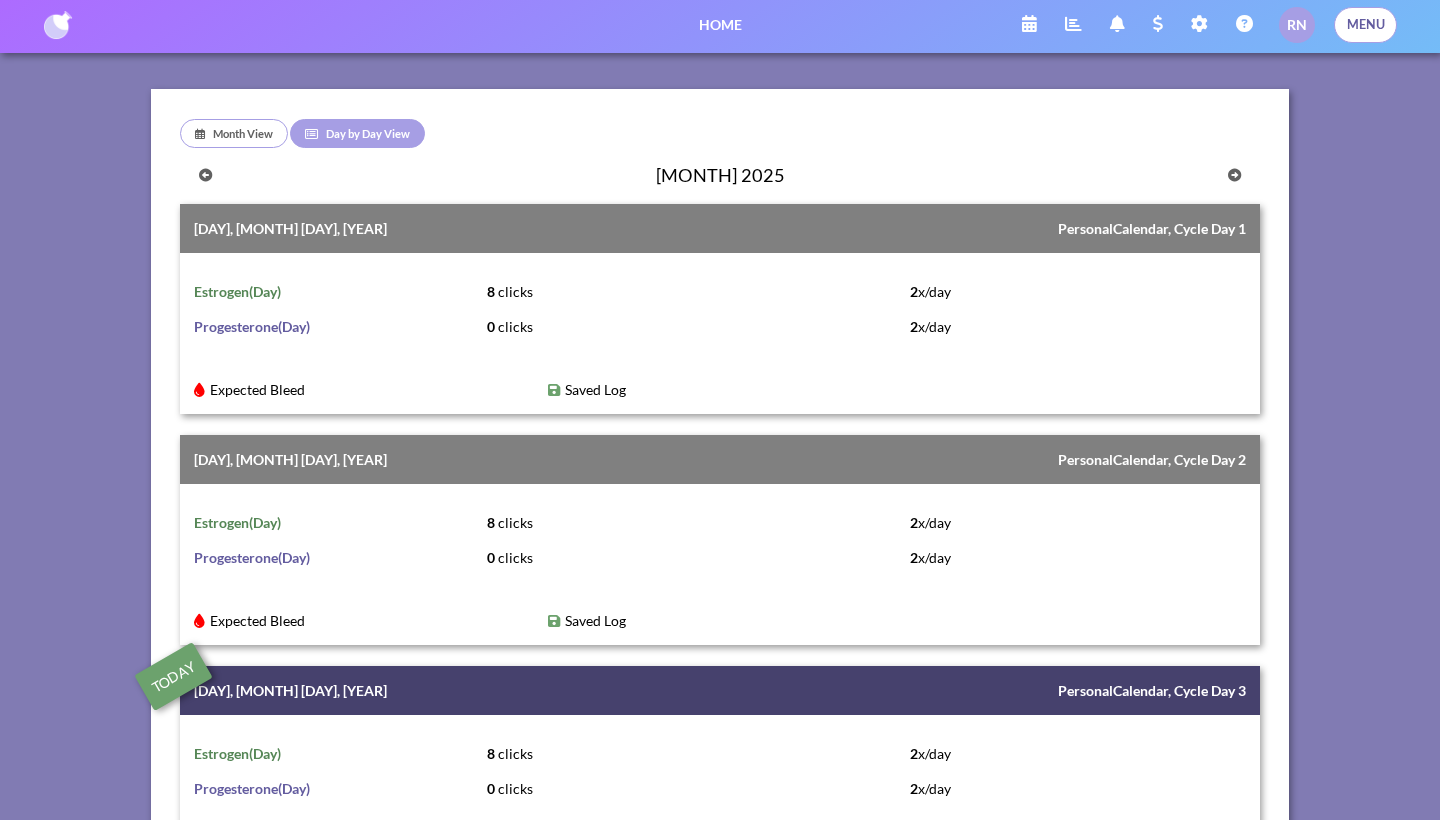 click on "R N" at bounding box center [1297, 25] 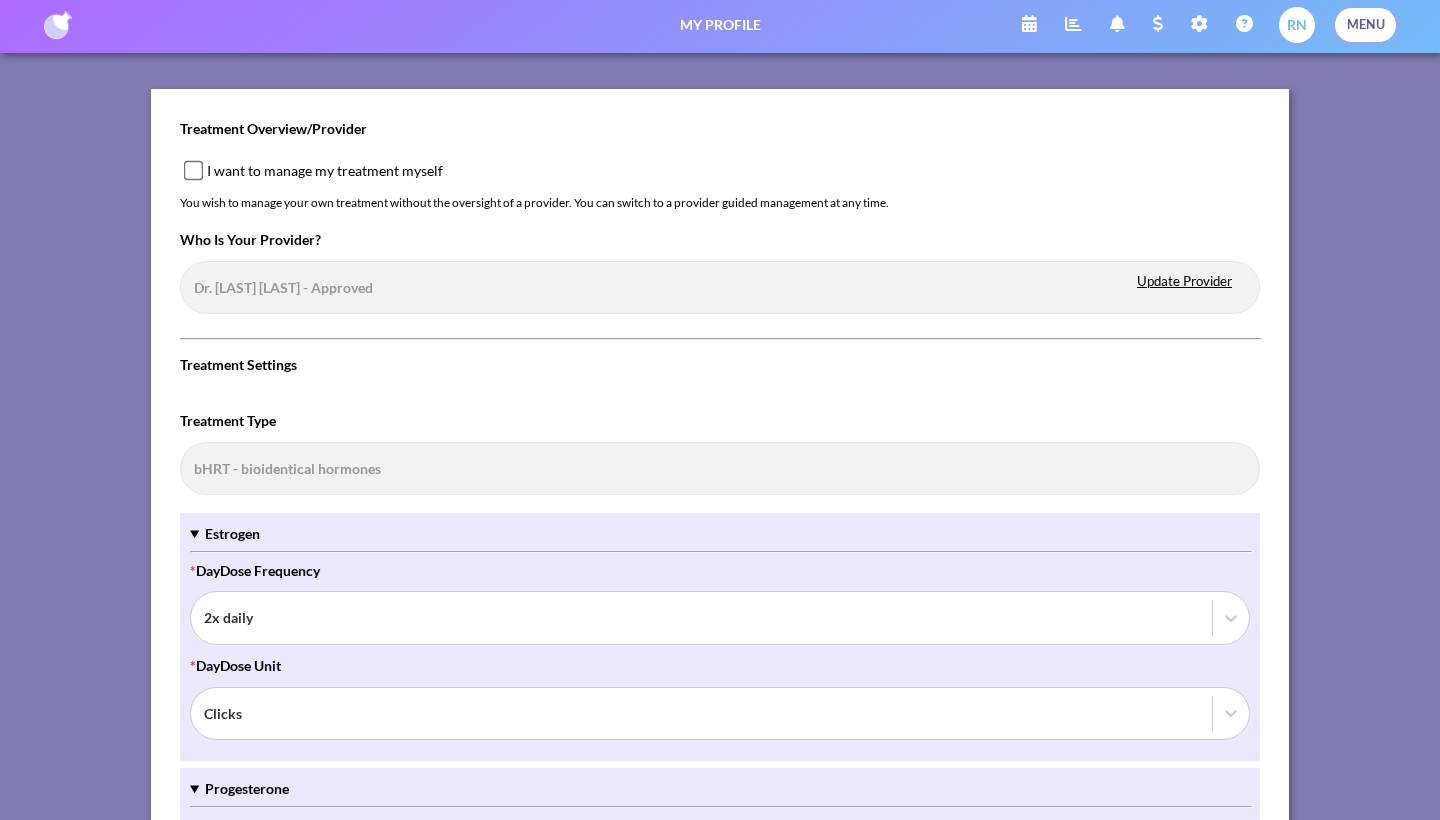 click on "Who is your provider? Dr. [LAST] [LAST] - Approved" at bounding box center [720, 272] 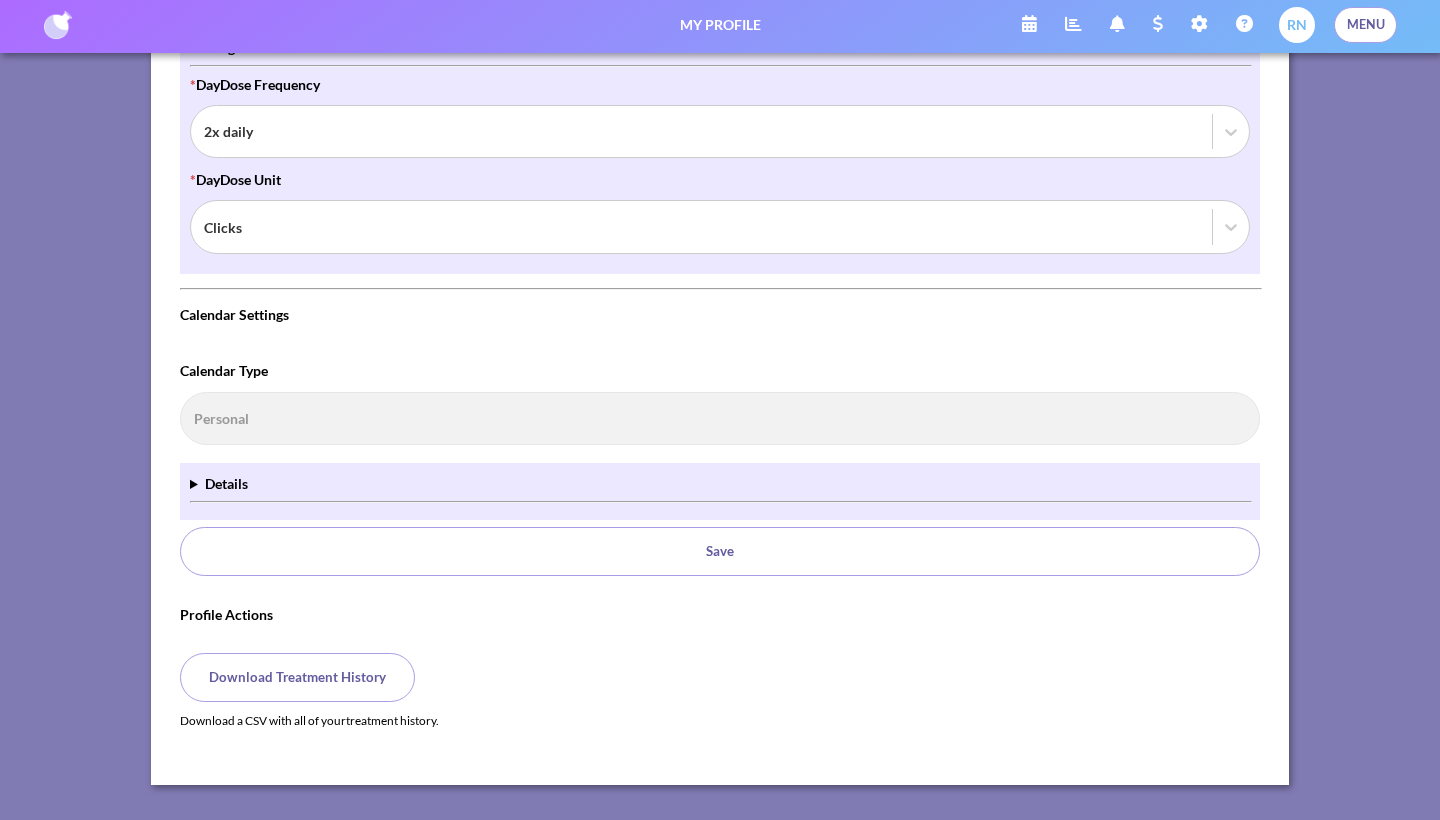 scroll, scrollTop: 740, scrollLeft: 0, axis: vertical 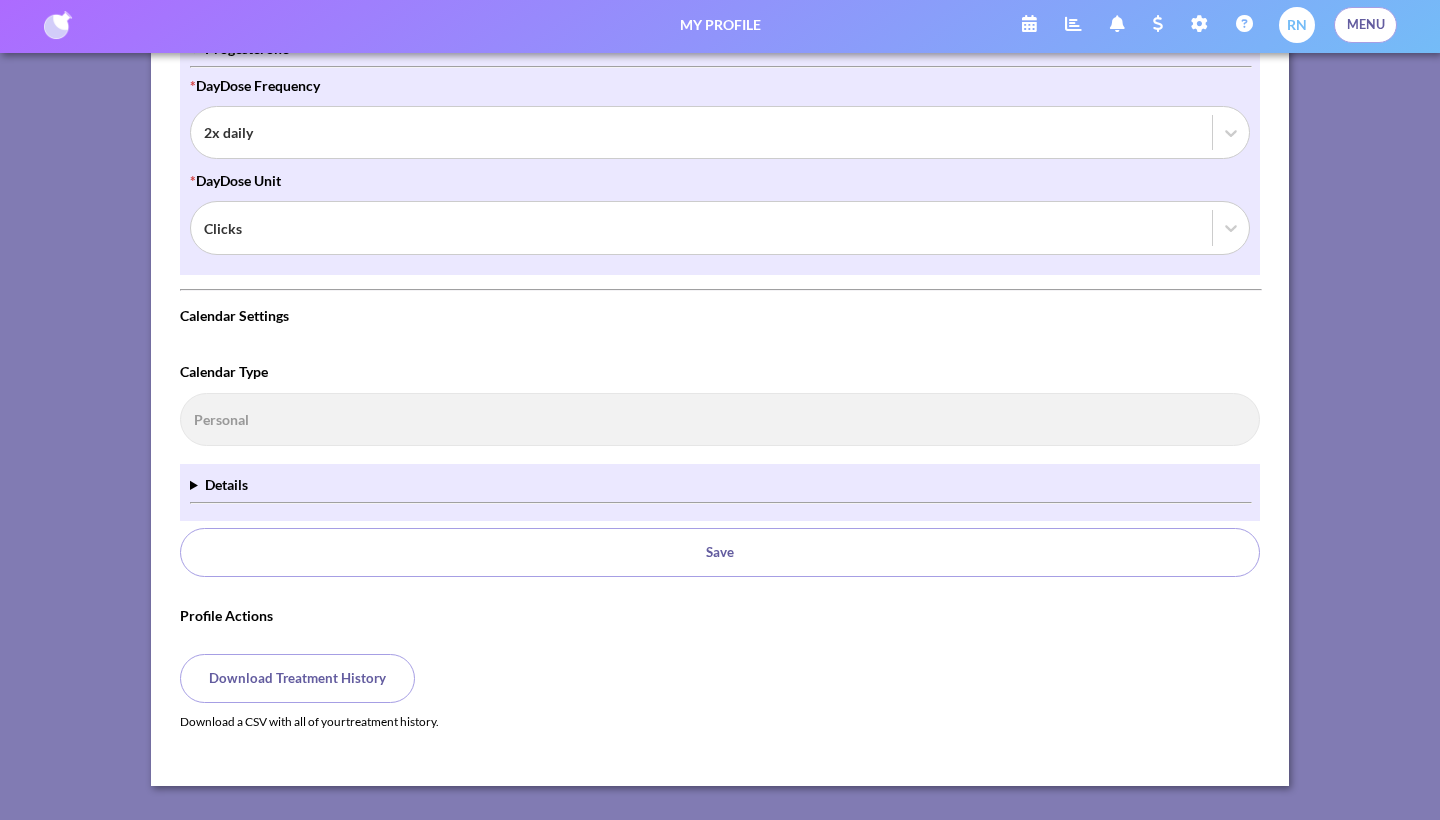 click on "Details" at bounding box center (720, 489) 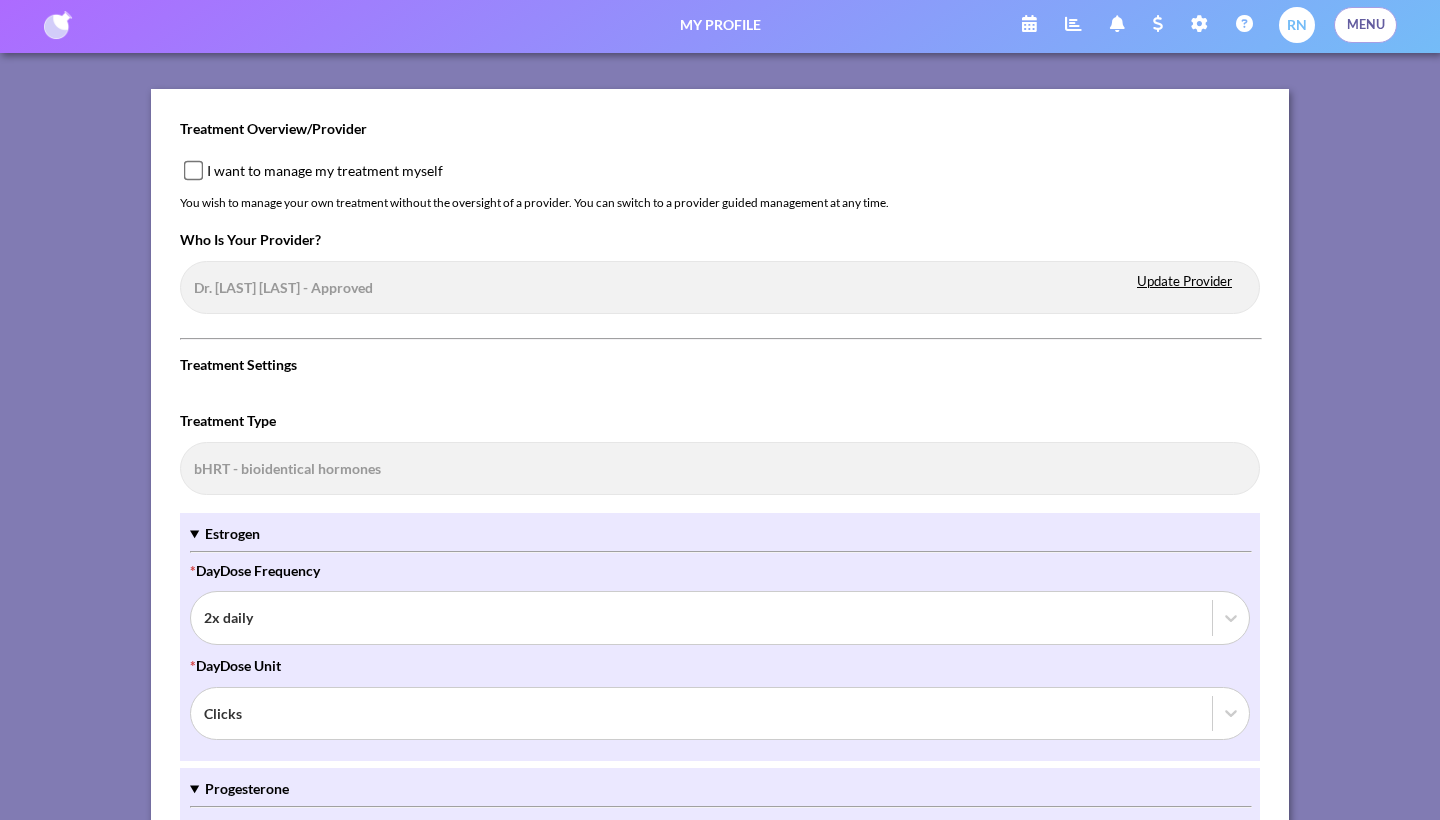 scroll, scrollTop: 0, scrollLeft: 0, axis: both 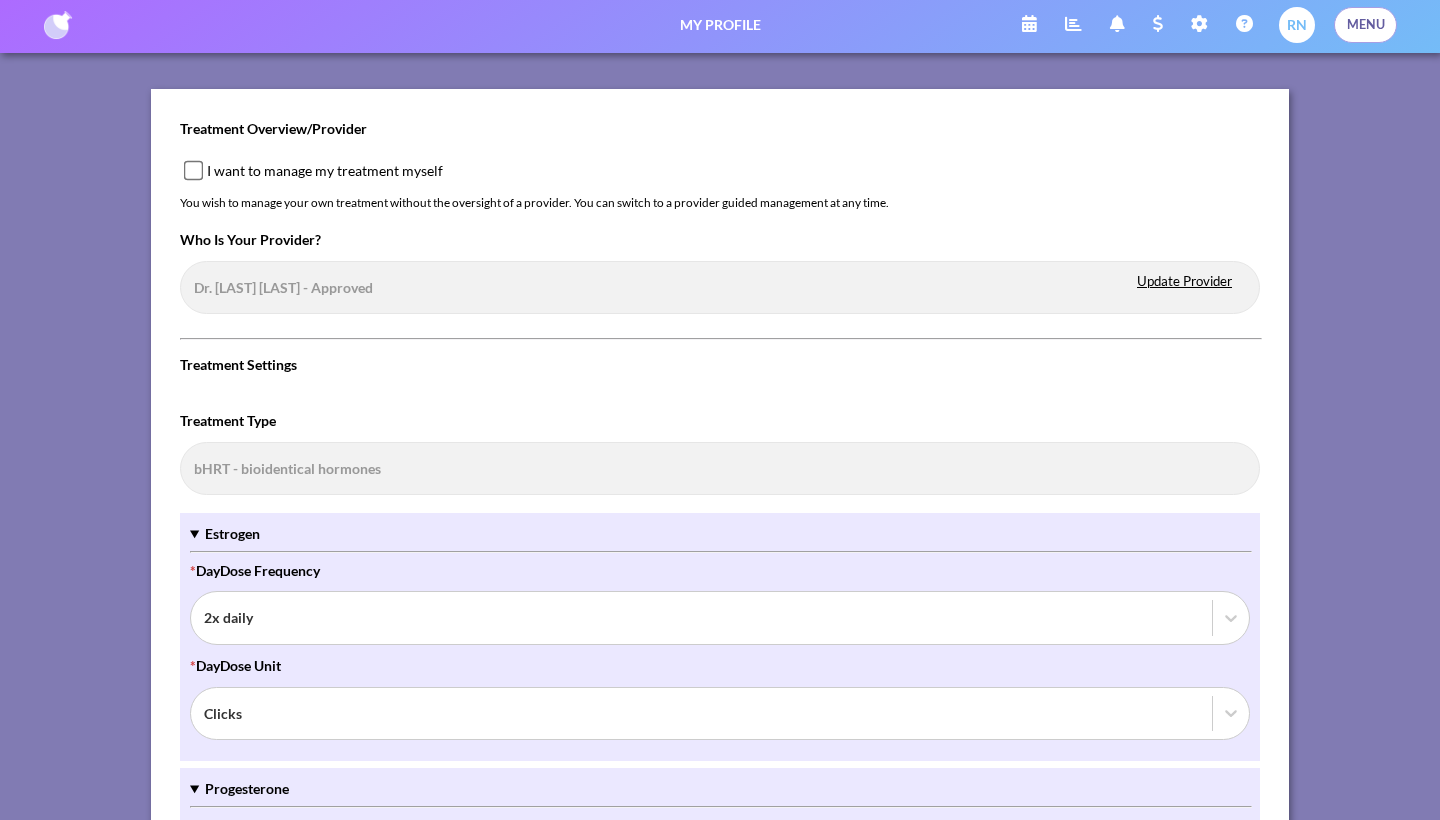 click at bounding box center (58, 25) 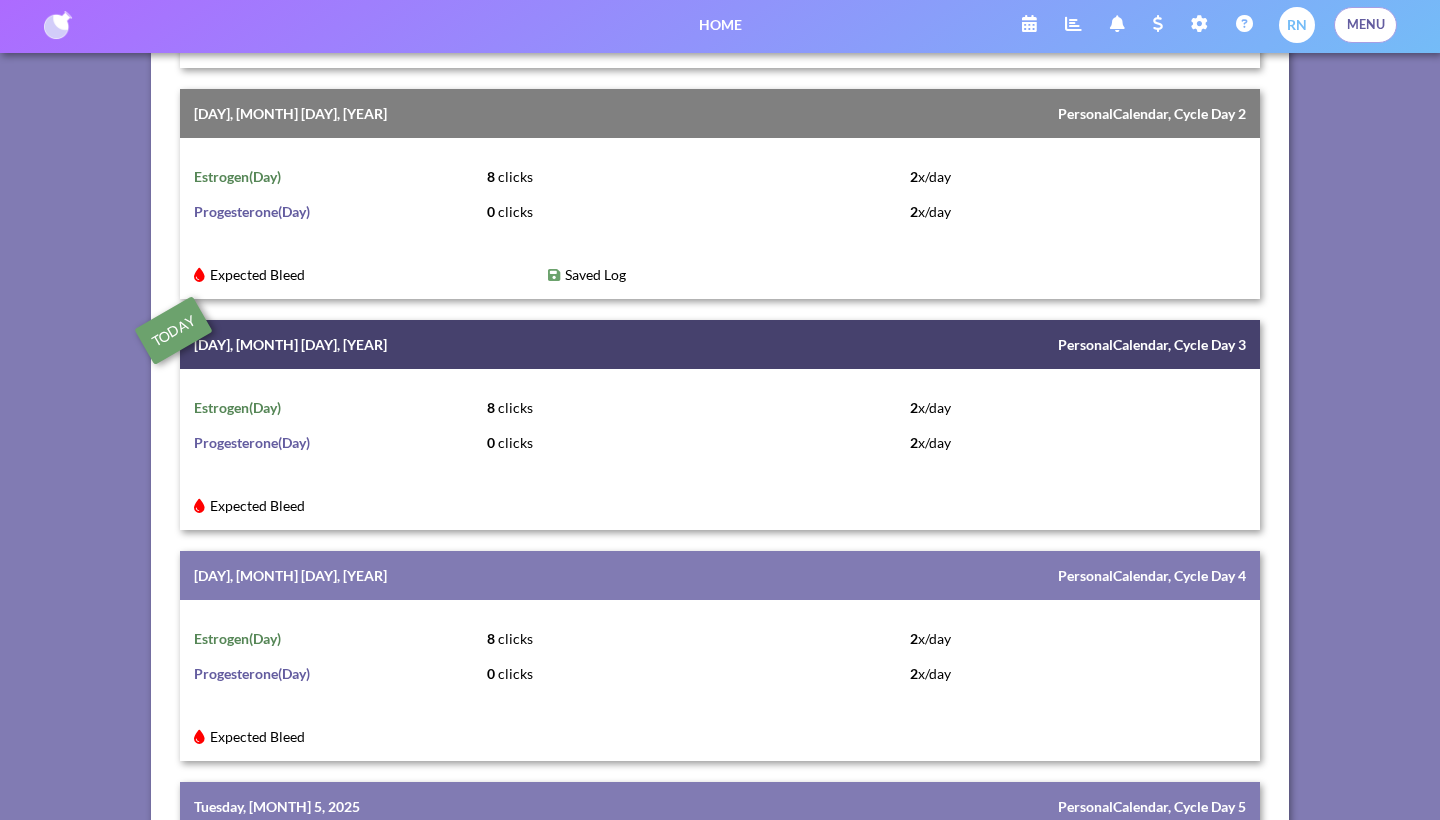 scroll, scrollTop: 434, scrollLeft: 0, axis: vertical 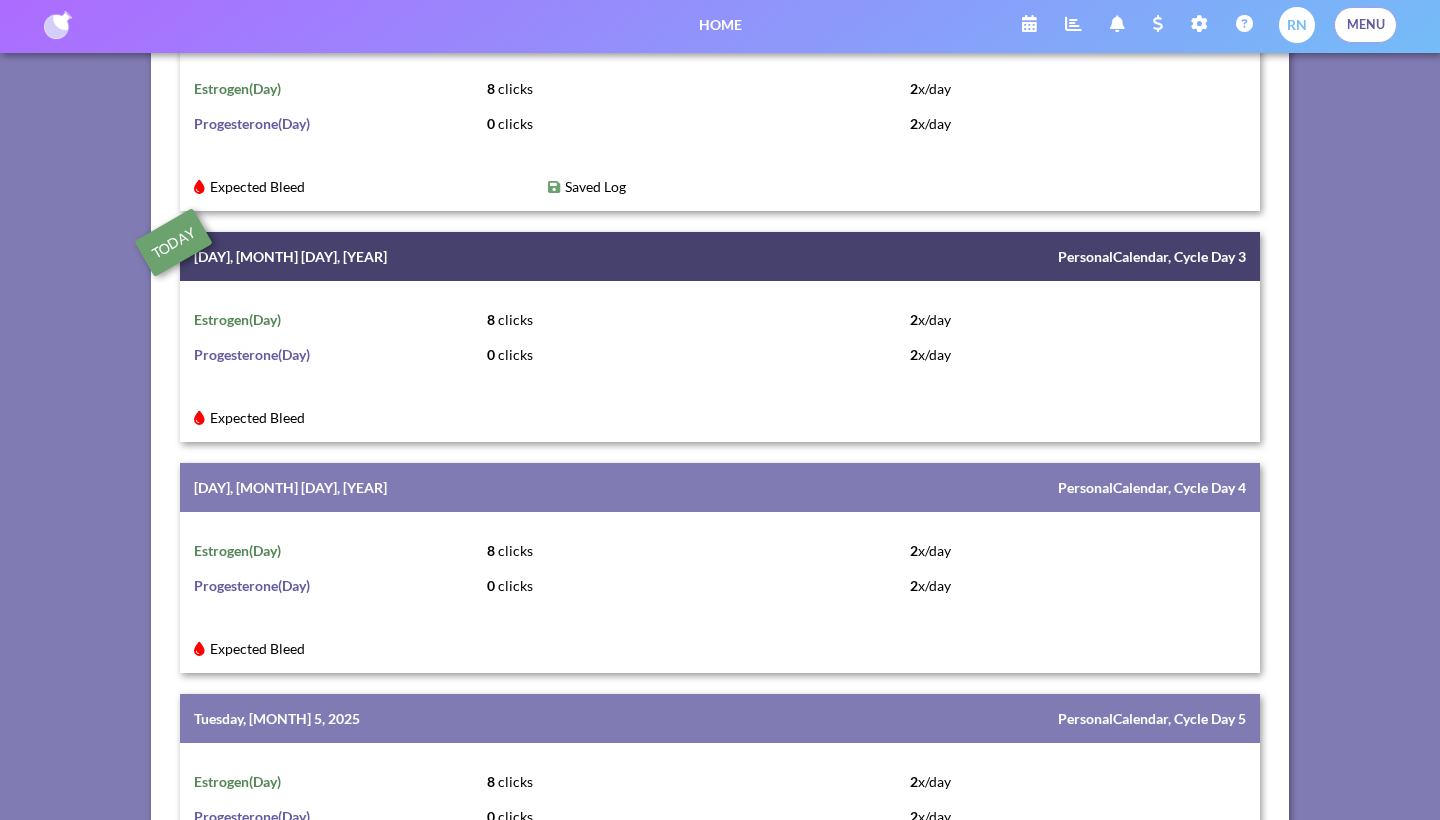 click at bounding box center [58, 24] 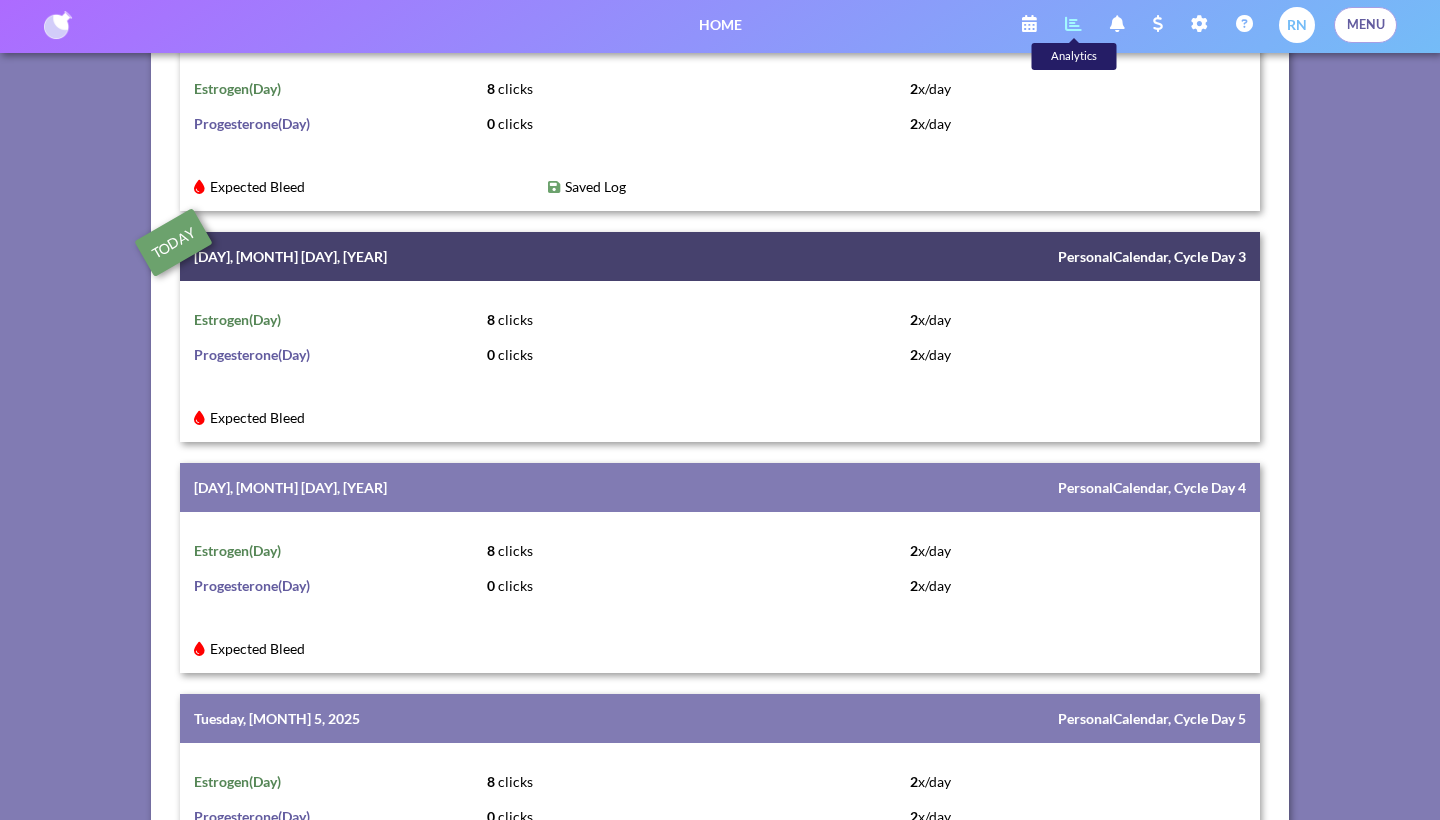 click at bounding box center (1073, 24) 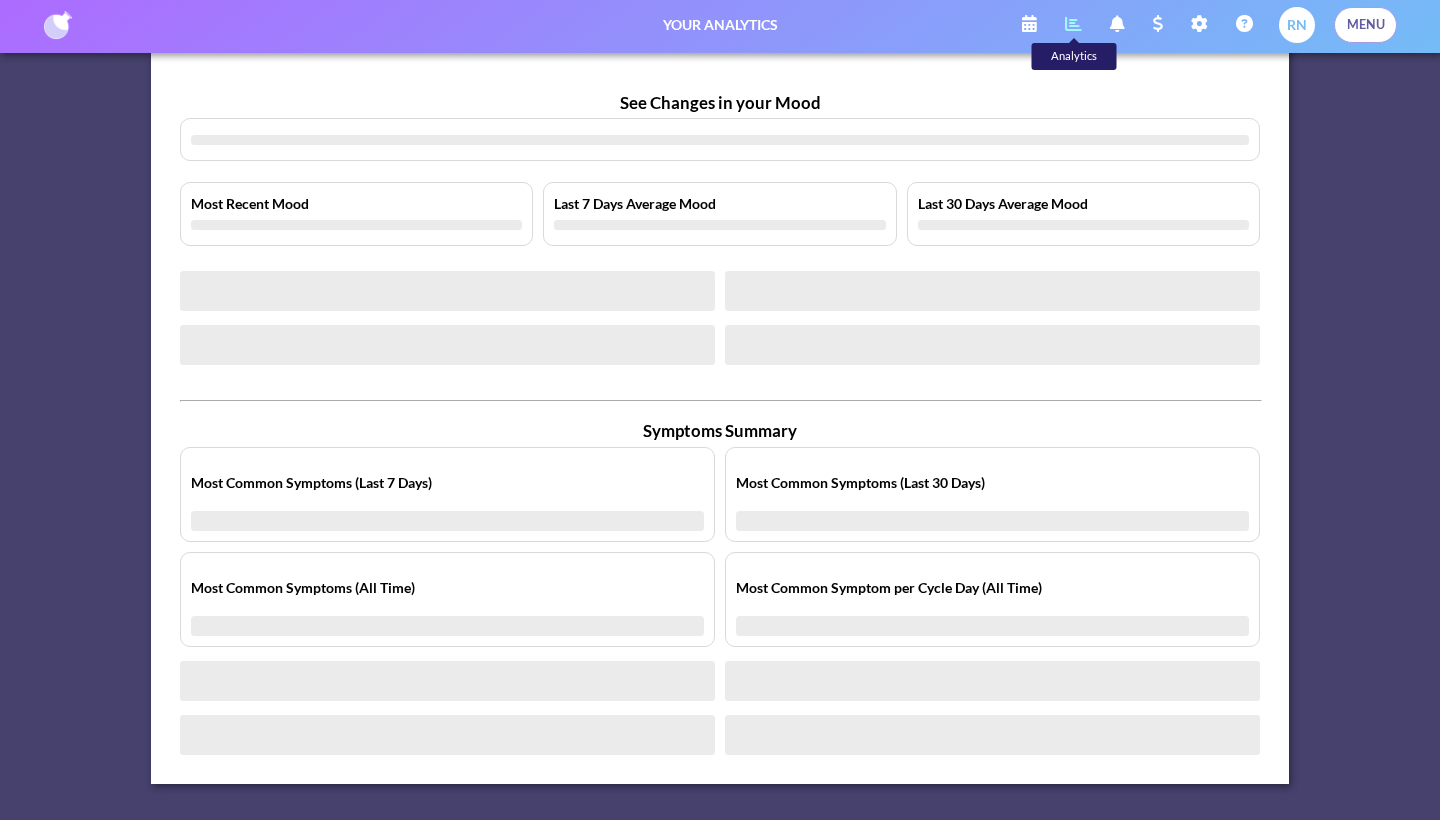 scroll, scrollTop: 118, scrollLeft: 0, axis: vertical 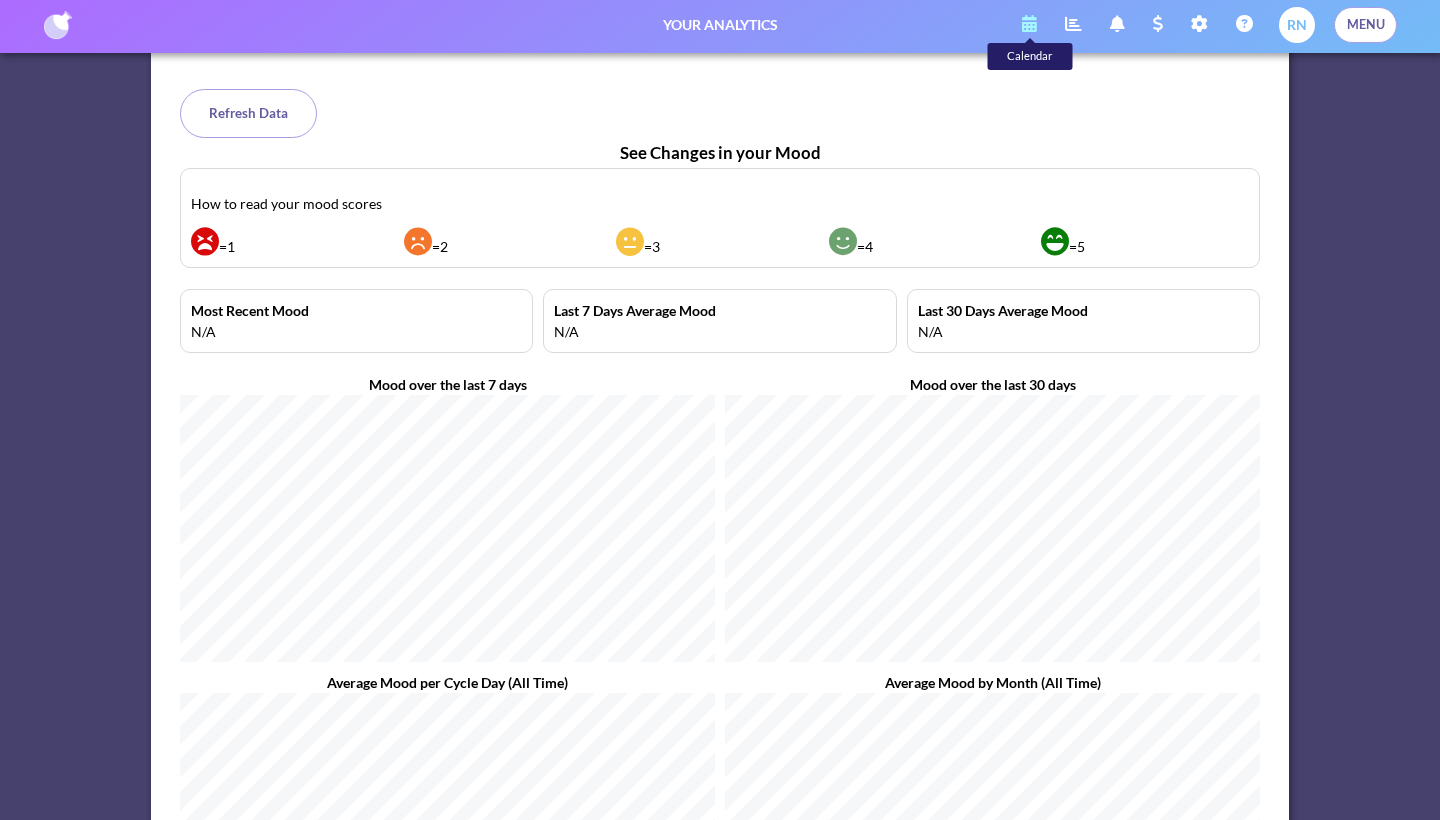 click at bounding box center (1029, 24) 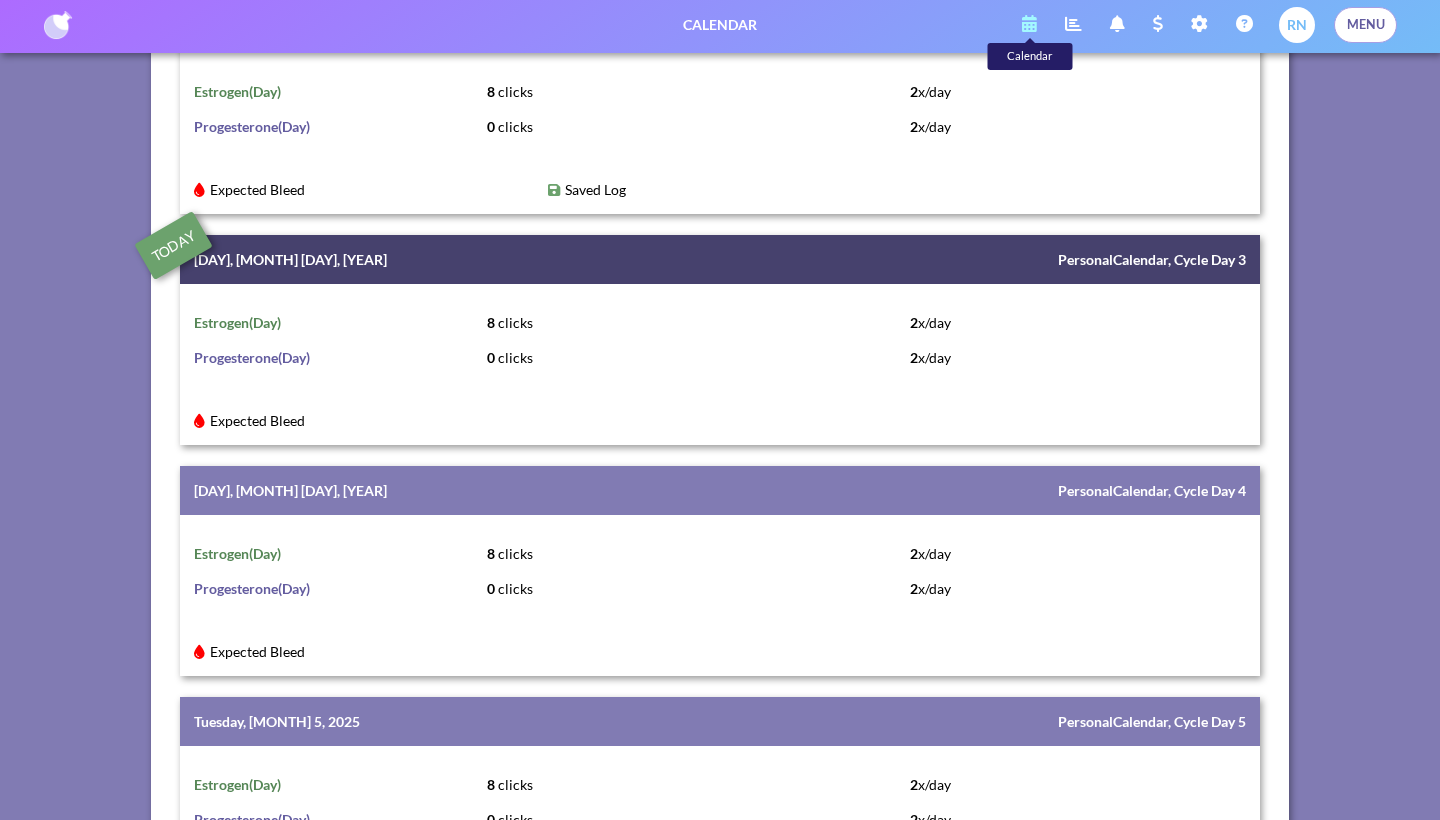 scroll, scrollTop: 434, scrollLeft: 0, axis: vertical 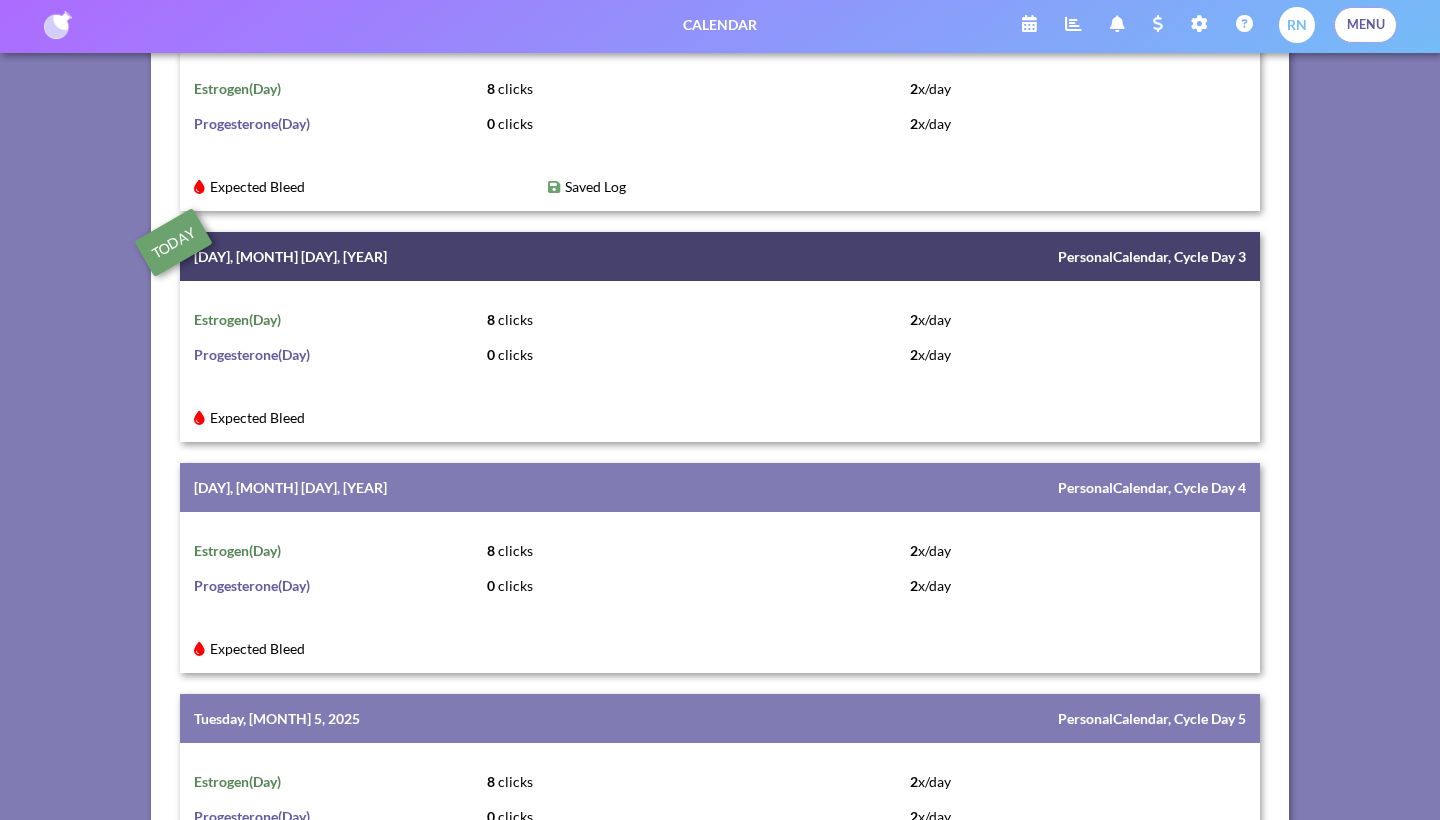 click on "Expected Bleed" at bounding box center [366, 417] 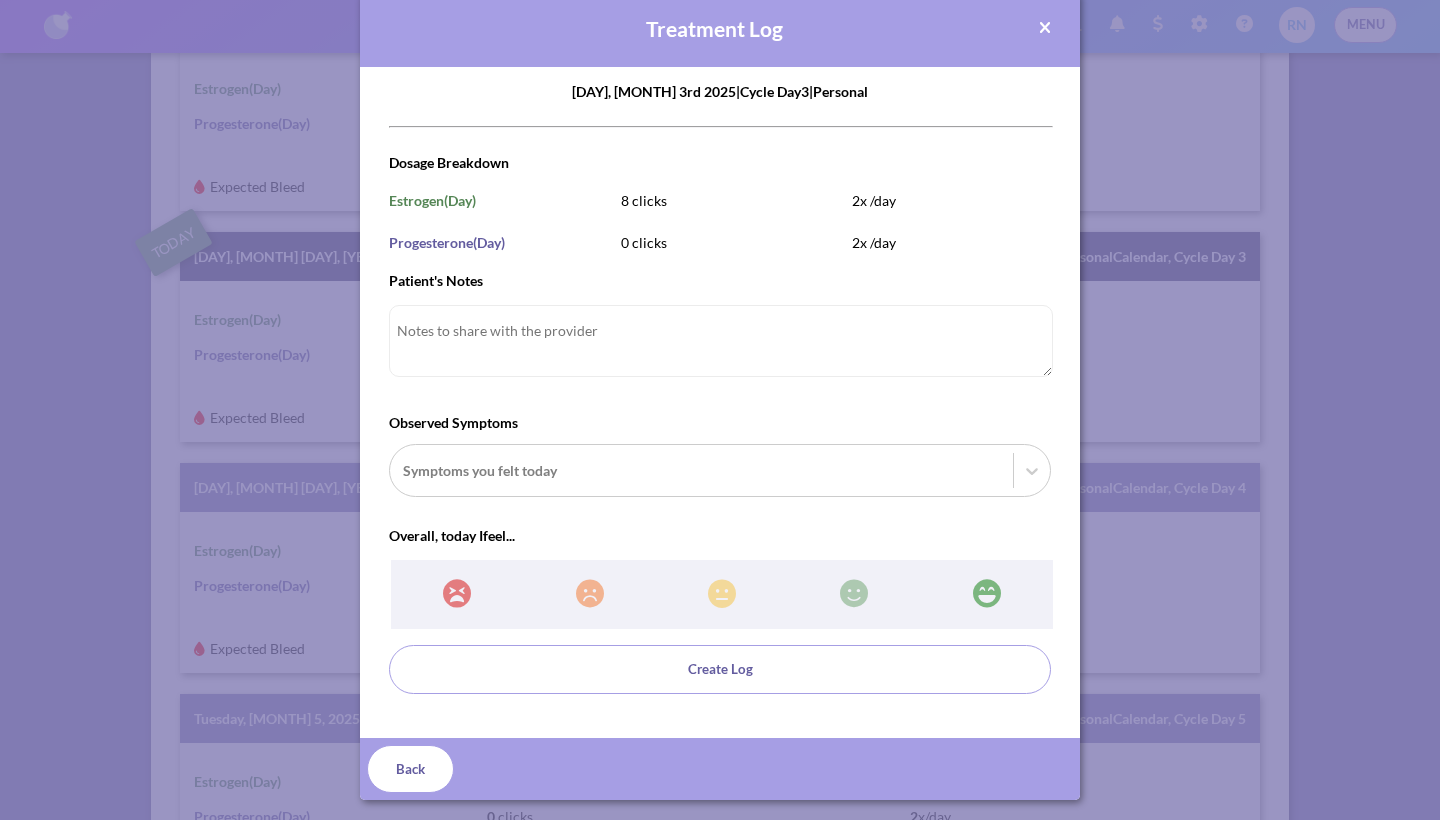 scroll, scrollTop: 27, scrollLeft: 0, axis: vertical 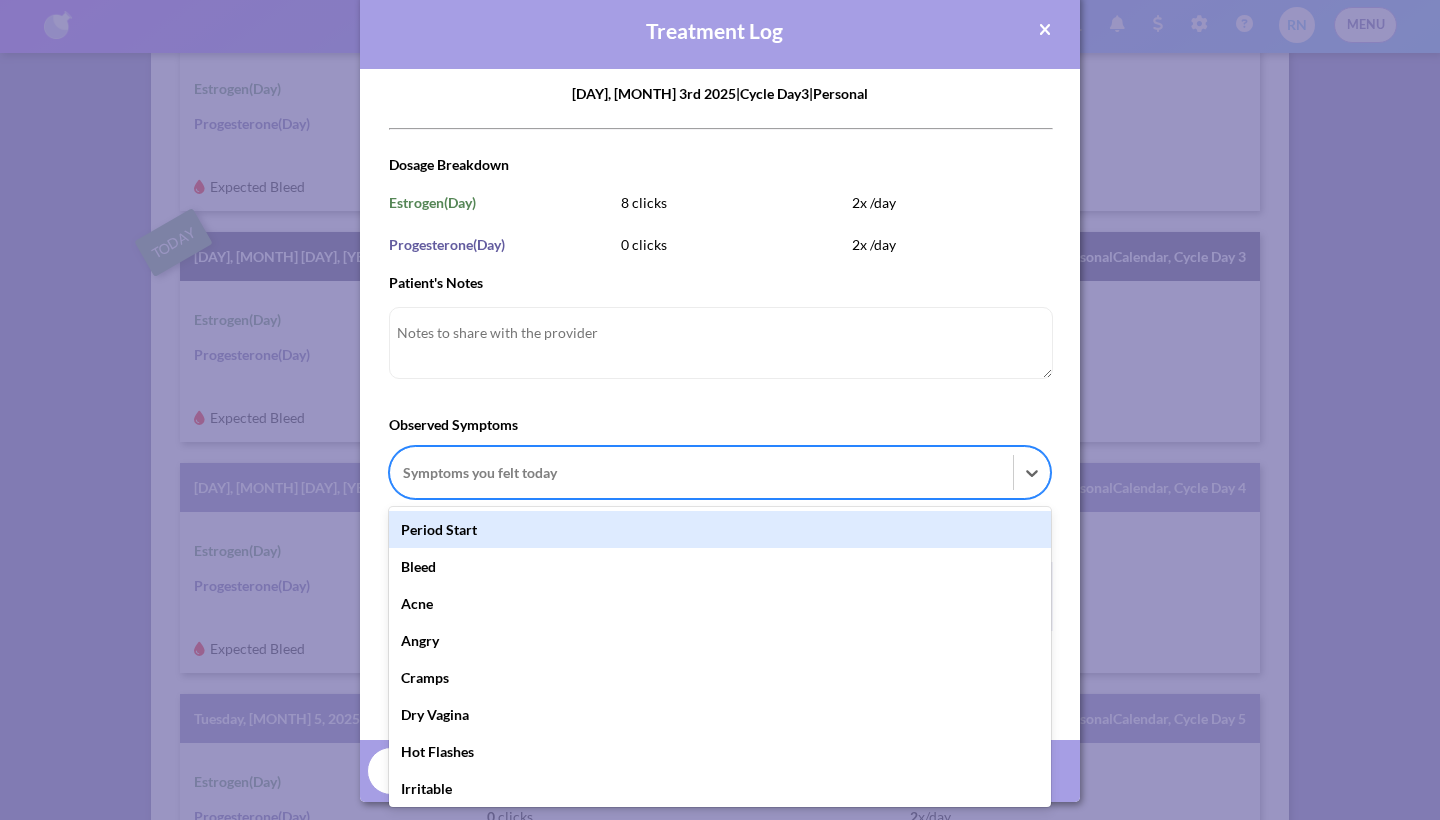 click at bounding box center (701, 472) 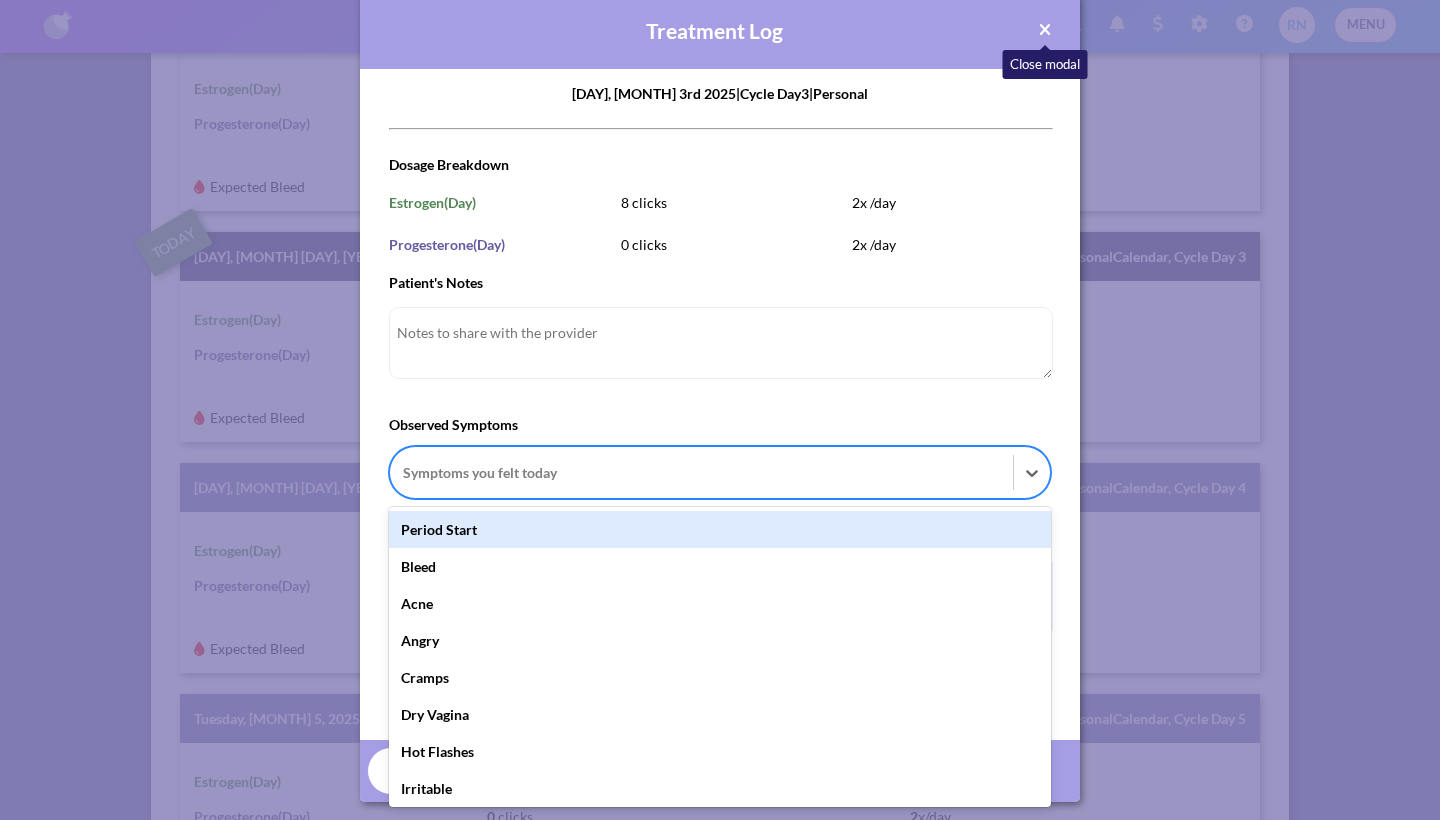 click at bounding box center (1045, 30) 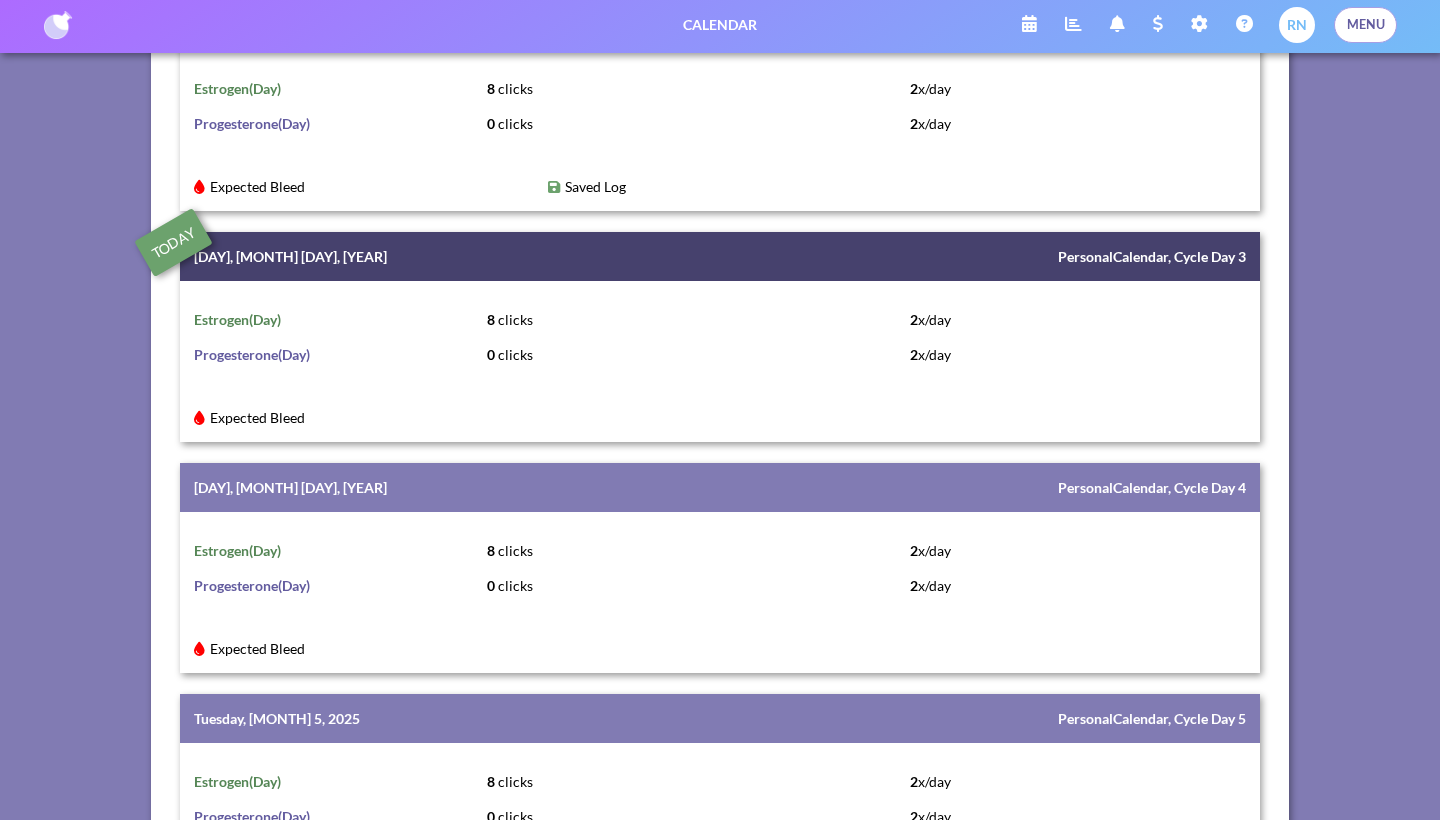 click on "Expected Bleed" at bounding box center [366, 417] 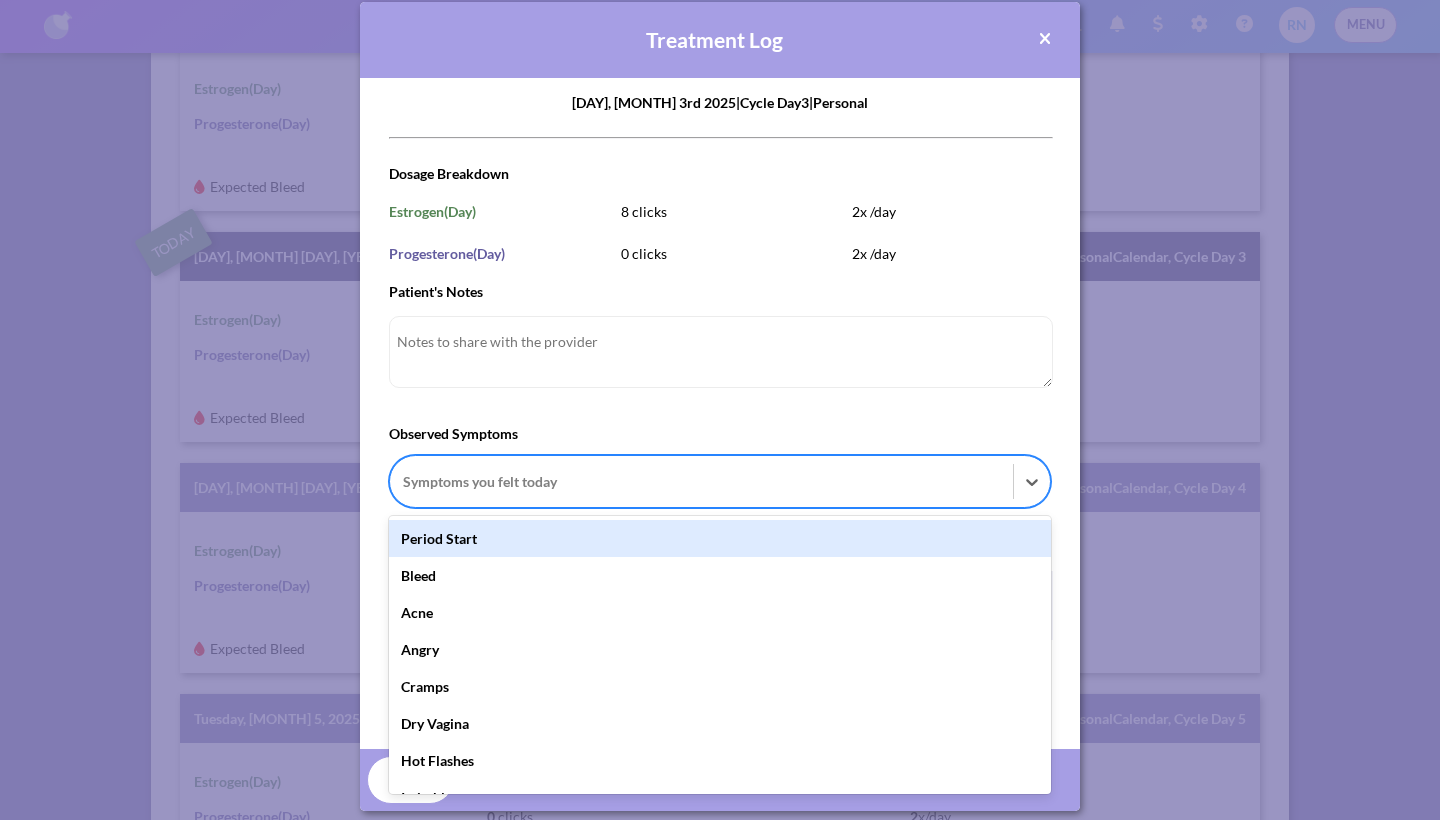 click on "Symptoms you felt today" at bounding box center [701, 481] 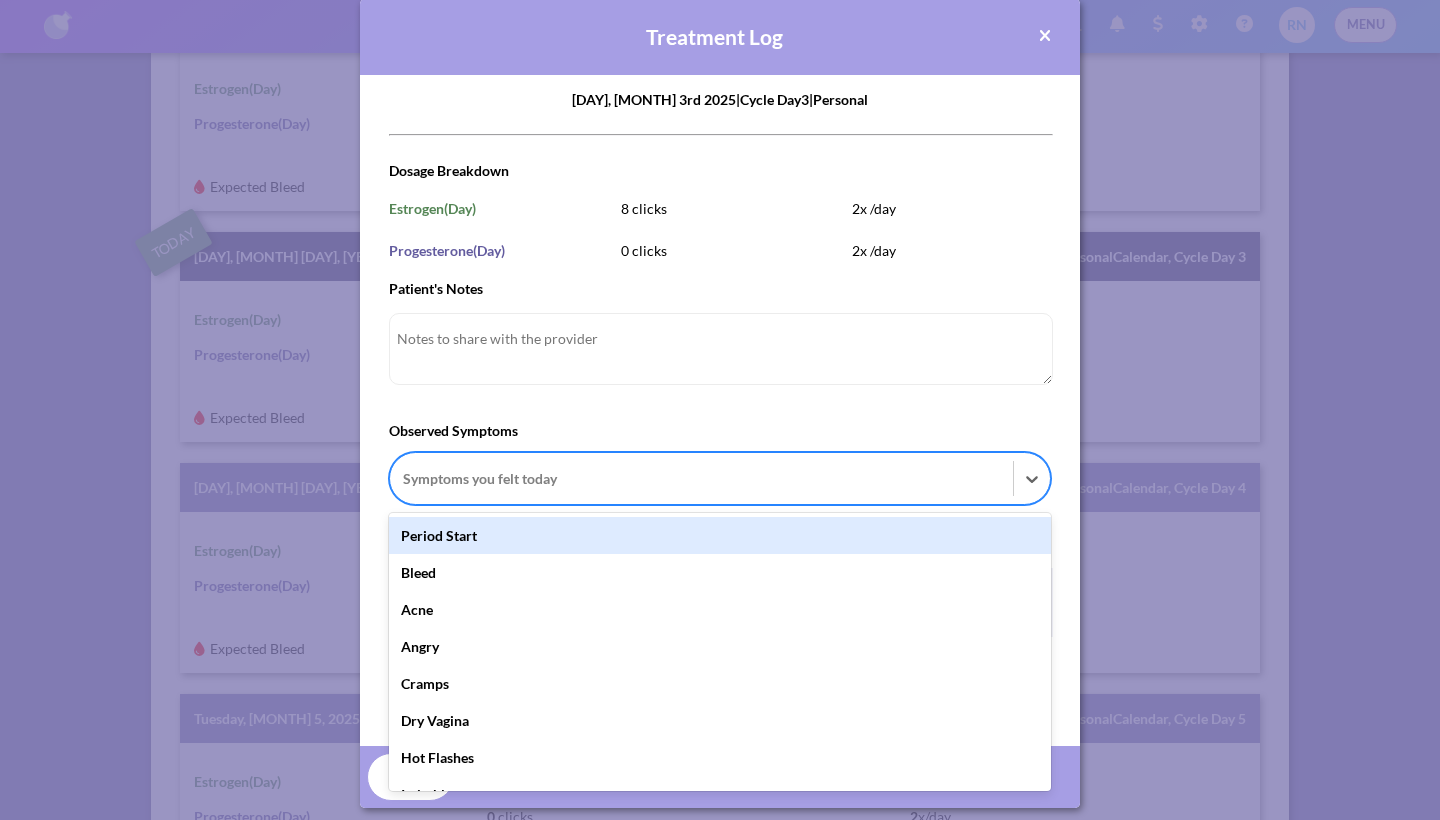 scroll, scrollTop: 22, scrollLeft: 0, axis: vertical 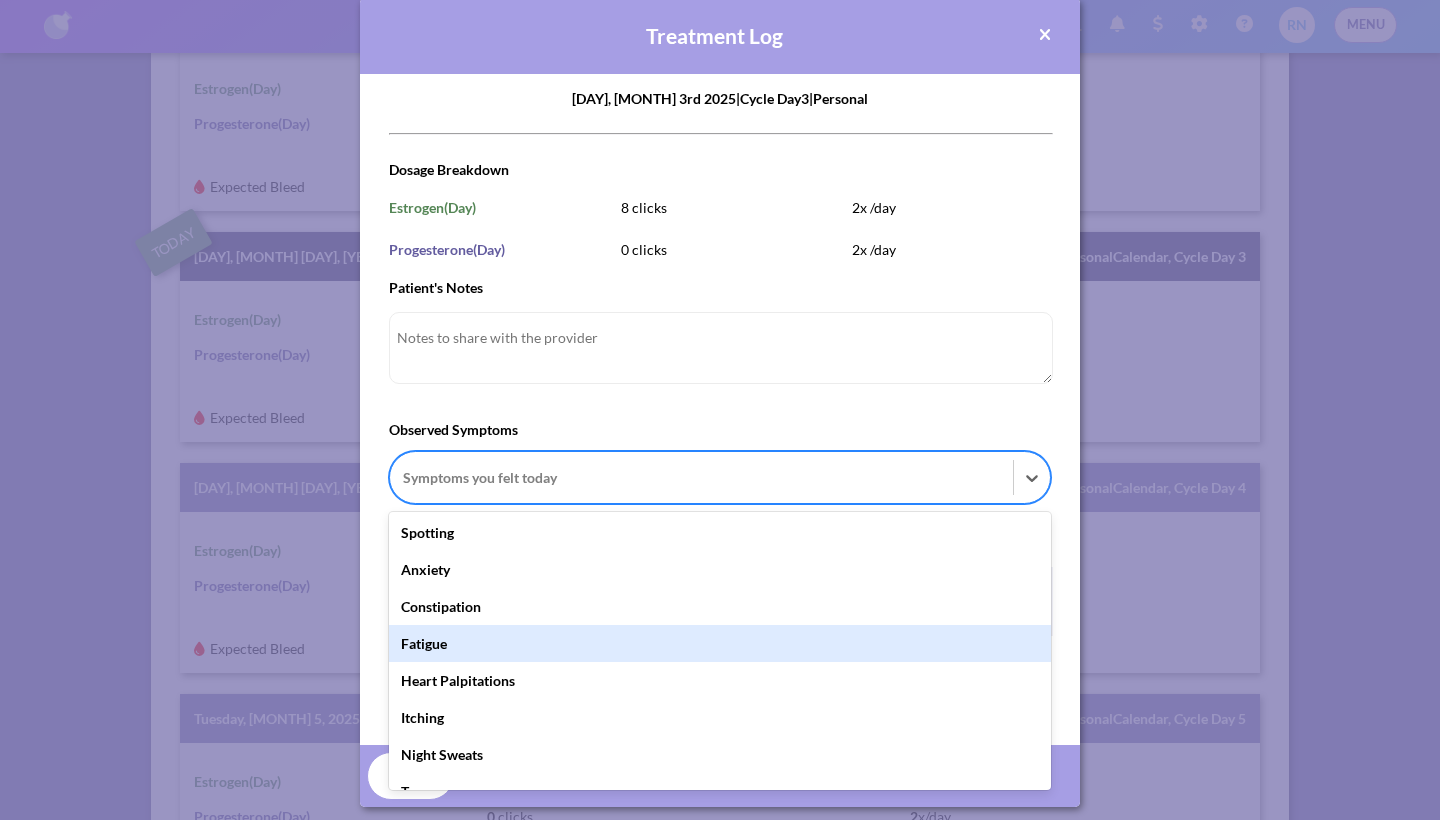 click on "Fatigue" at bounding box center (720, 643) 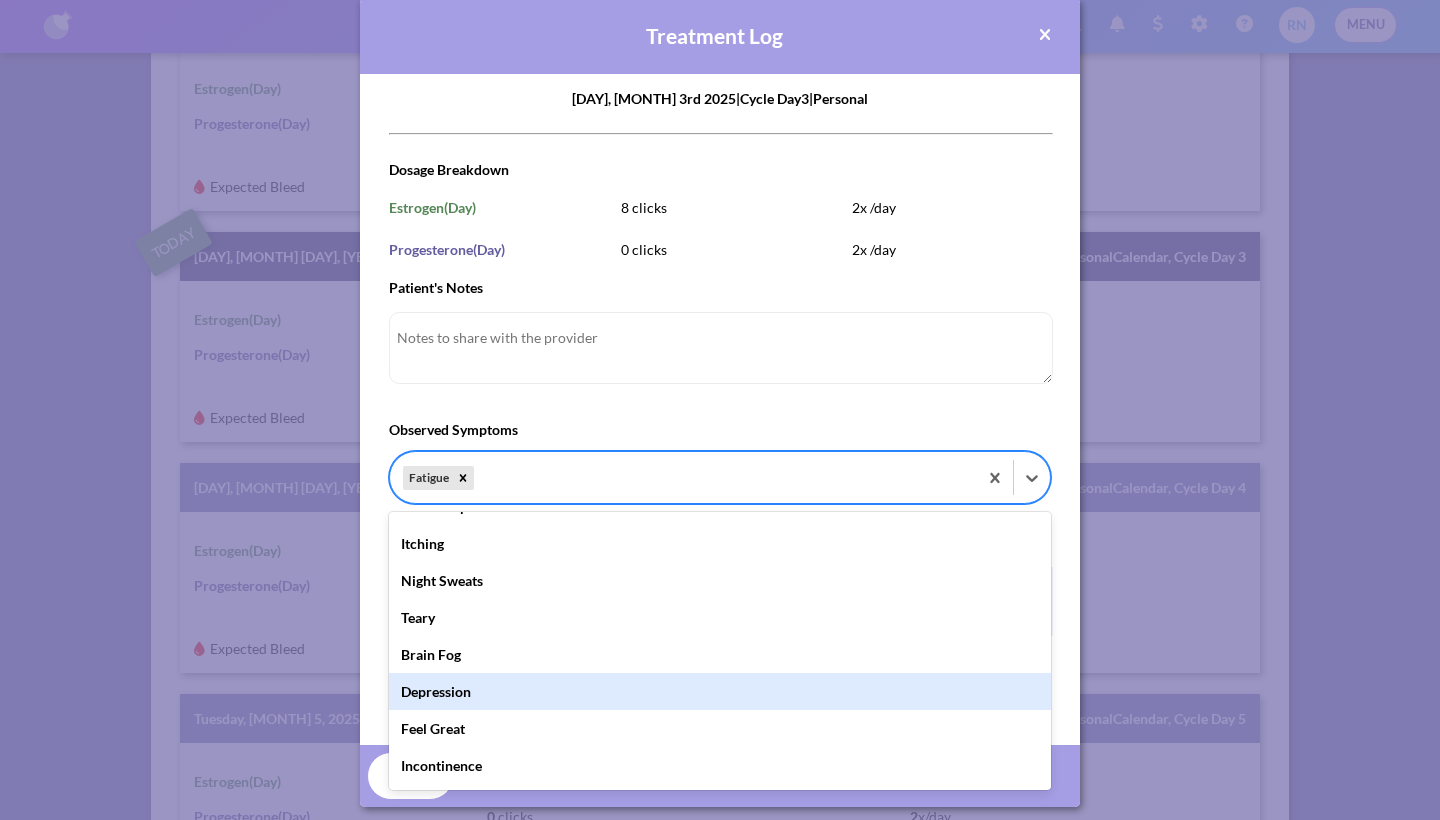 scroll, scrollTop: 454, scrollLeft: 0, axis: vertical 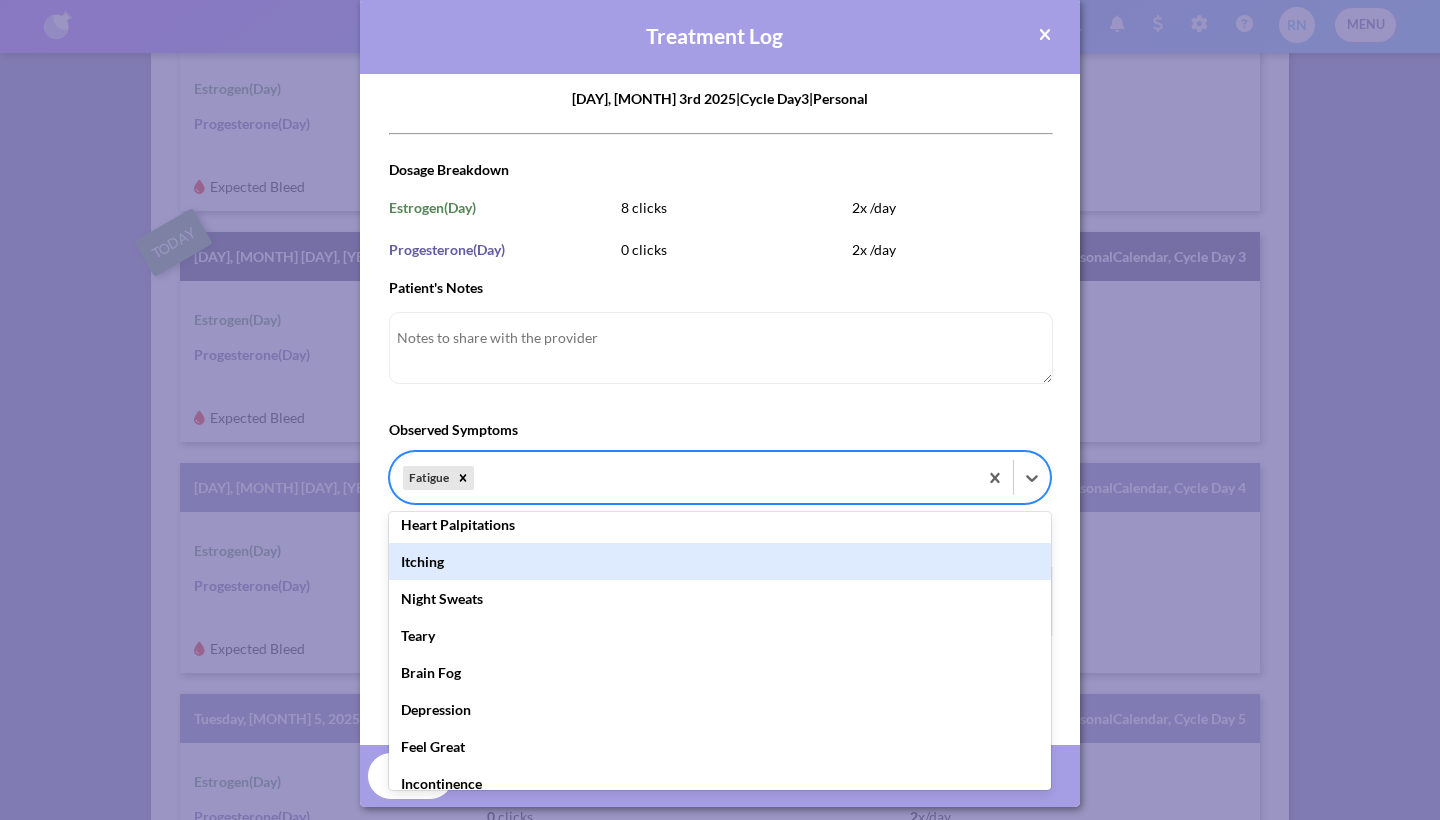 click on "Itching" at bounding box center [720, 561] 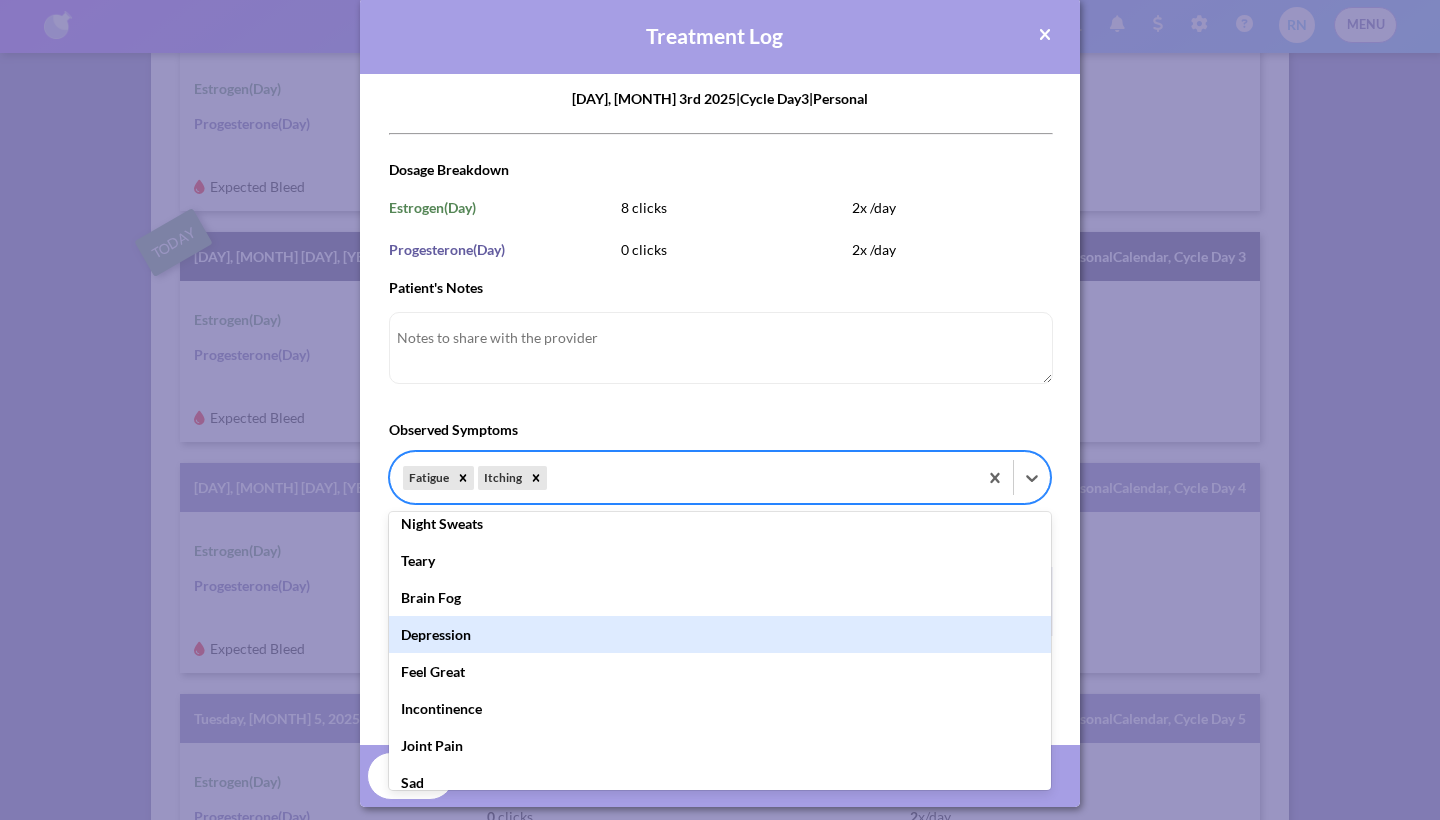 scroll, scrollTop: 494, scrollLeft: 0, axis: vertical 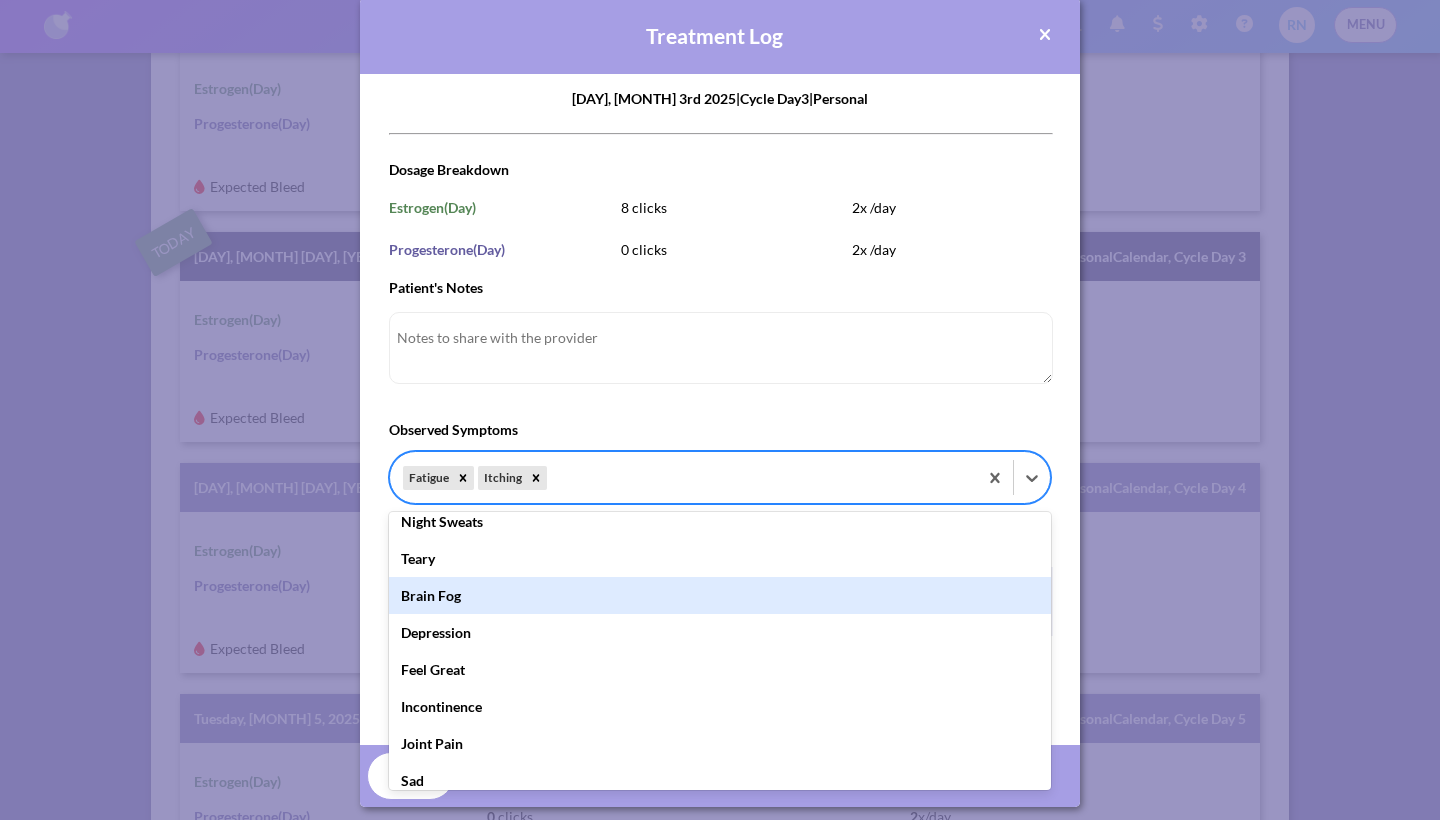 click on "Brain Fog" at bounding box center (720, 595) 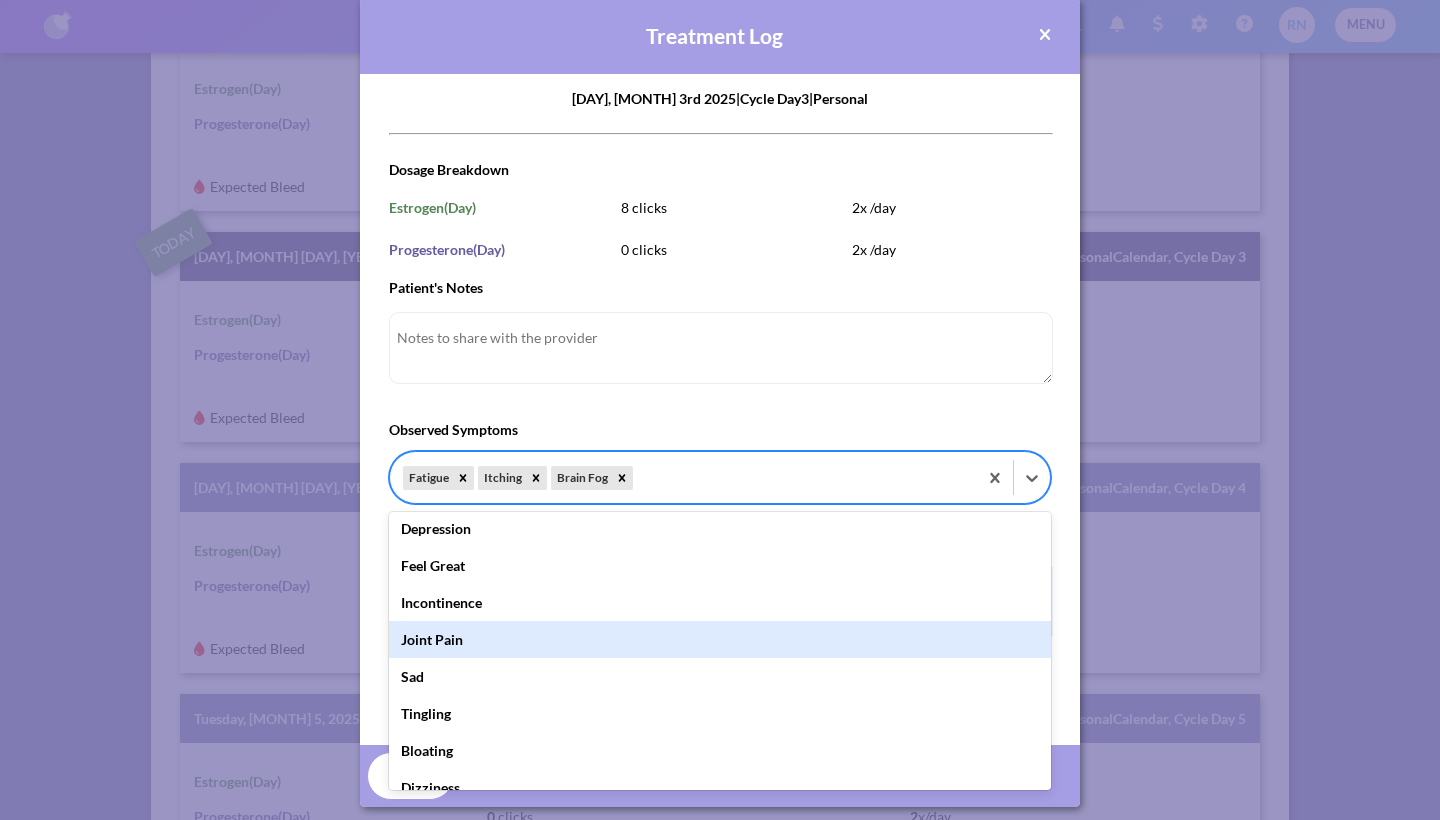 scroll, scrollTop: 570, scrollLeft: 0, axis: vertical 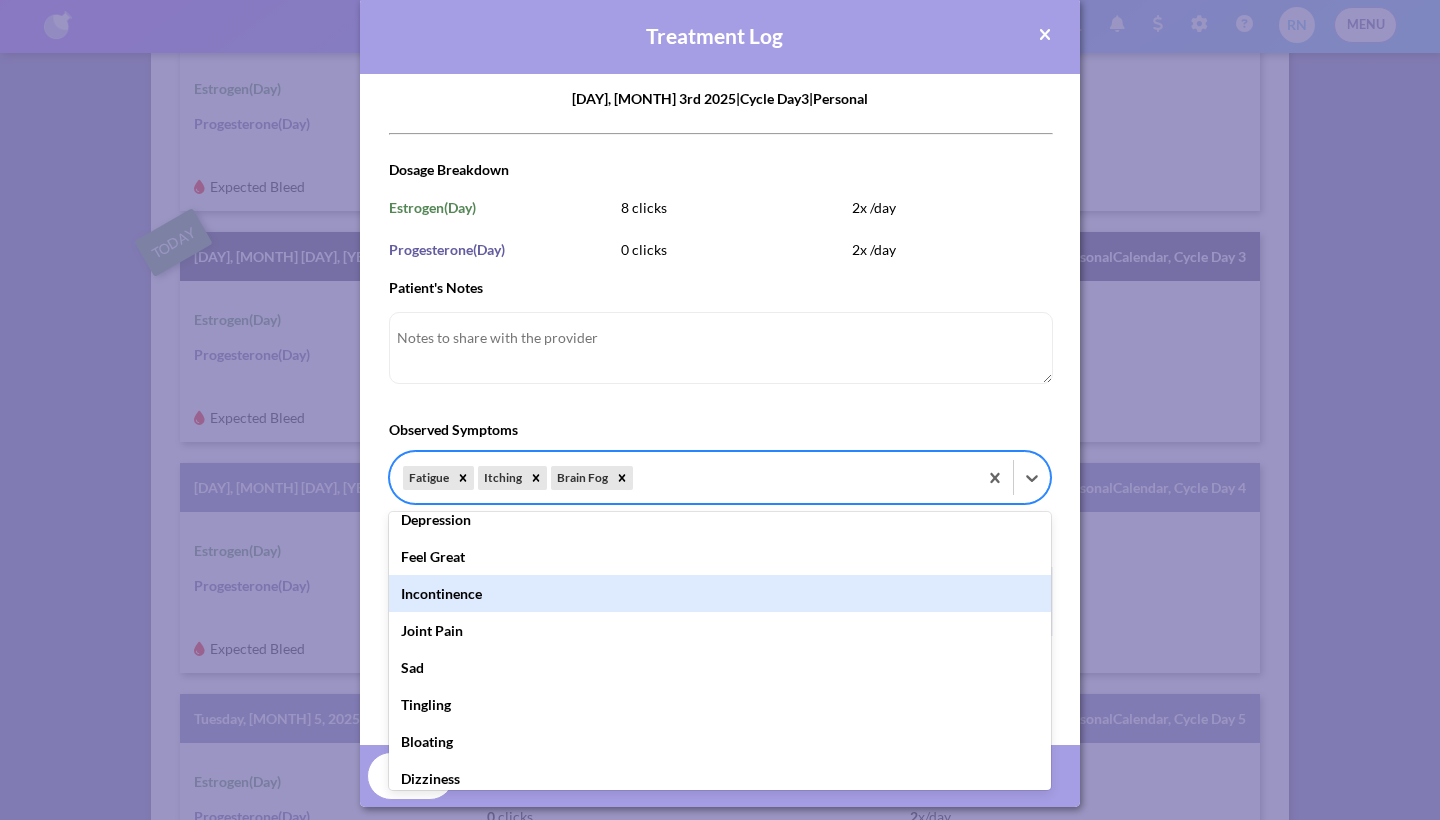 click on "Incontinence" at bounding box center [720, 593] 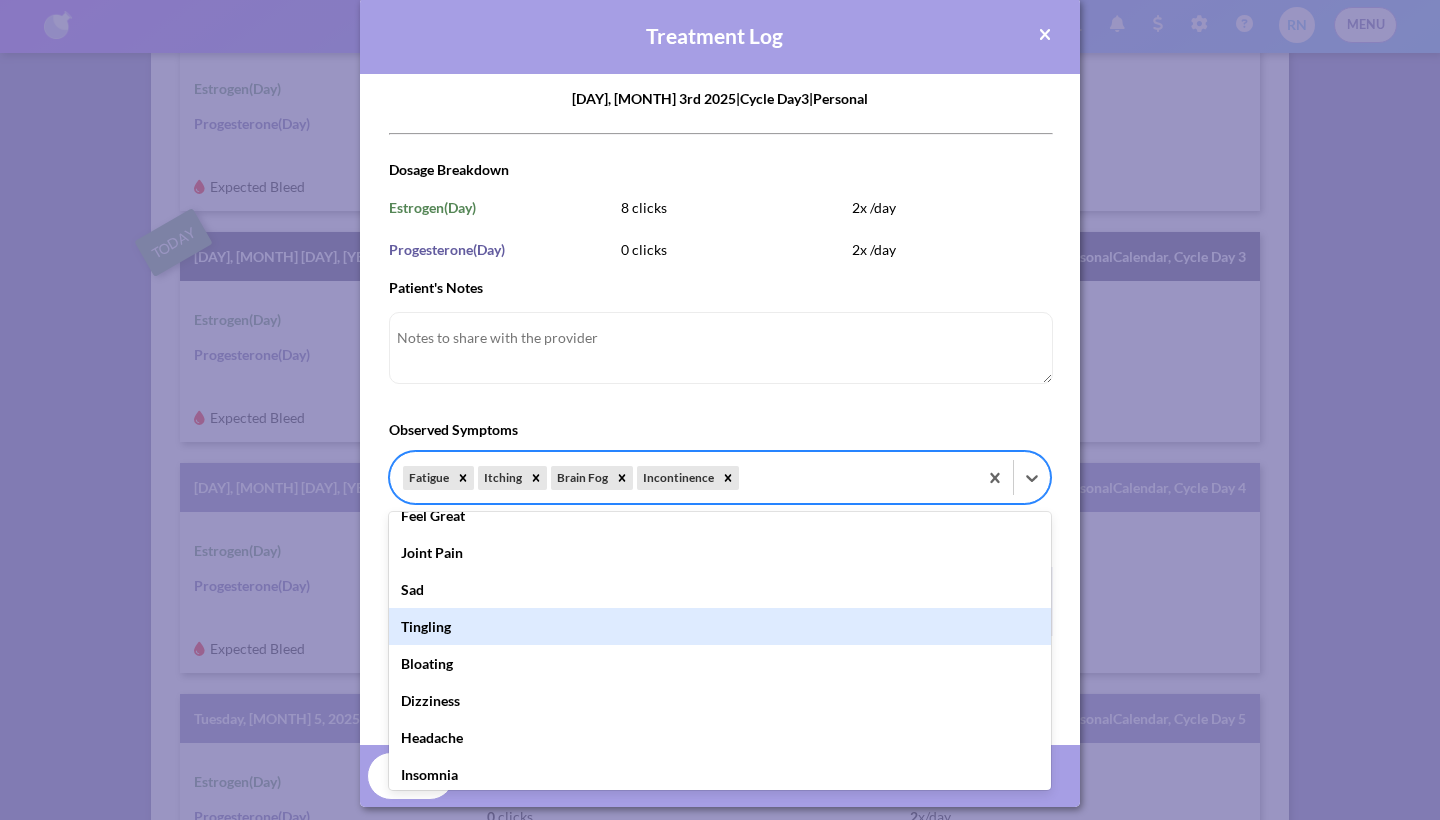 scroll, scrollTop: 633, scrollLeft: 0, axis: vertical 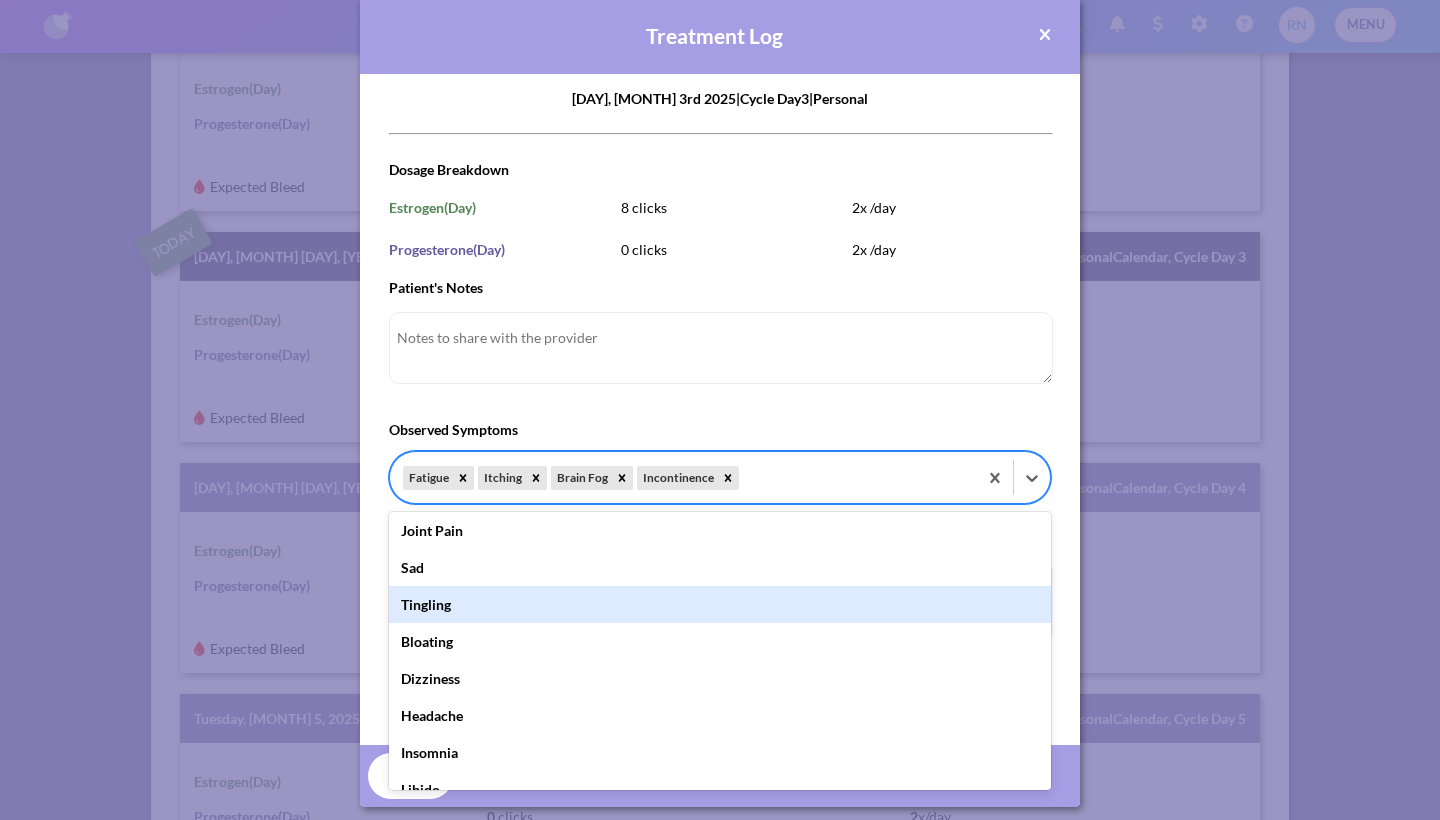 click on "Tingling" at bounding box center (720, 604) 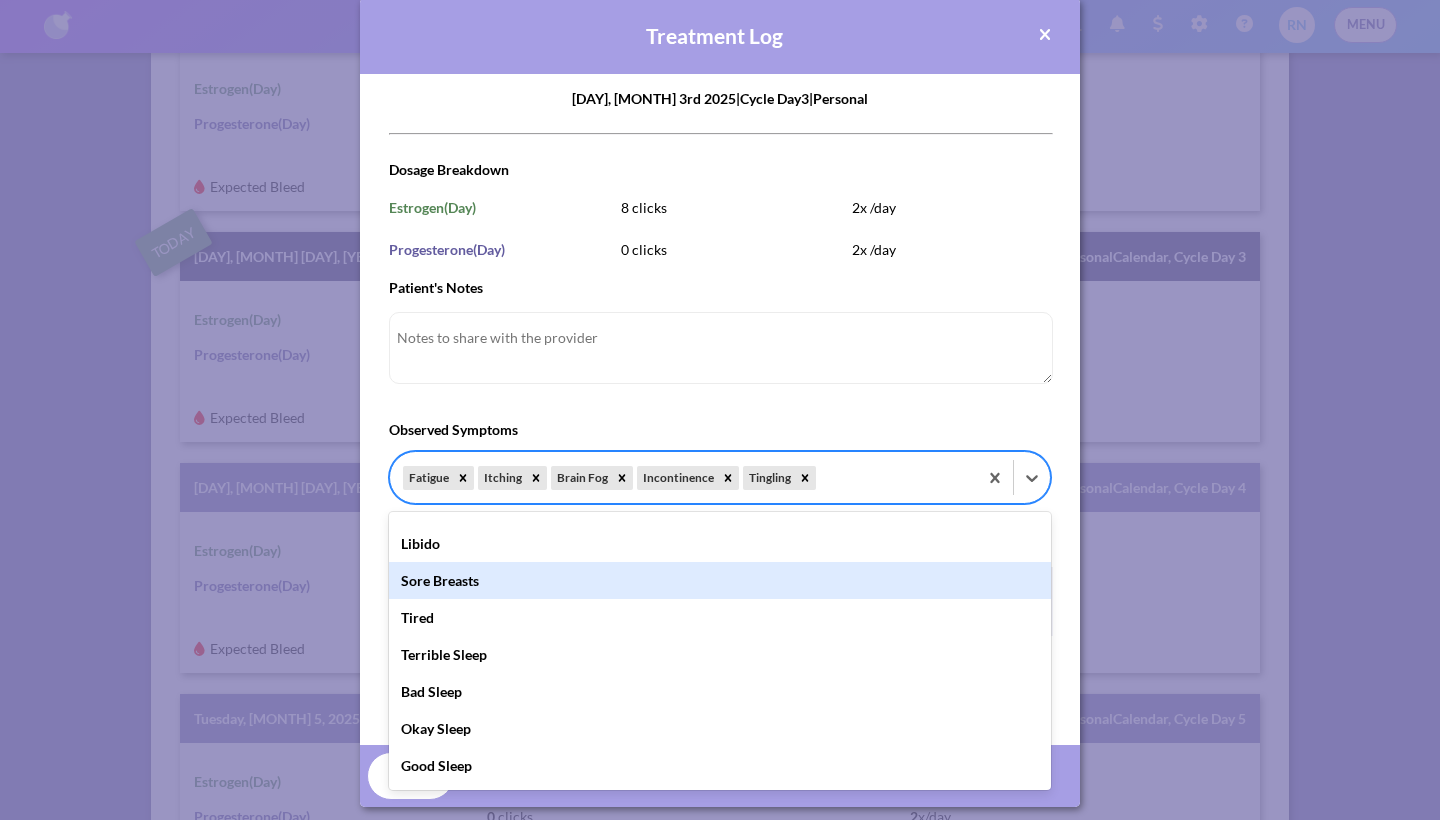 scroll, scrollTop: 863, scrollLeft: 0, axis: vertical 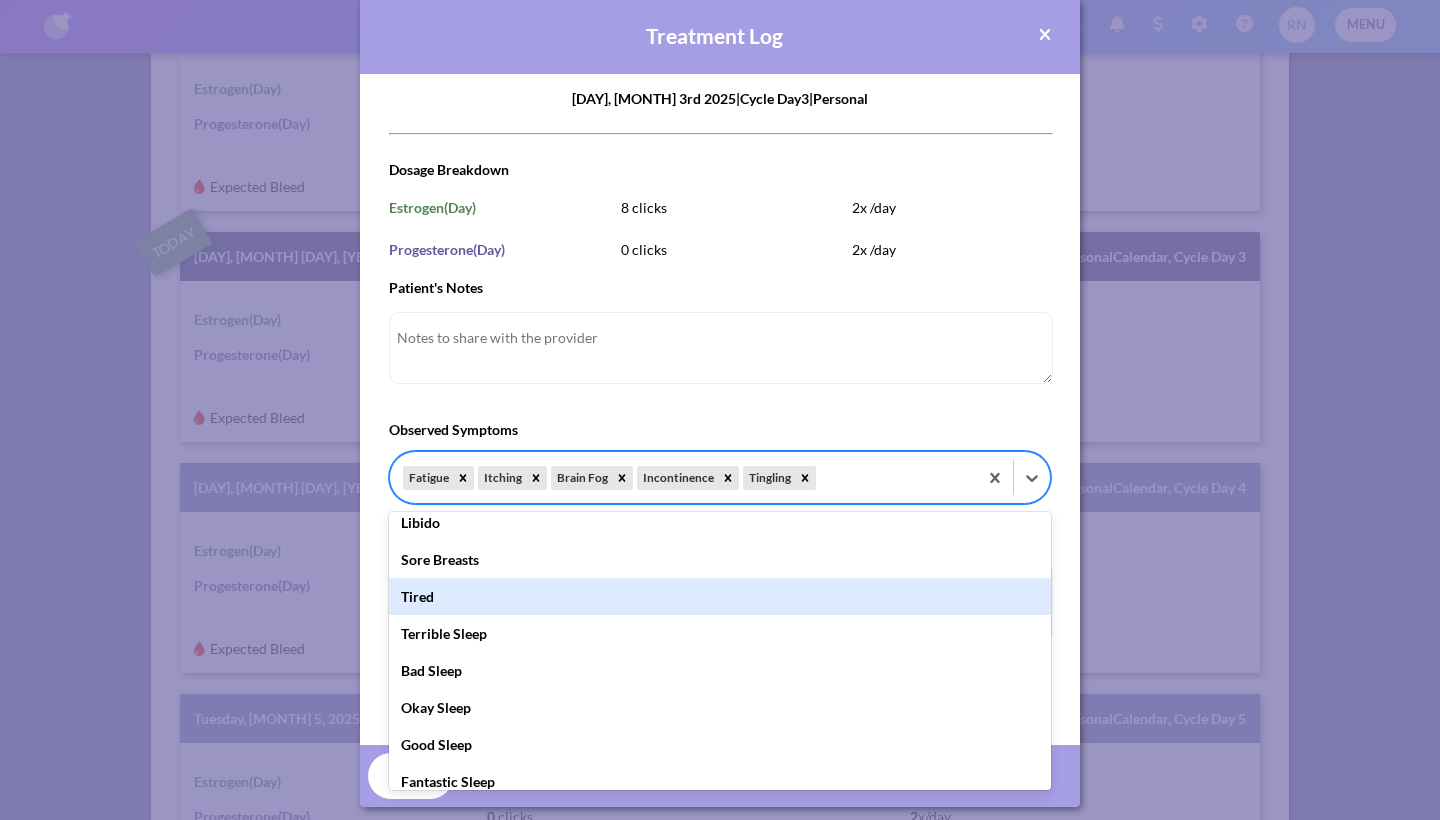 click on "Tired" at bounding box center (720, 596) 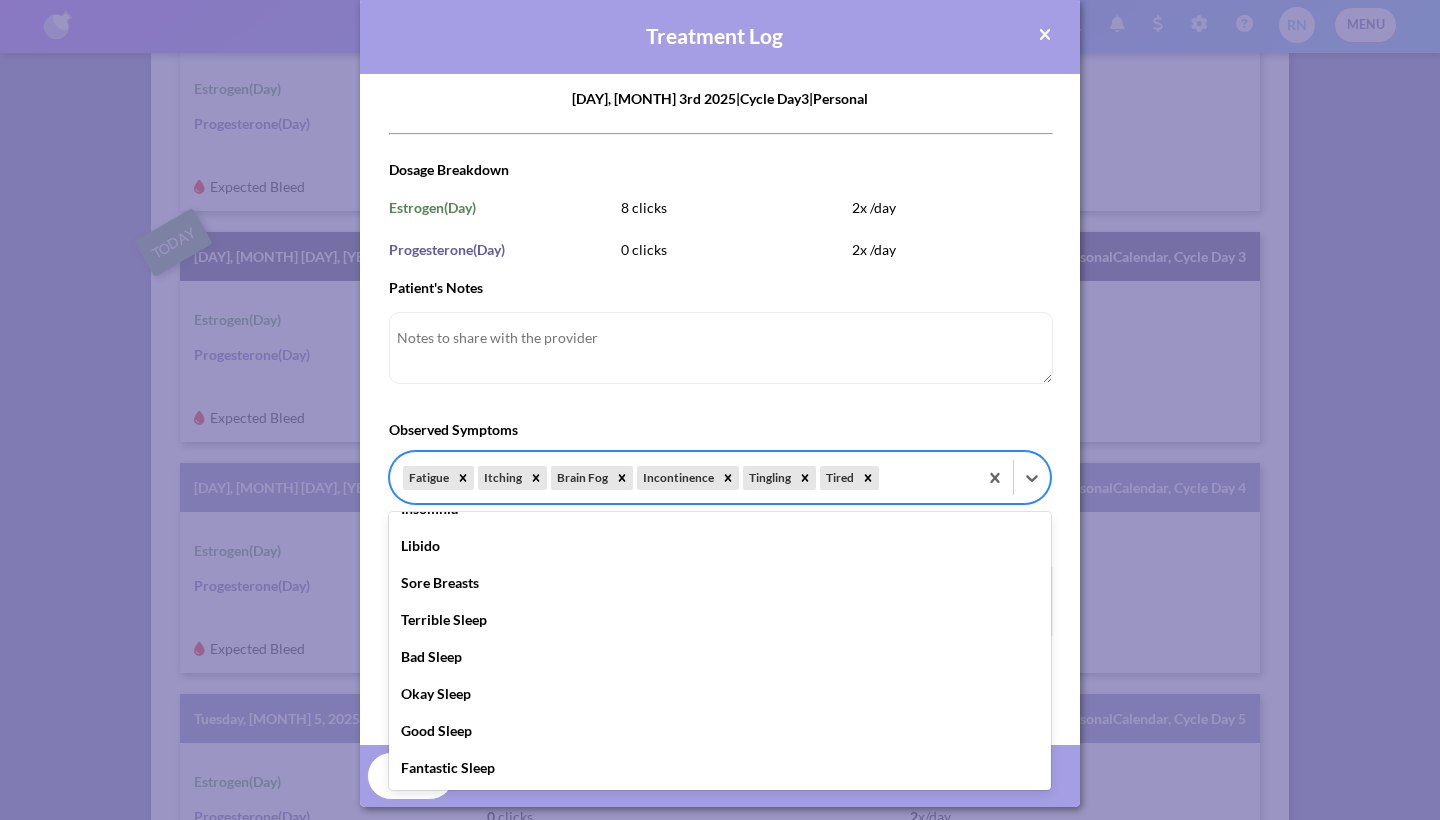 scroll, scrollTop: 840, scrollLeft: 0, axis: vertical 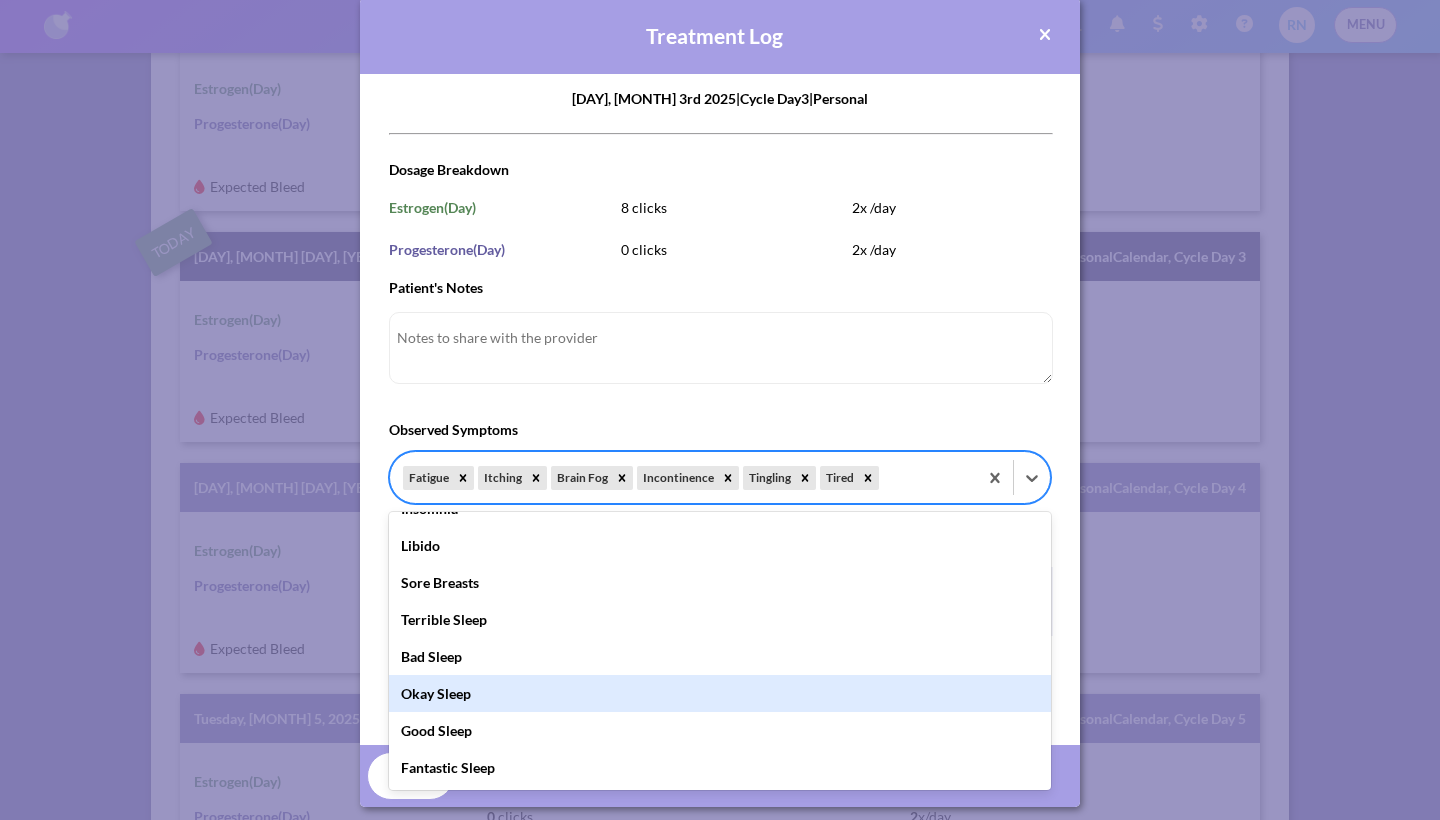 click on "Okay Sleep" at bounding box center [720, 693] 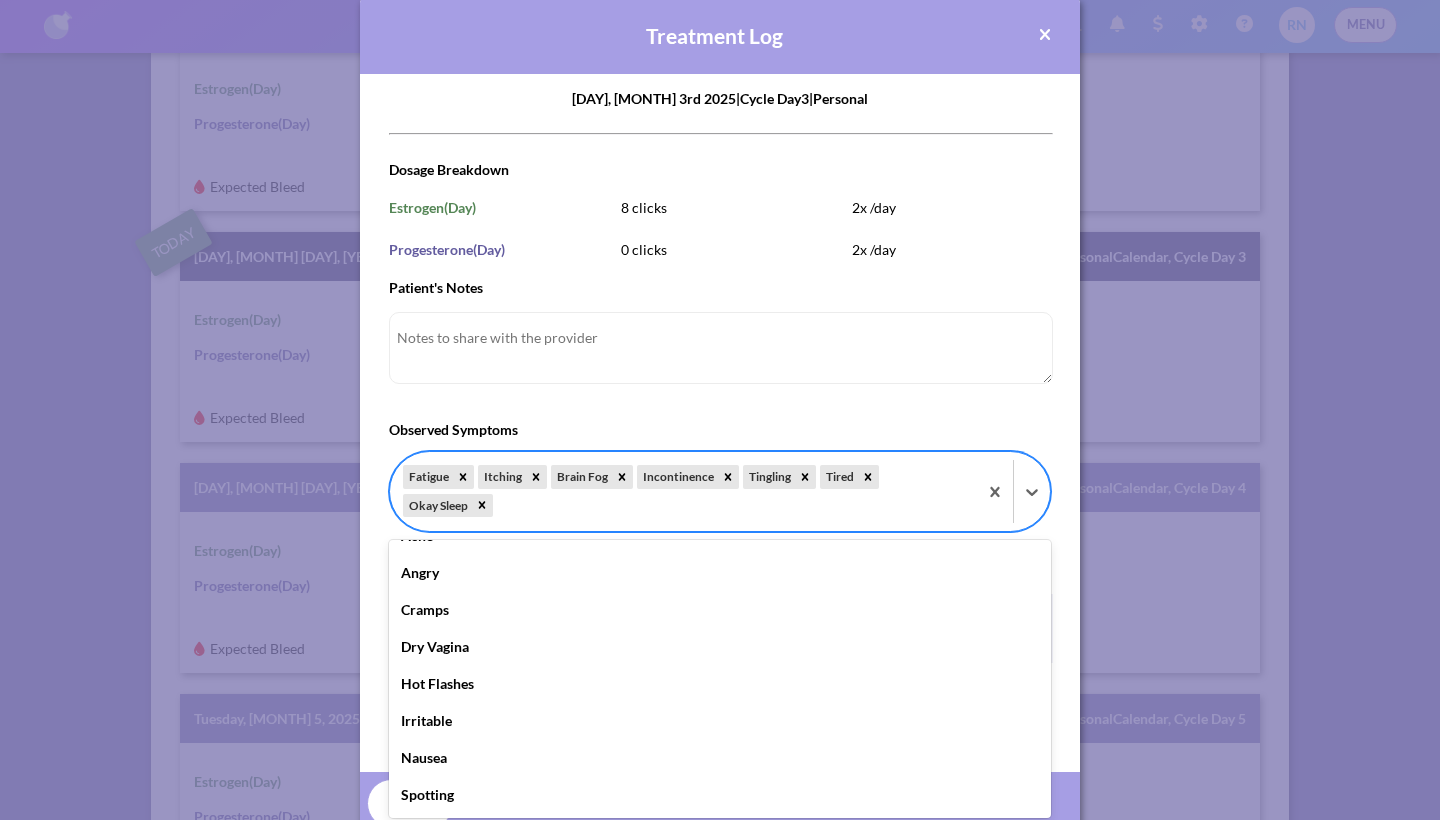 scroll, scrollTop: 0, scrollLeft: 0, axis: both 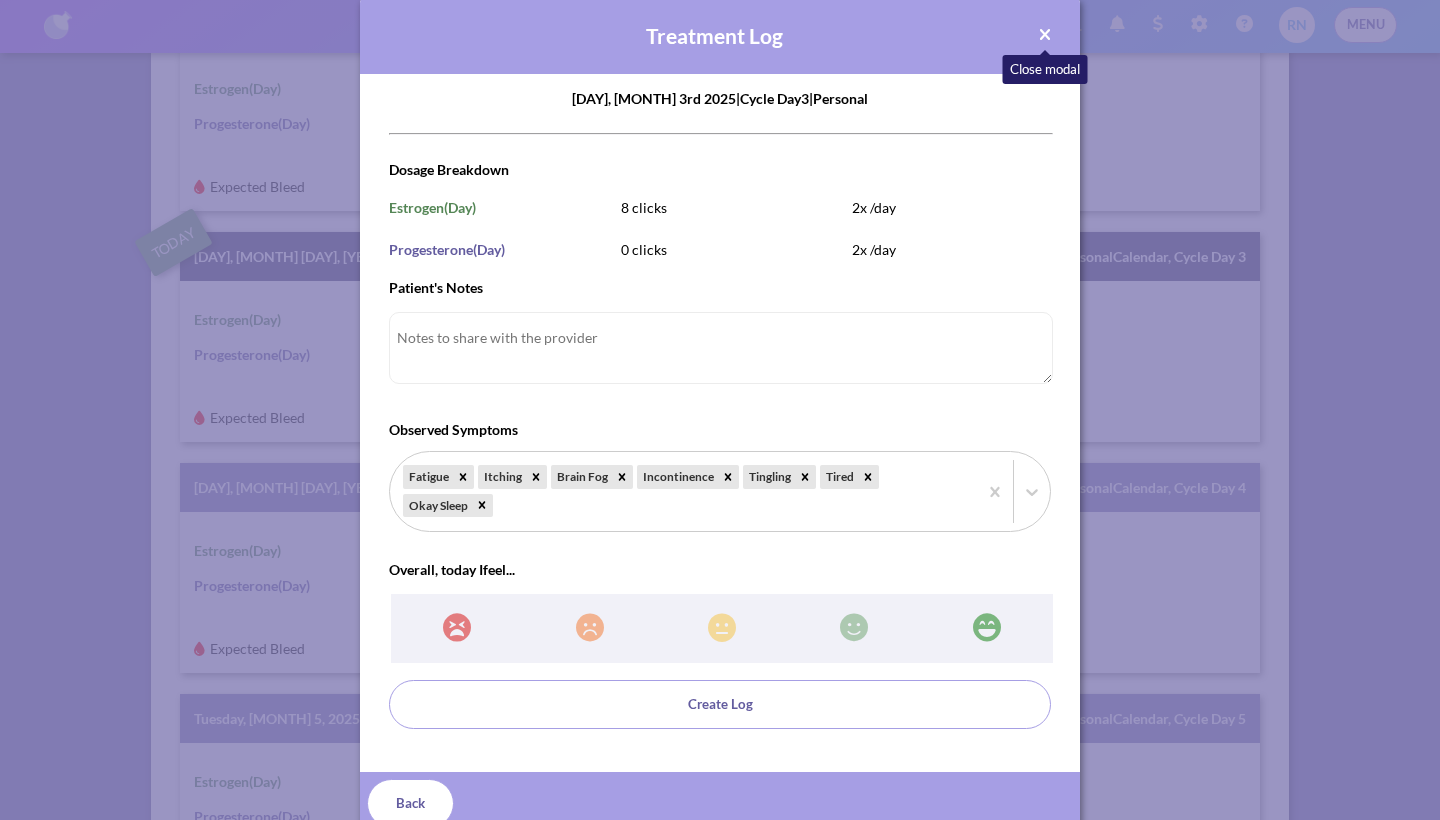 click at bounding box center [1045, 35] 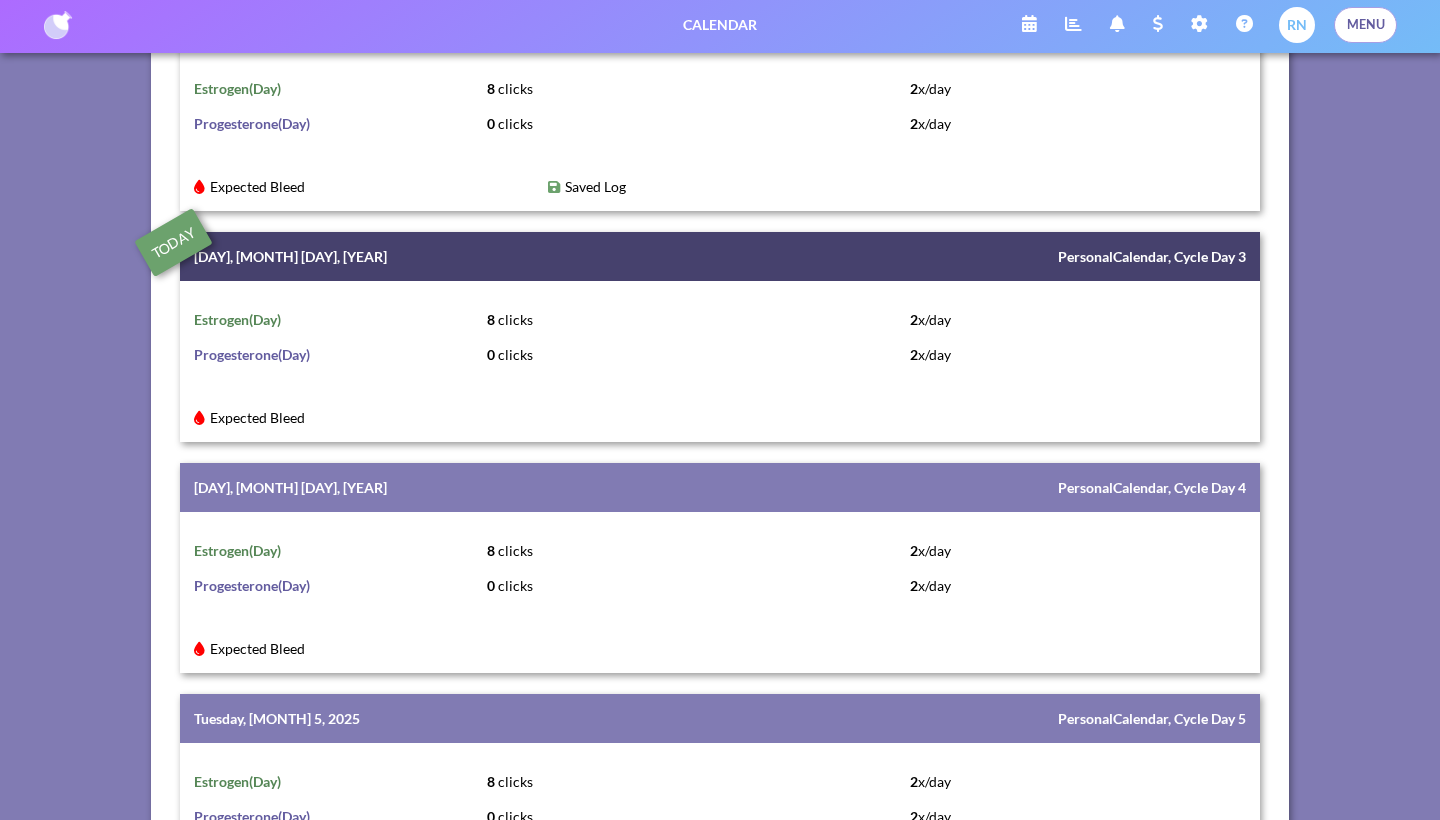 click on "Expected Bleed" at bounding box center [720, 417] 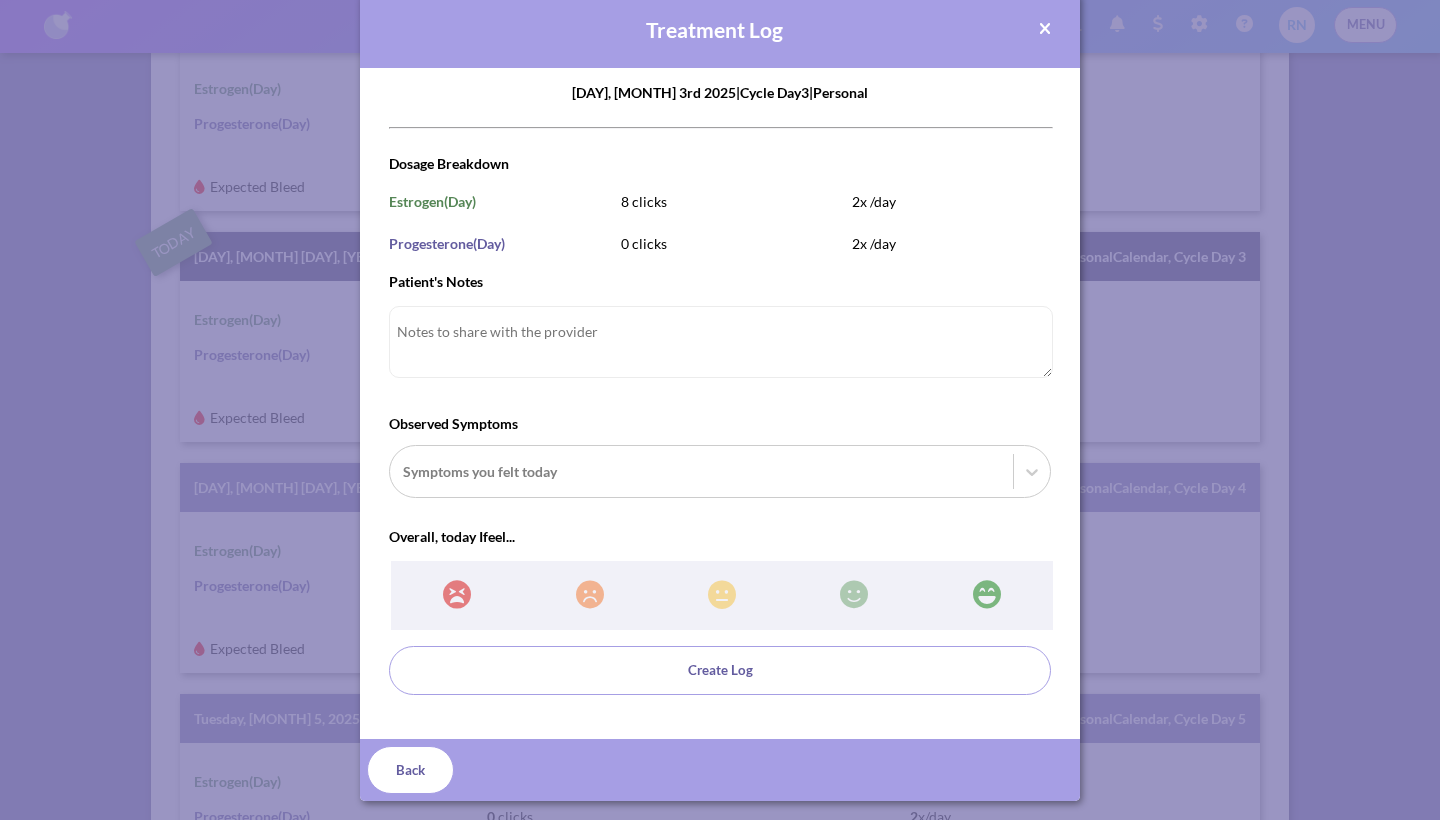 scroll, scrollTop: 27, scrollLeft: 0, axis: vertical 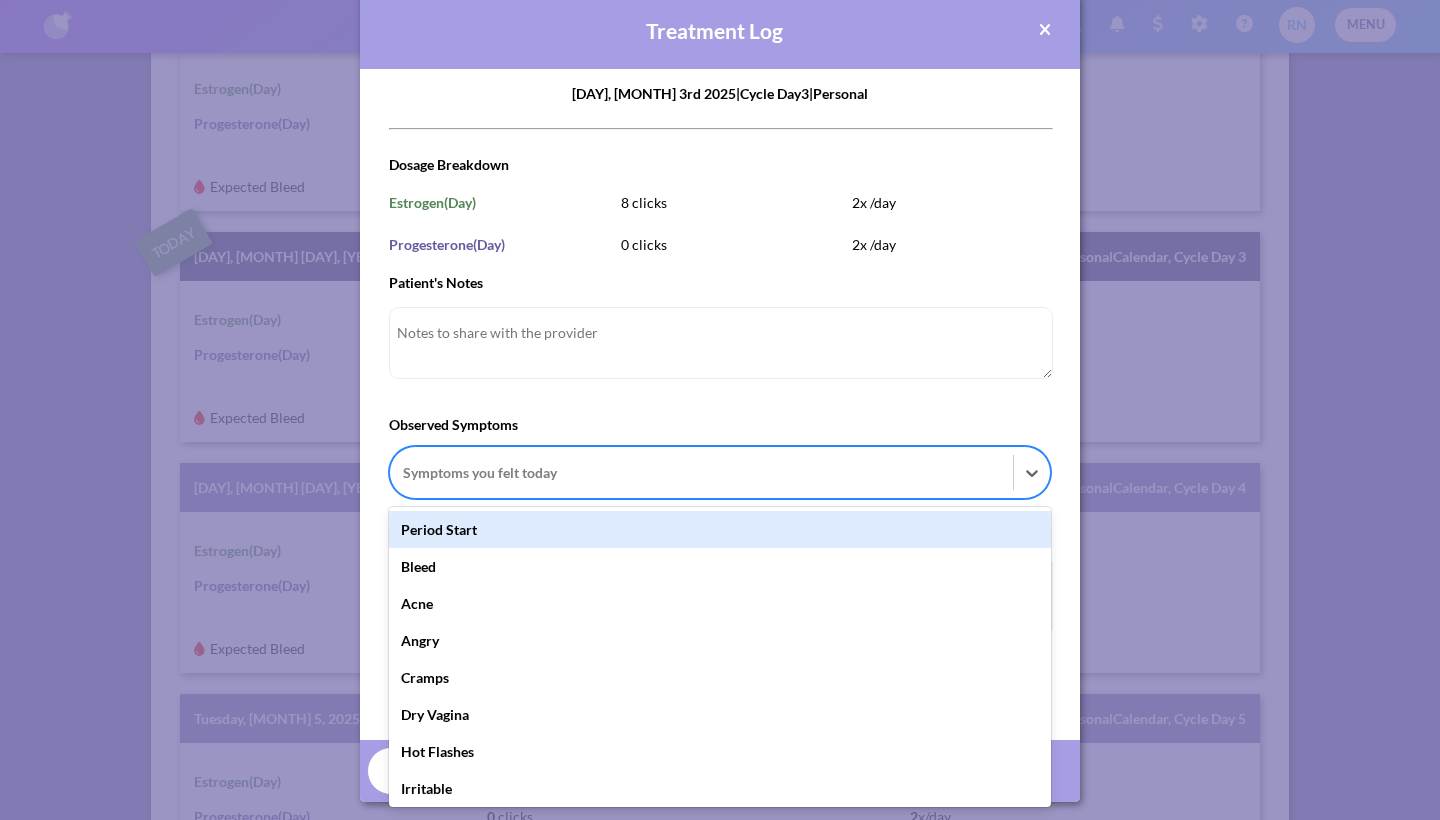 click at bounding box center [701, 472] 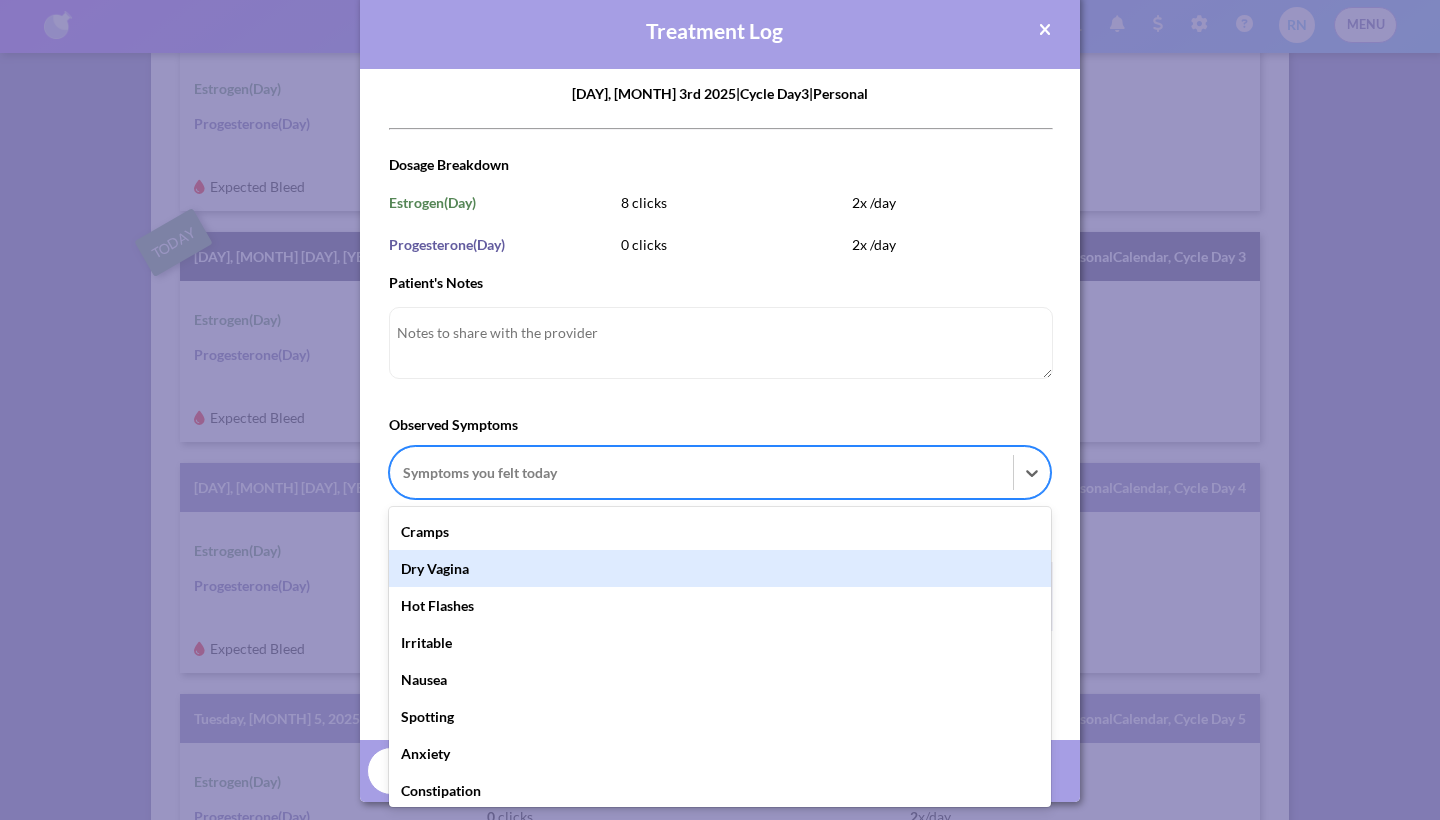 scroll, scrollTop: 169, scrollLeft: 0, axis: vertical 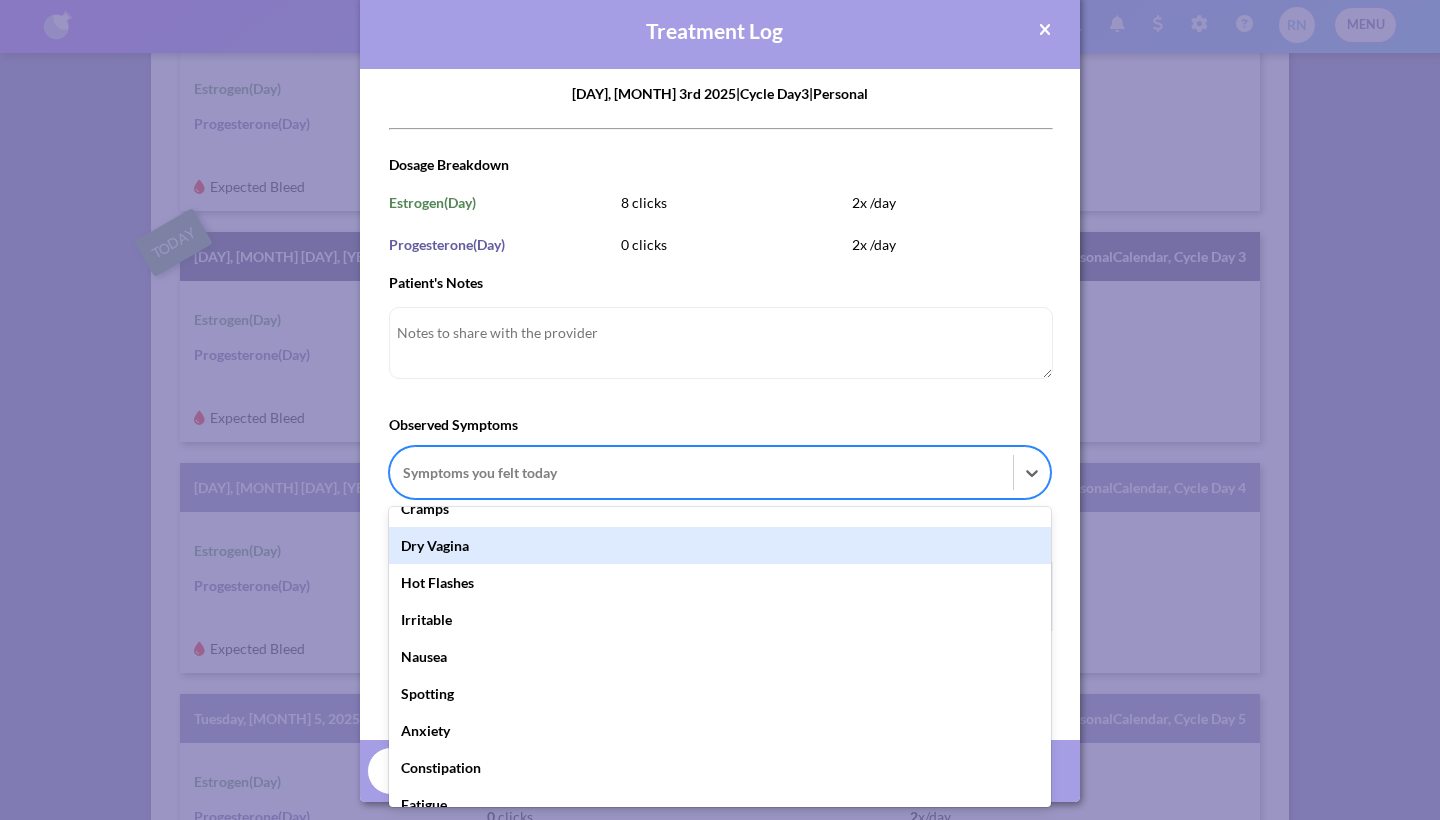 click on "Dry Vagina" at bounding box center (720, 545) 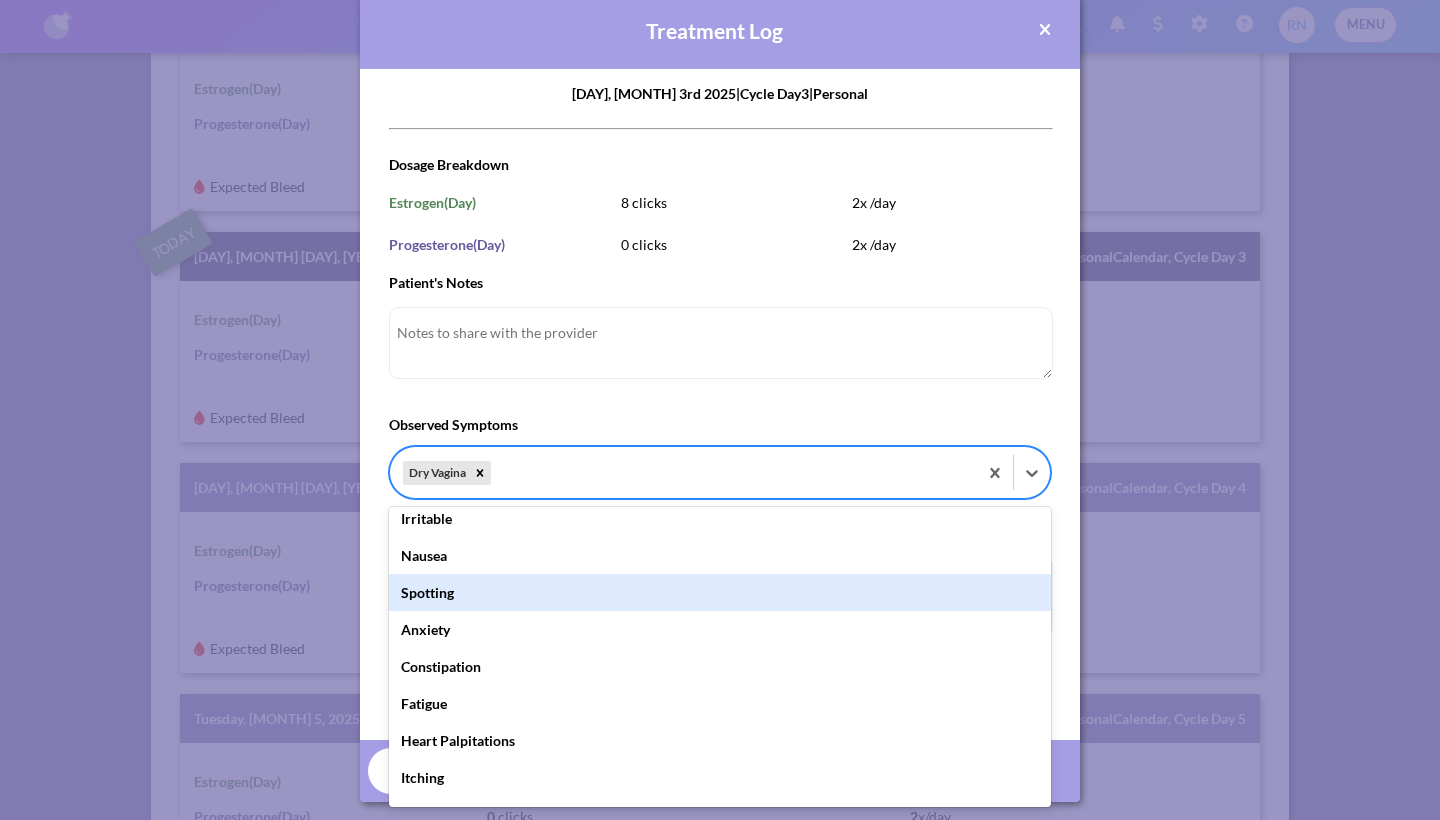 scroll, scrollTop: 242, scrollLeft: 0, axis: vertical 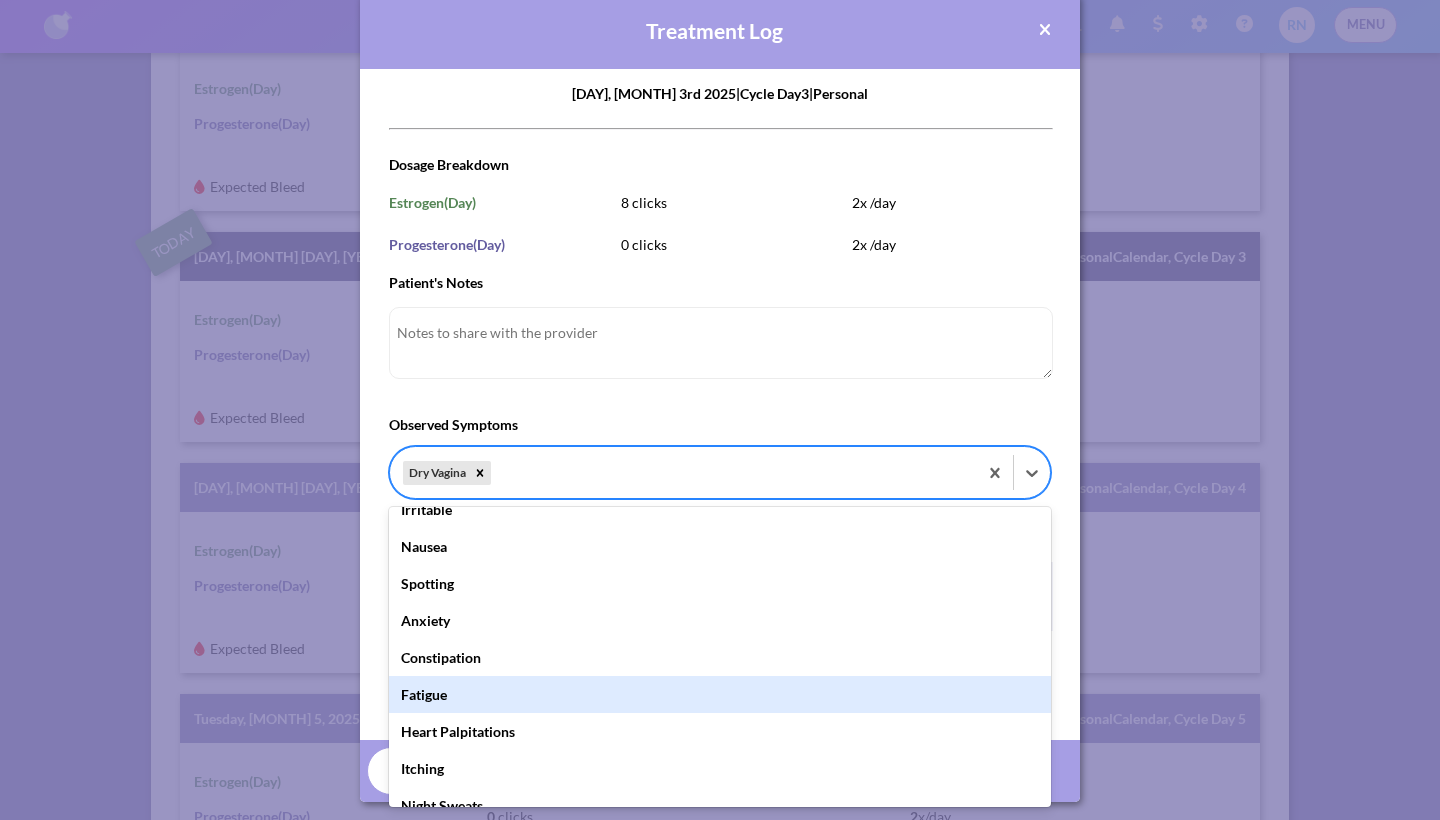 click on "Fatigue" at bounding box center [720, 694] 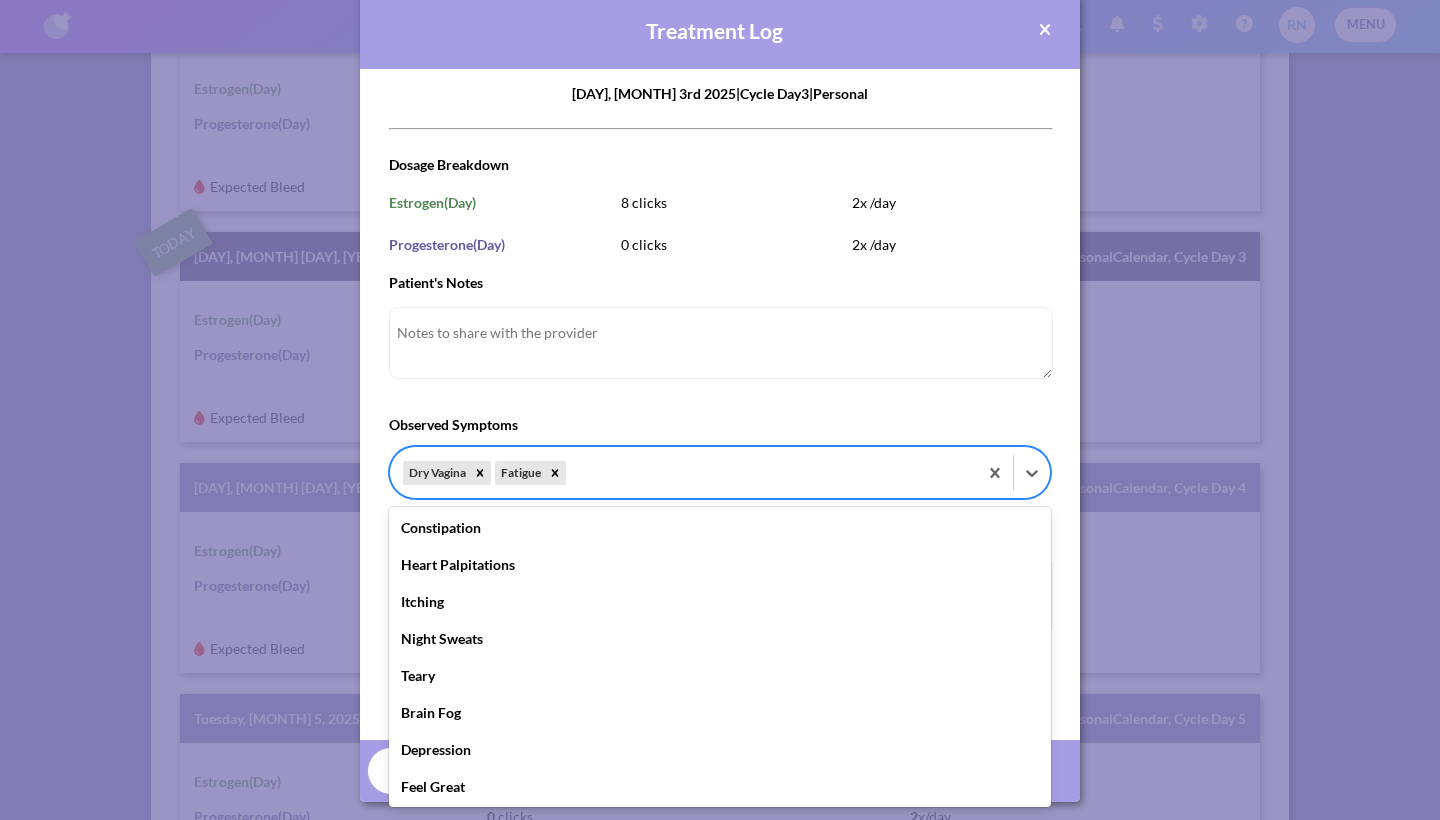 scroll, scrollTop: 392, scrollLeft: 0, axis: vertical 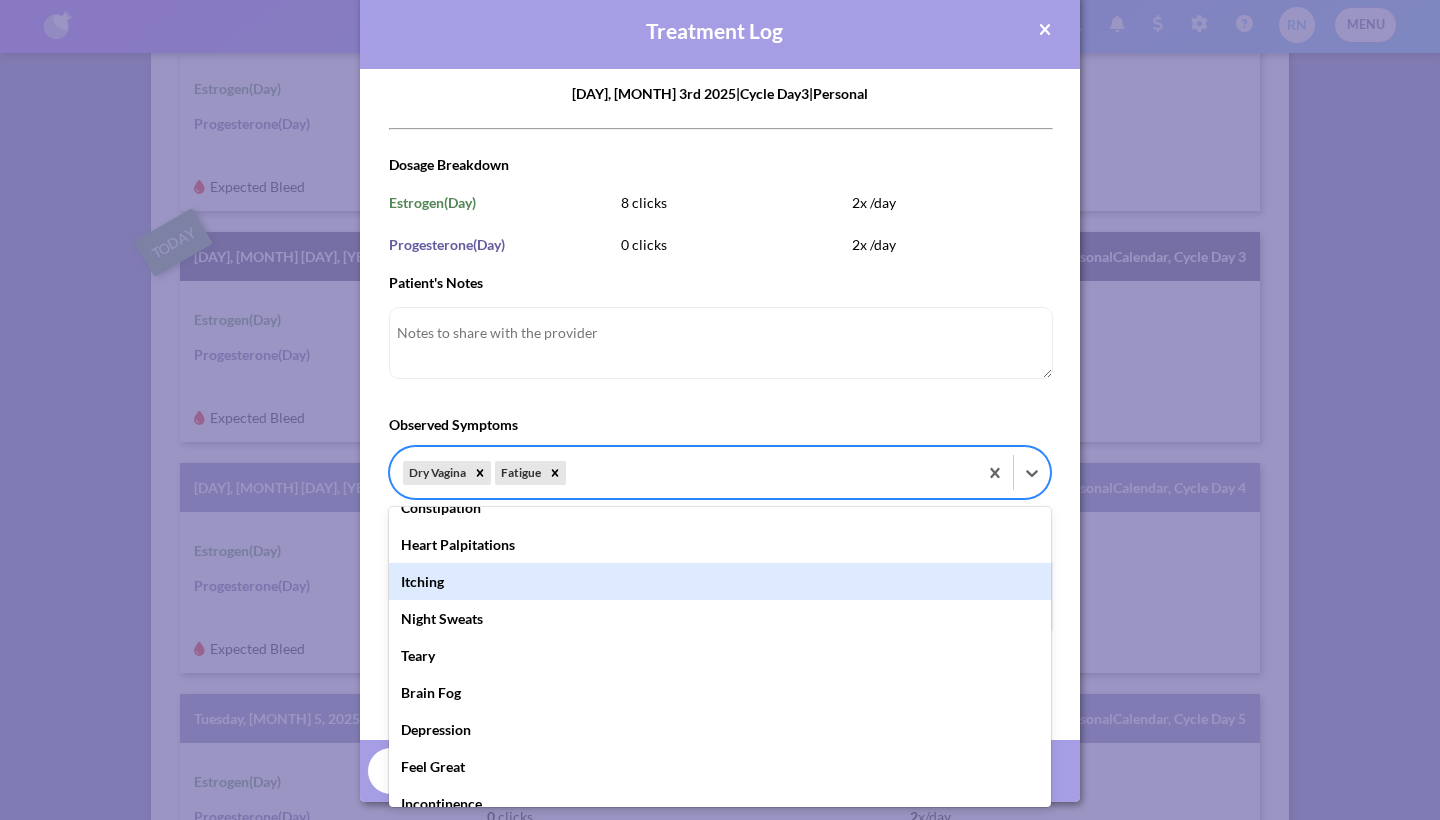 click on "Itching" at bounding box center [720, 581] 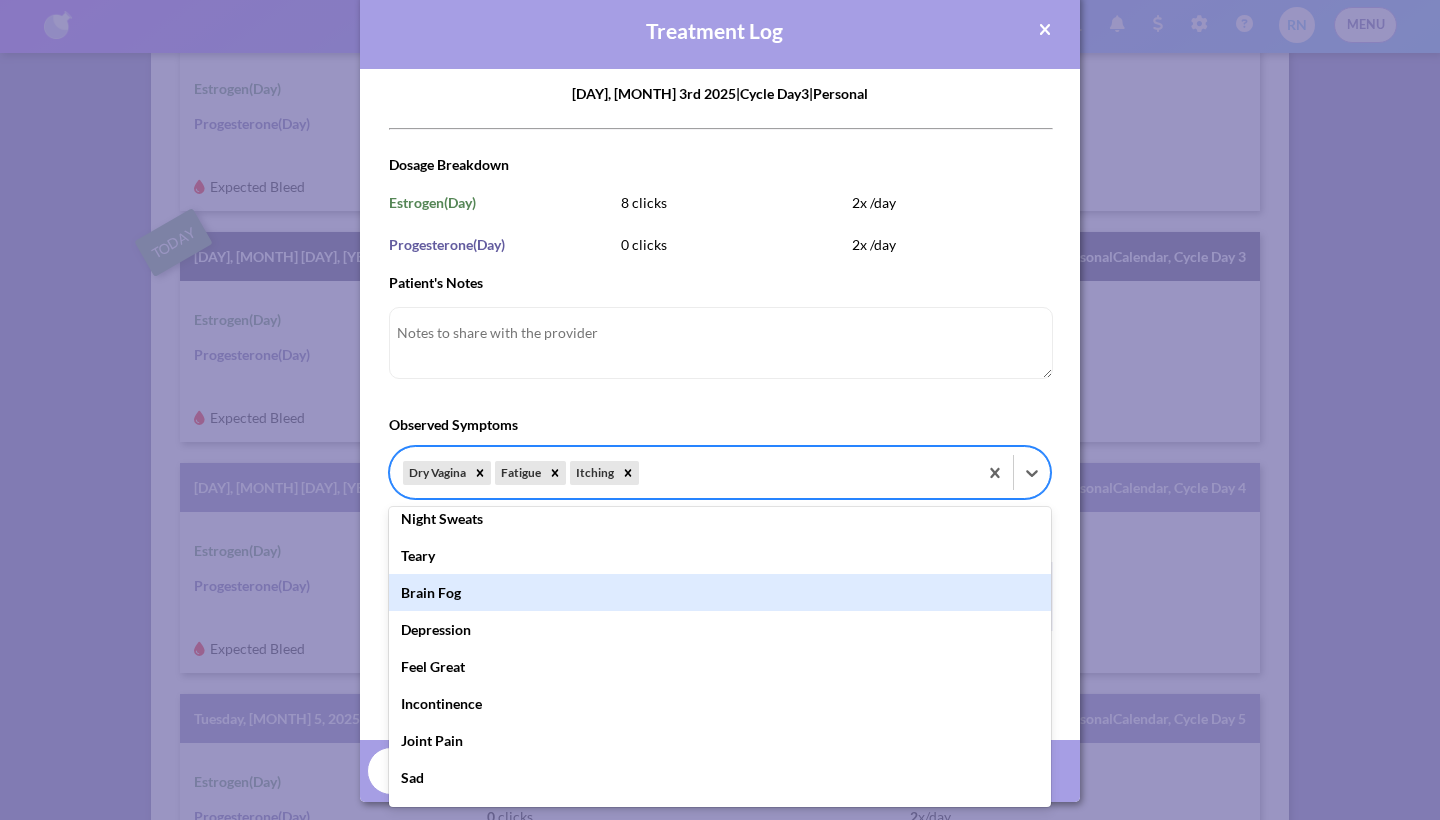 scroll, scrollTop: 456, scrollLeft: 0, axis: vertical 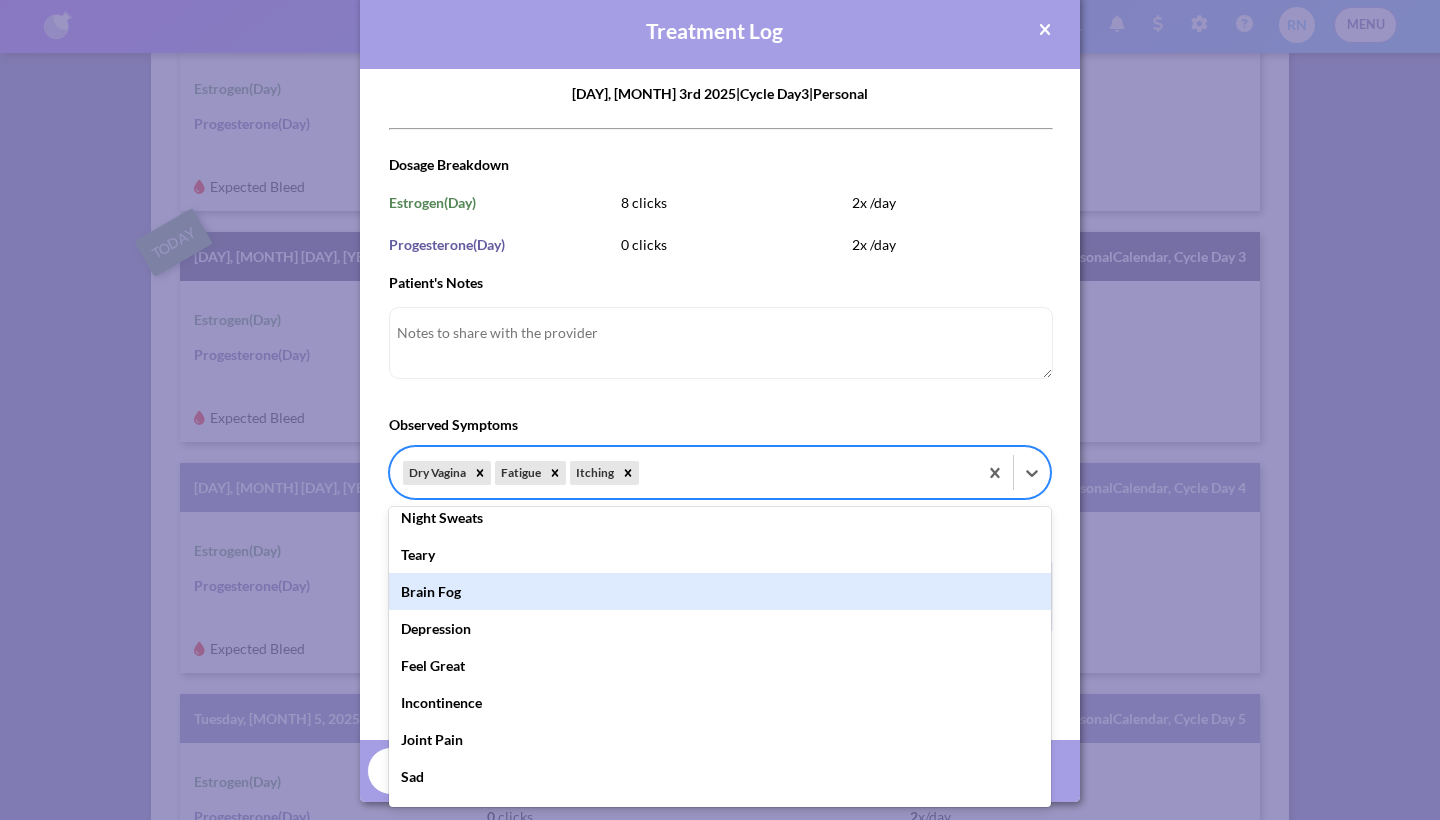 click on "Brain Fog" at bounding box center (720, 591) 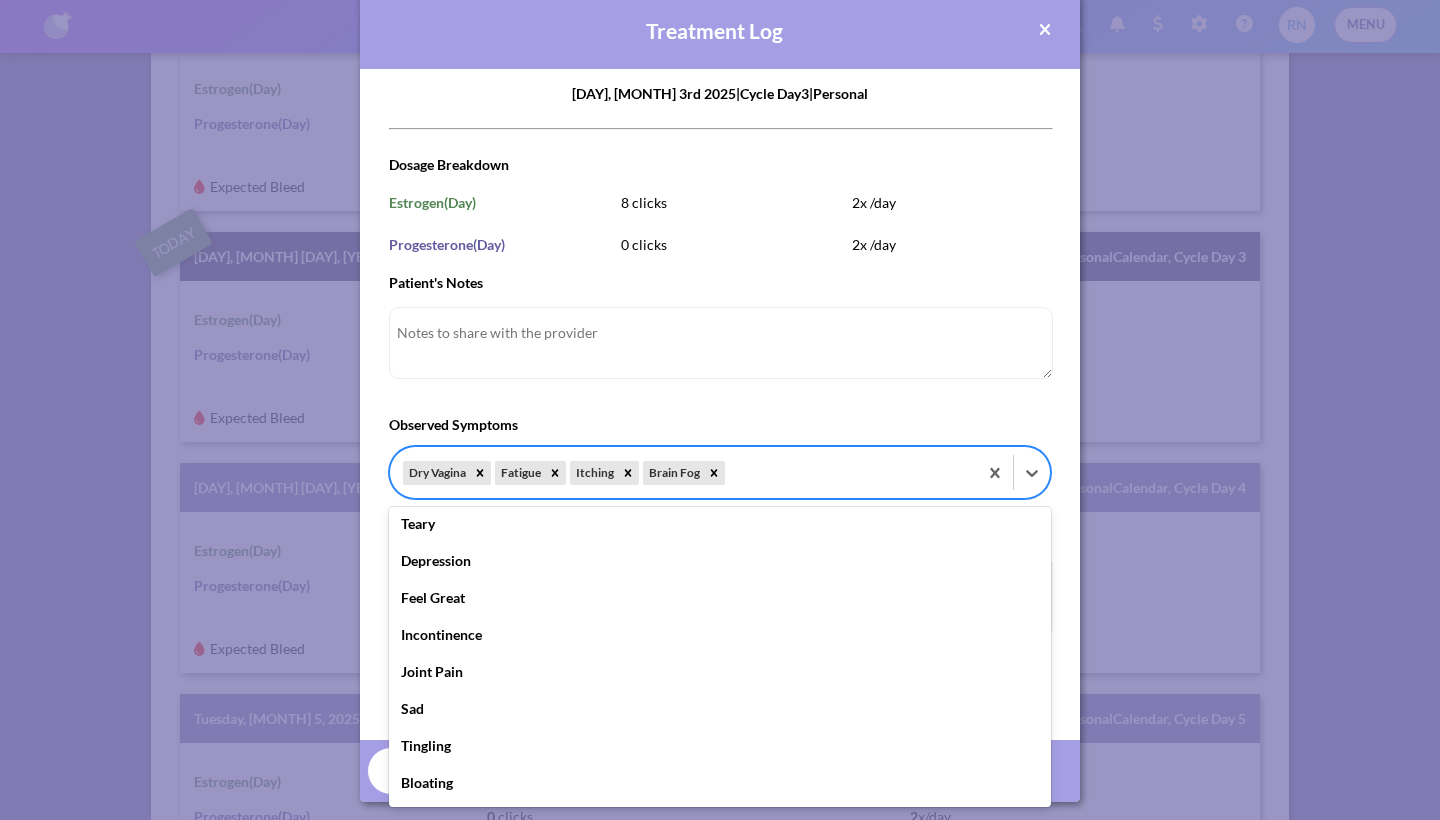 scroll, scrollTop: 535, scrollLeft: 0, axis: vertical 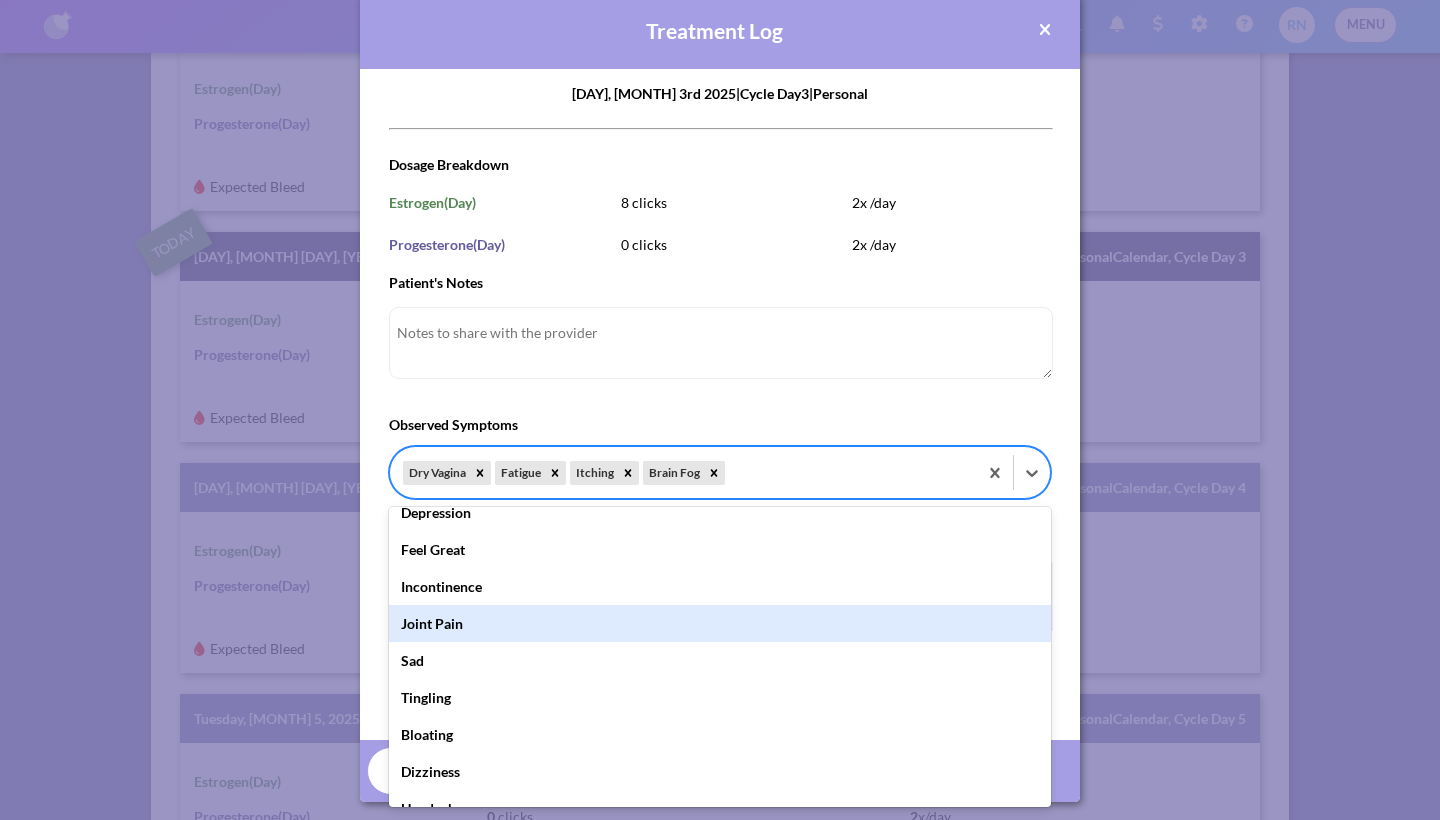 click on "Joint Pain" at bounding box center (720, 623) 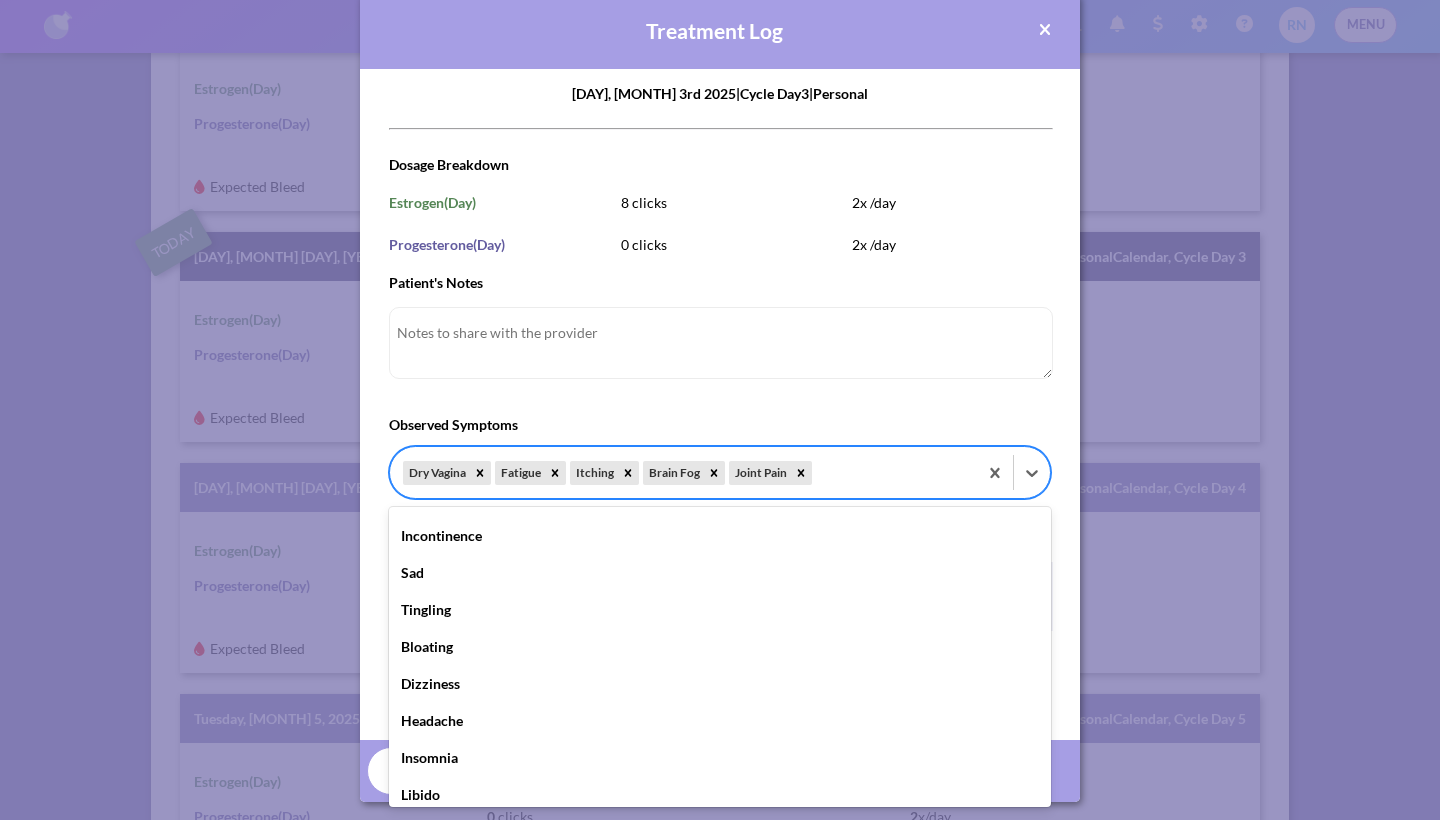 scroll, scrollTop: 654, scrollLeft: 0, axis: vertical 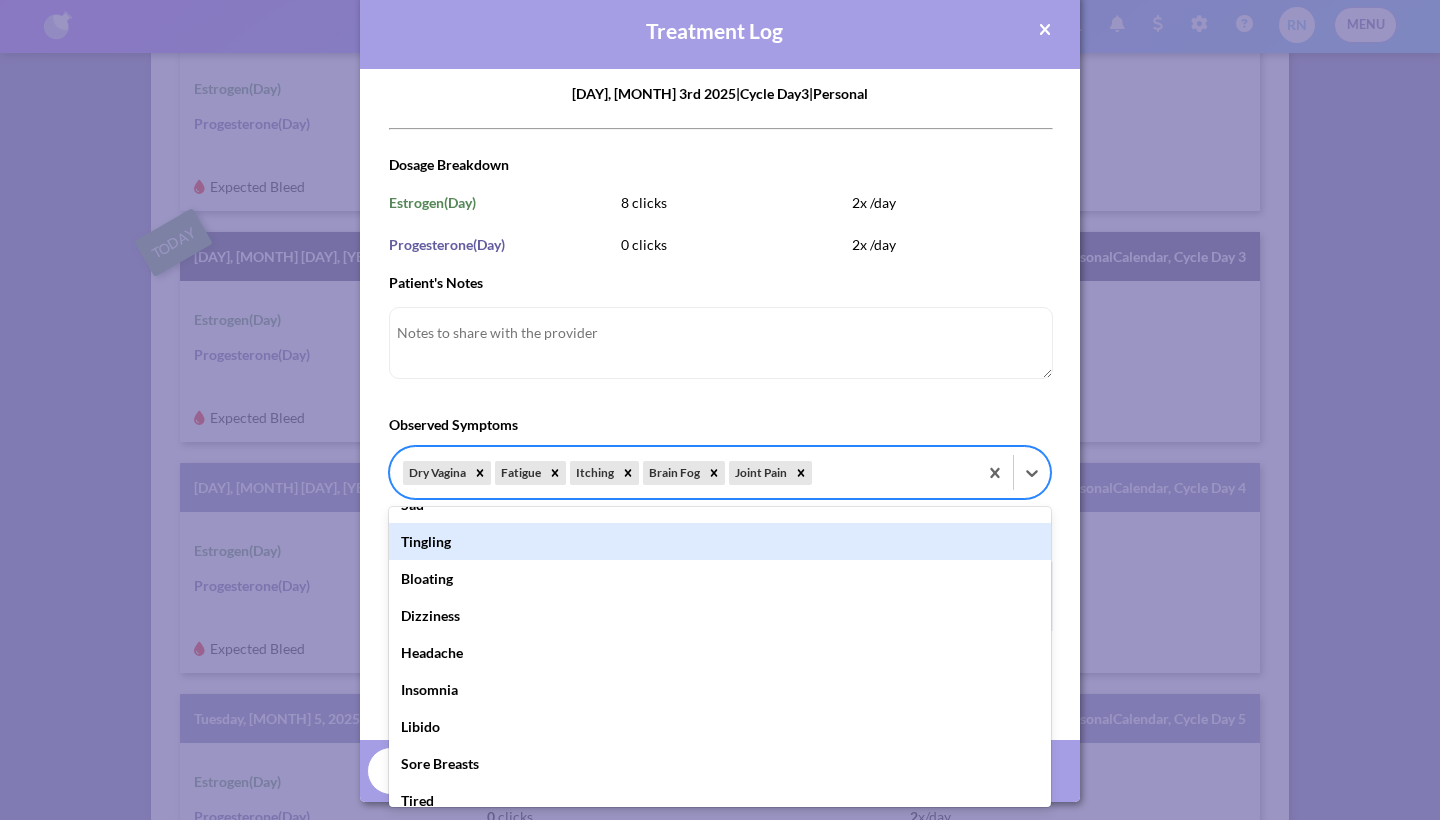 click on "Tingling" at bounding box center (720, 541) 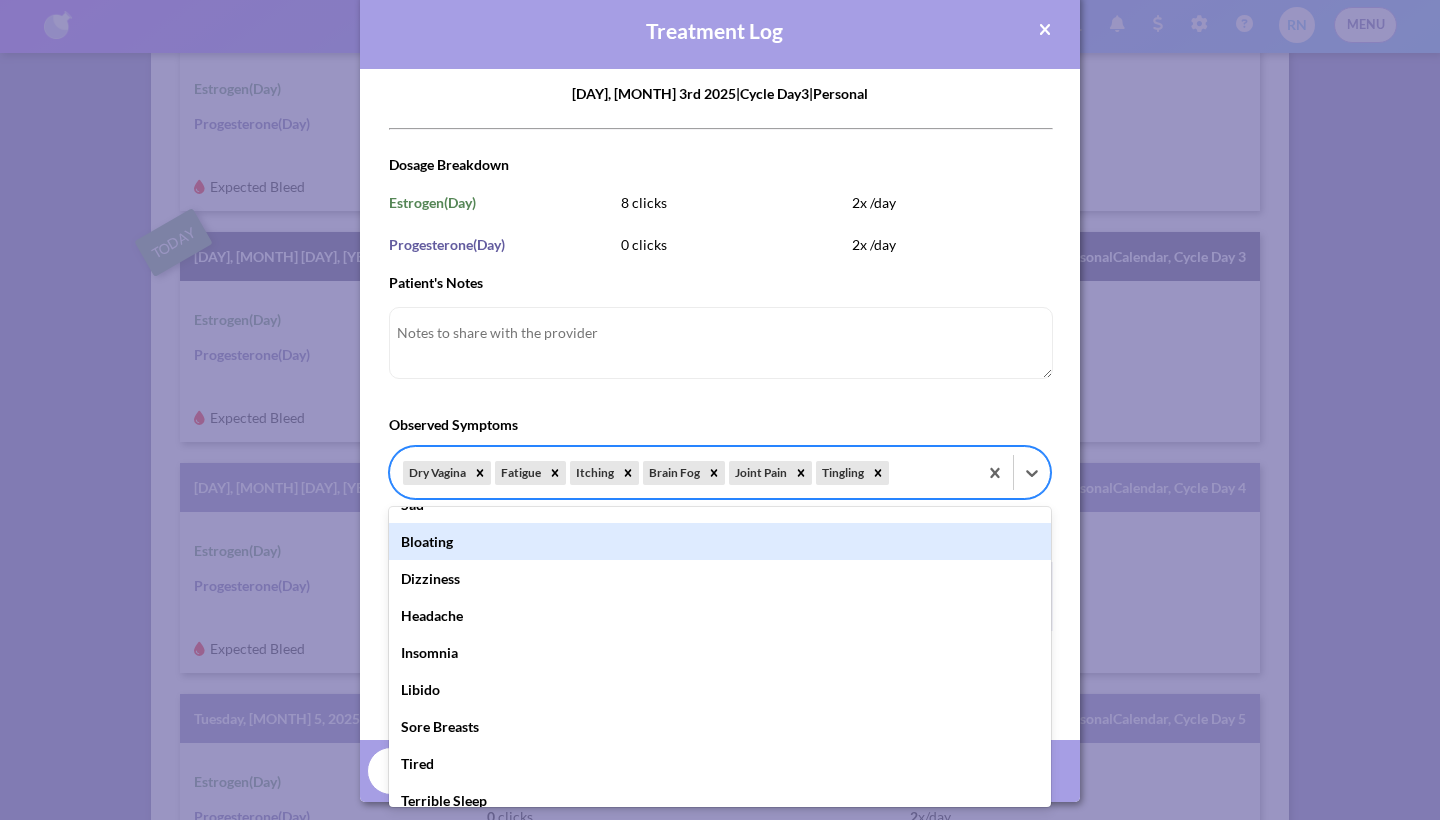 click on "Bloating" at bounding box center [720, 541] 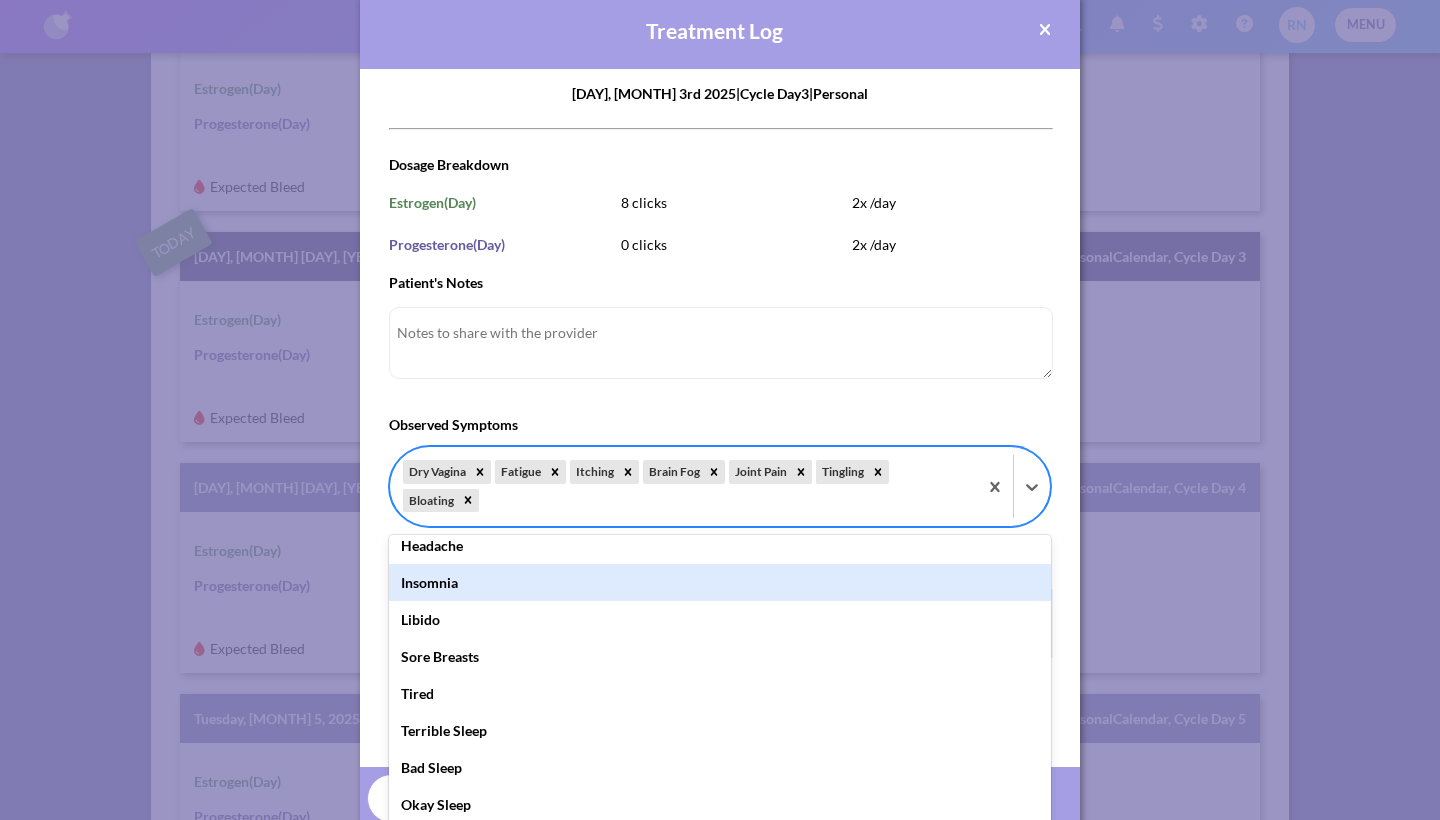 scroll, scrollTop: 736, scrollLeft: 0, axis: vertical 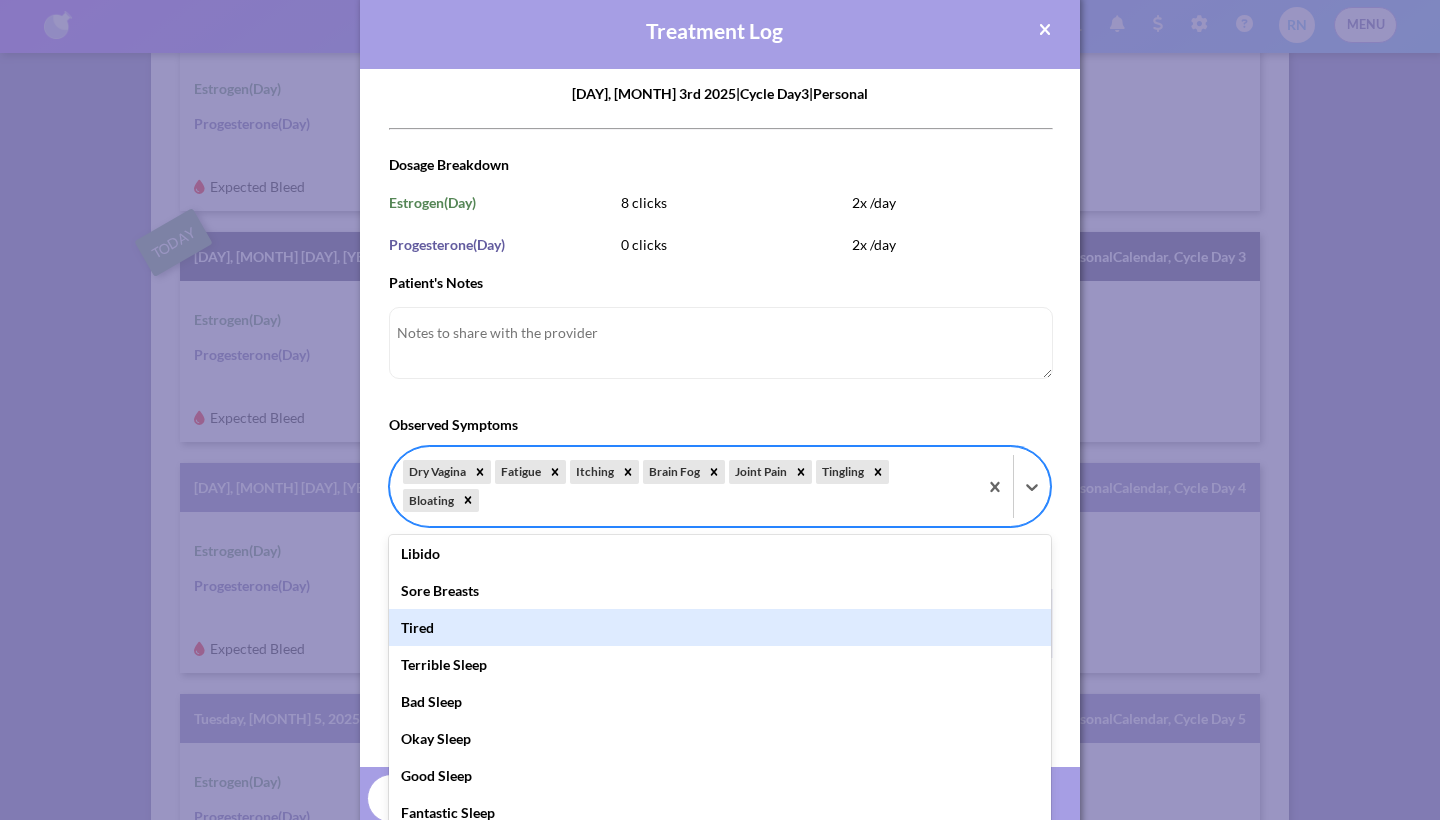 click on "Tired" at bounding box center (720, 627) 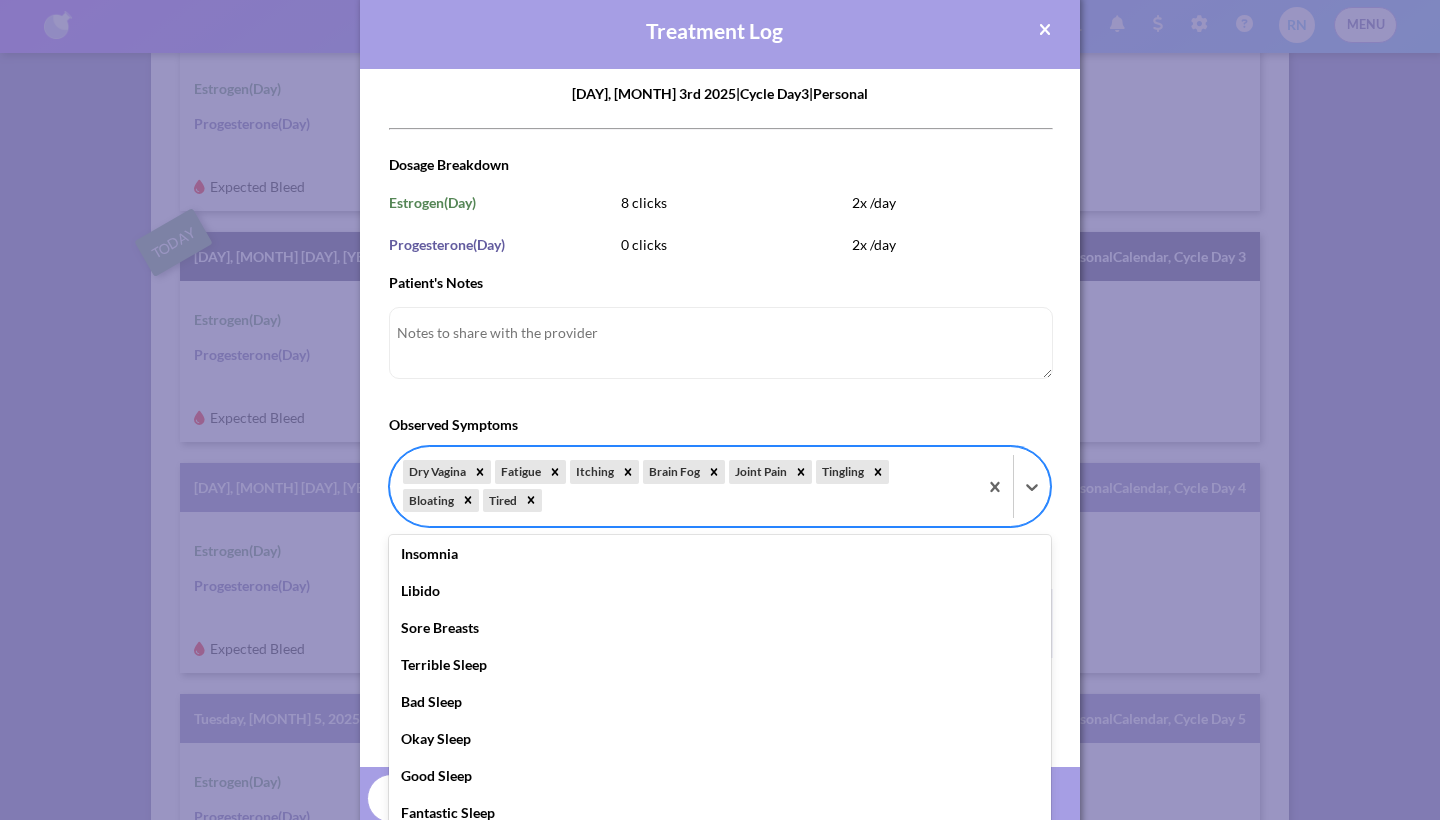 scroll, scrollTop: 744, scrollLeft: 0, axis: vertical 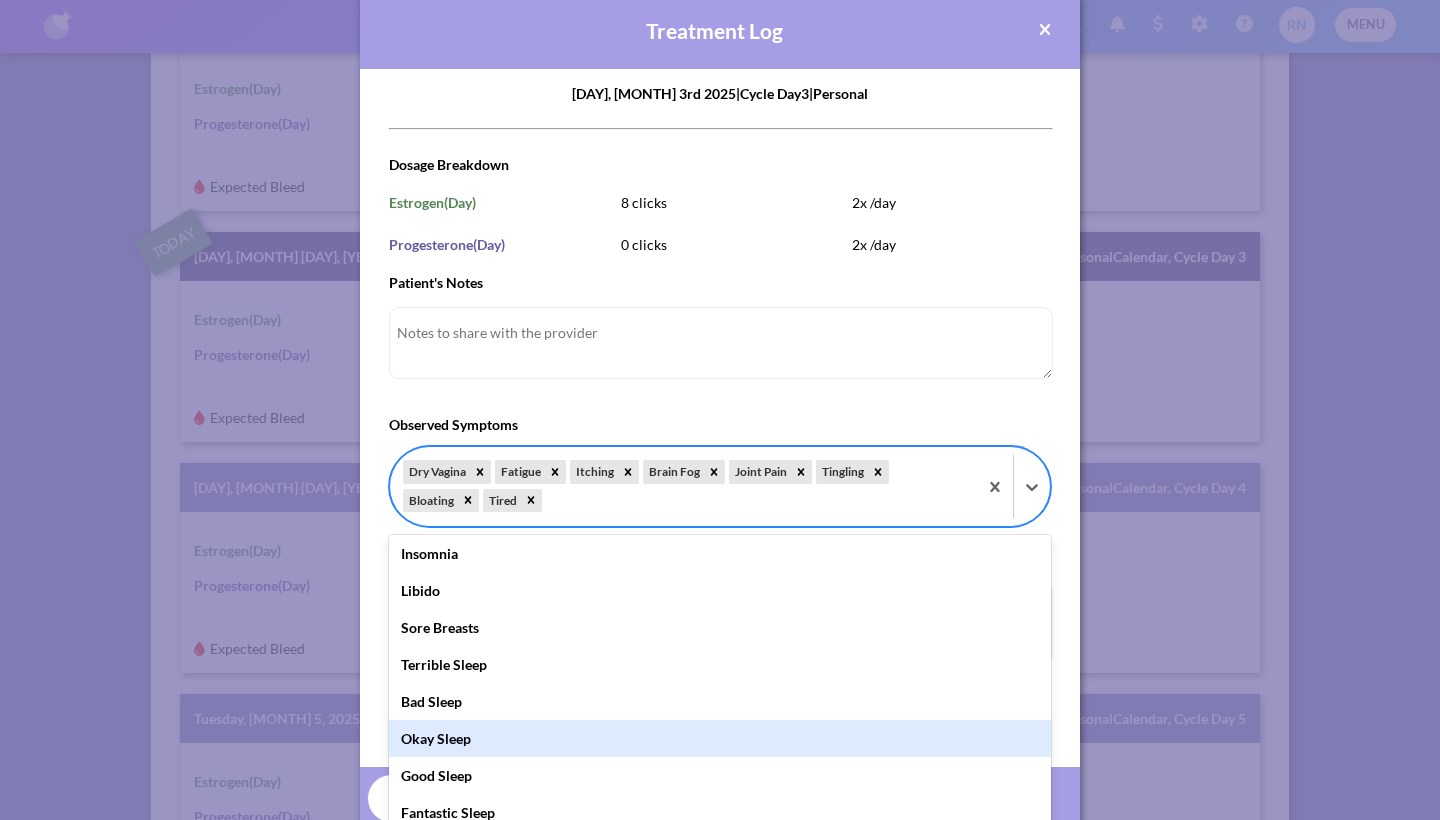 click on "Okay Sleep" at bounding box center (720, 738) 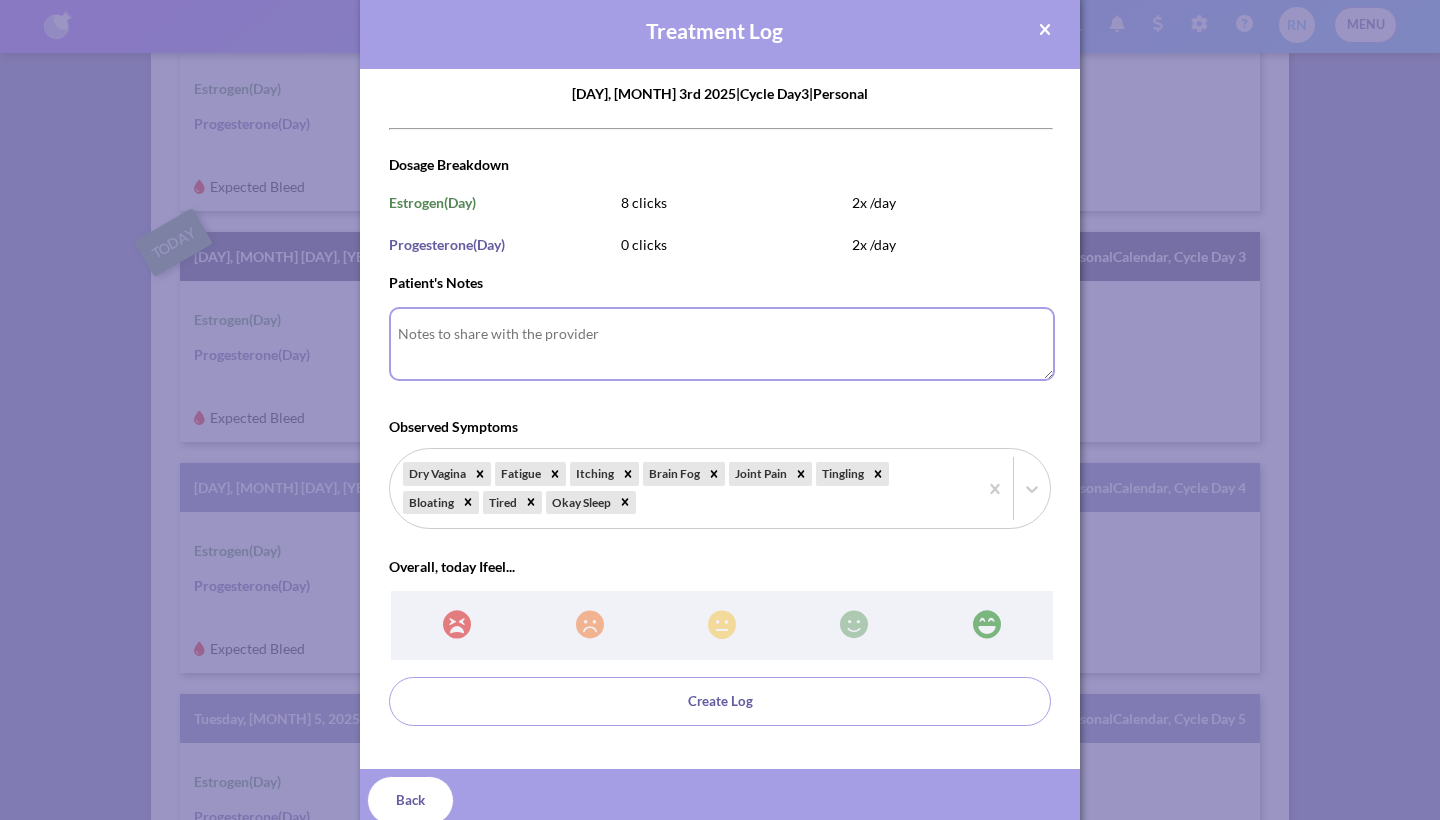 click on "Patient's Notes" at bounding box center [722, 344] 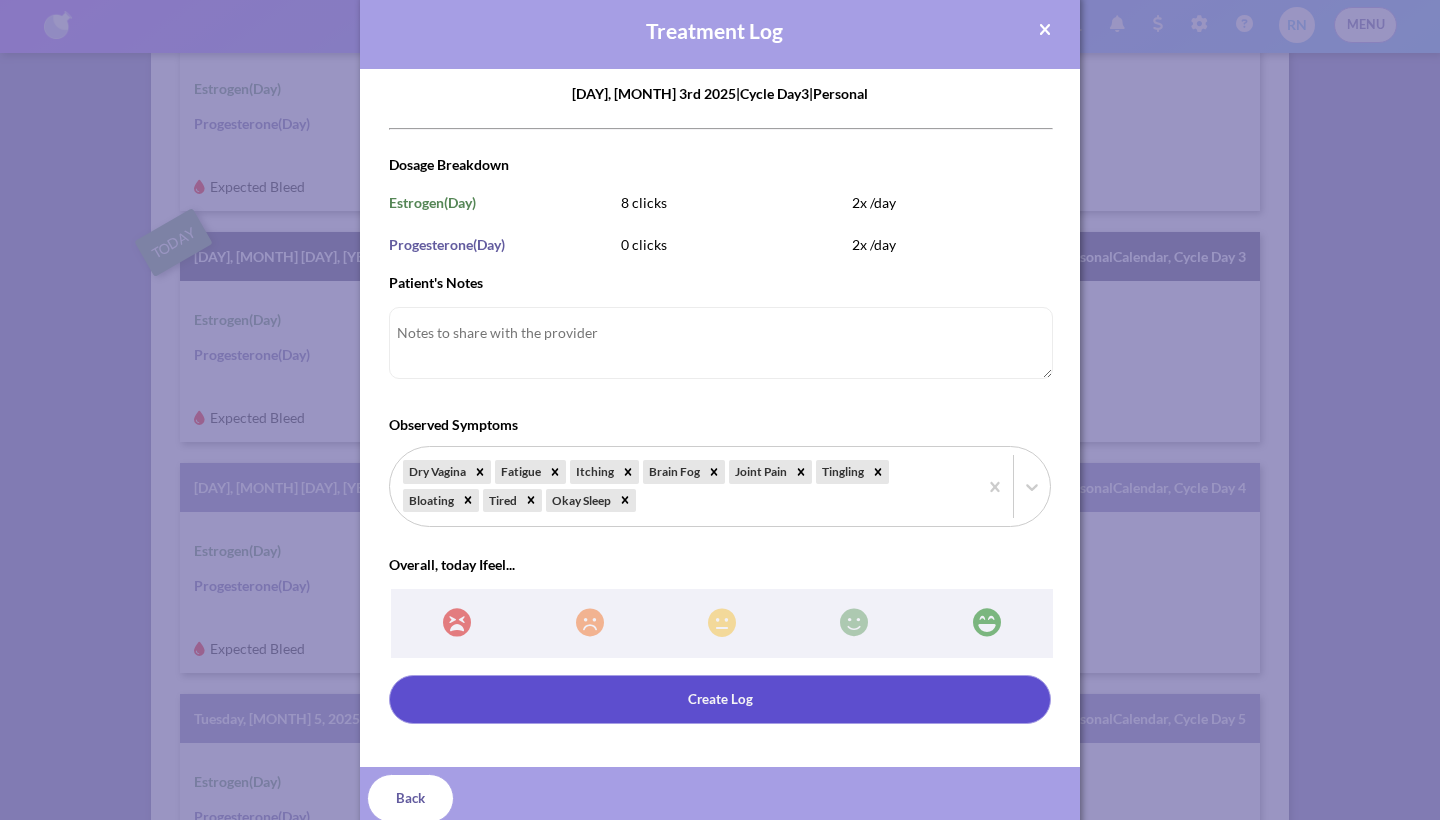 click on "Create Log" at bounding box center (720, 699) 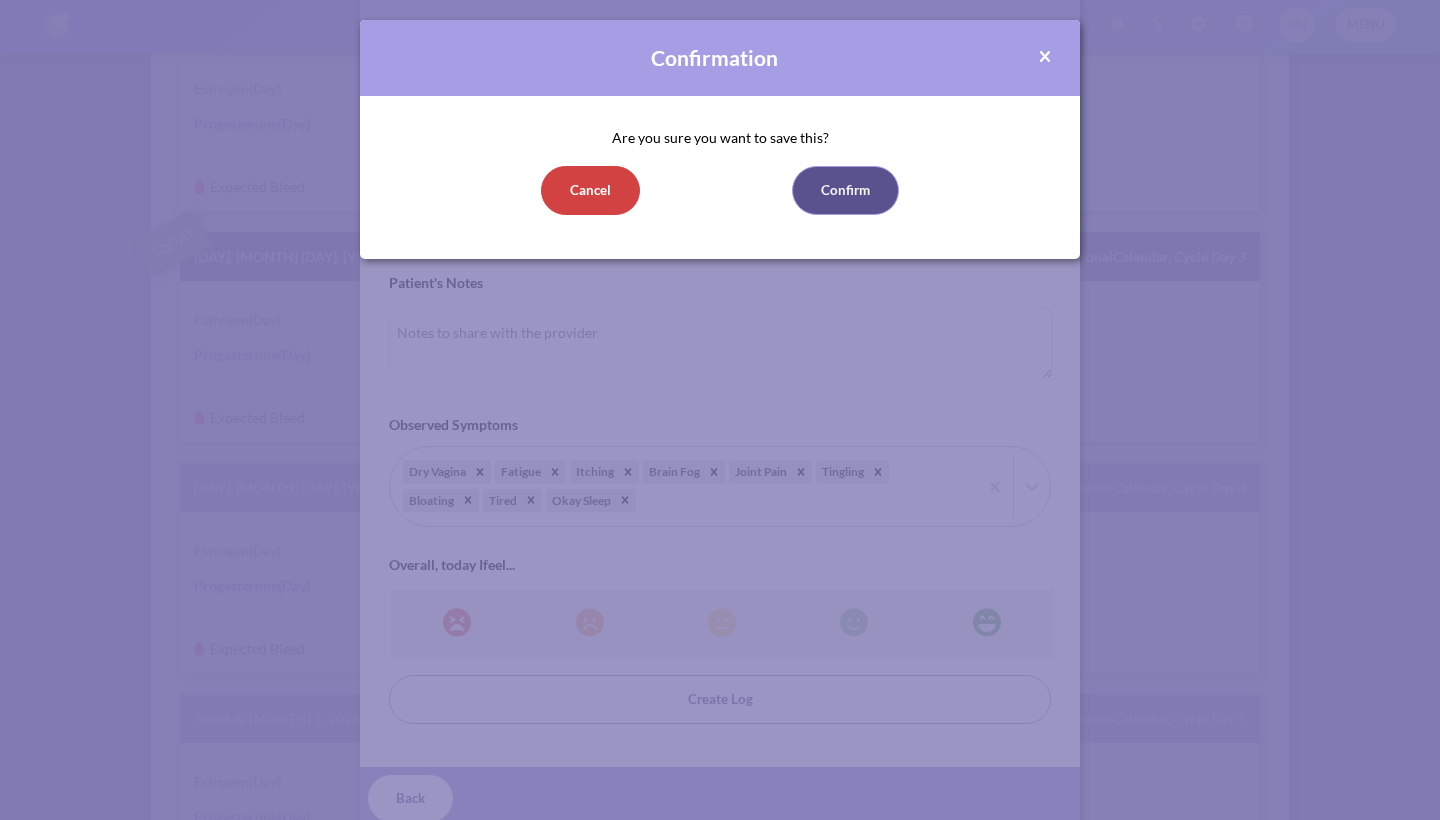 click on "Confirm" at bounding box center [845, 190] 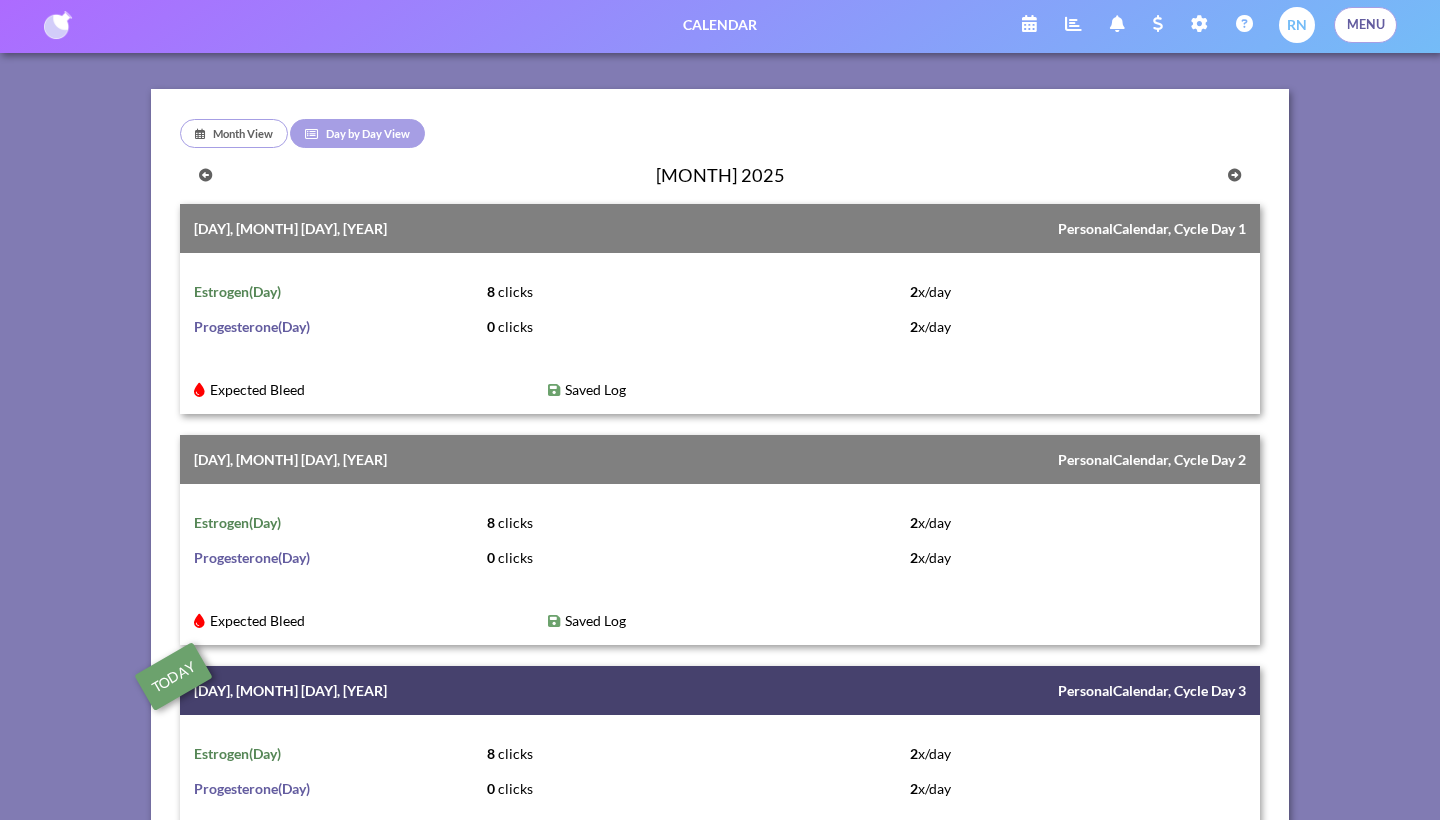 scroll, scrollTop: 0, scrollLeft: 0, axis: both 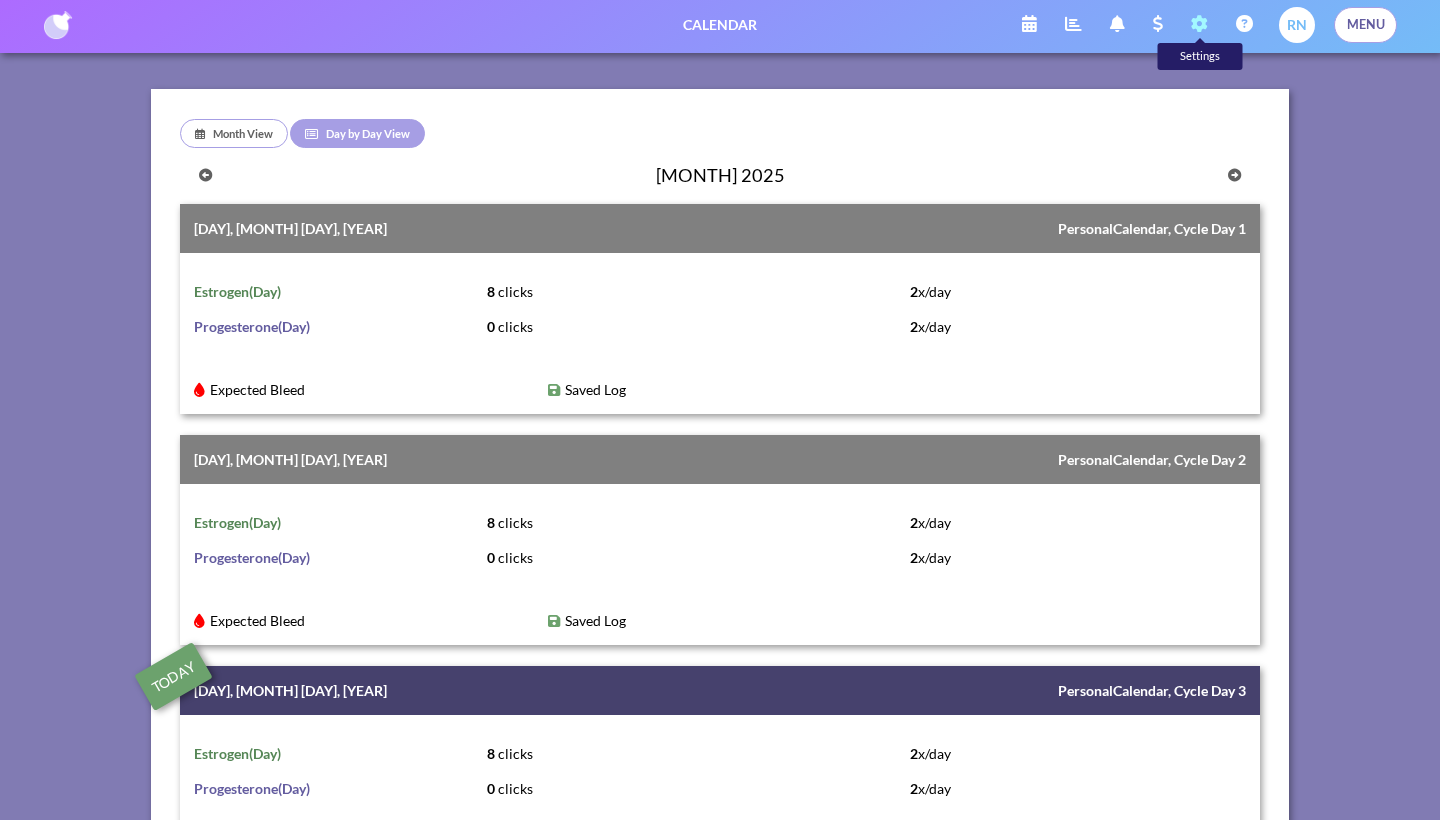 click at bounding box center (1199, 24) 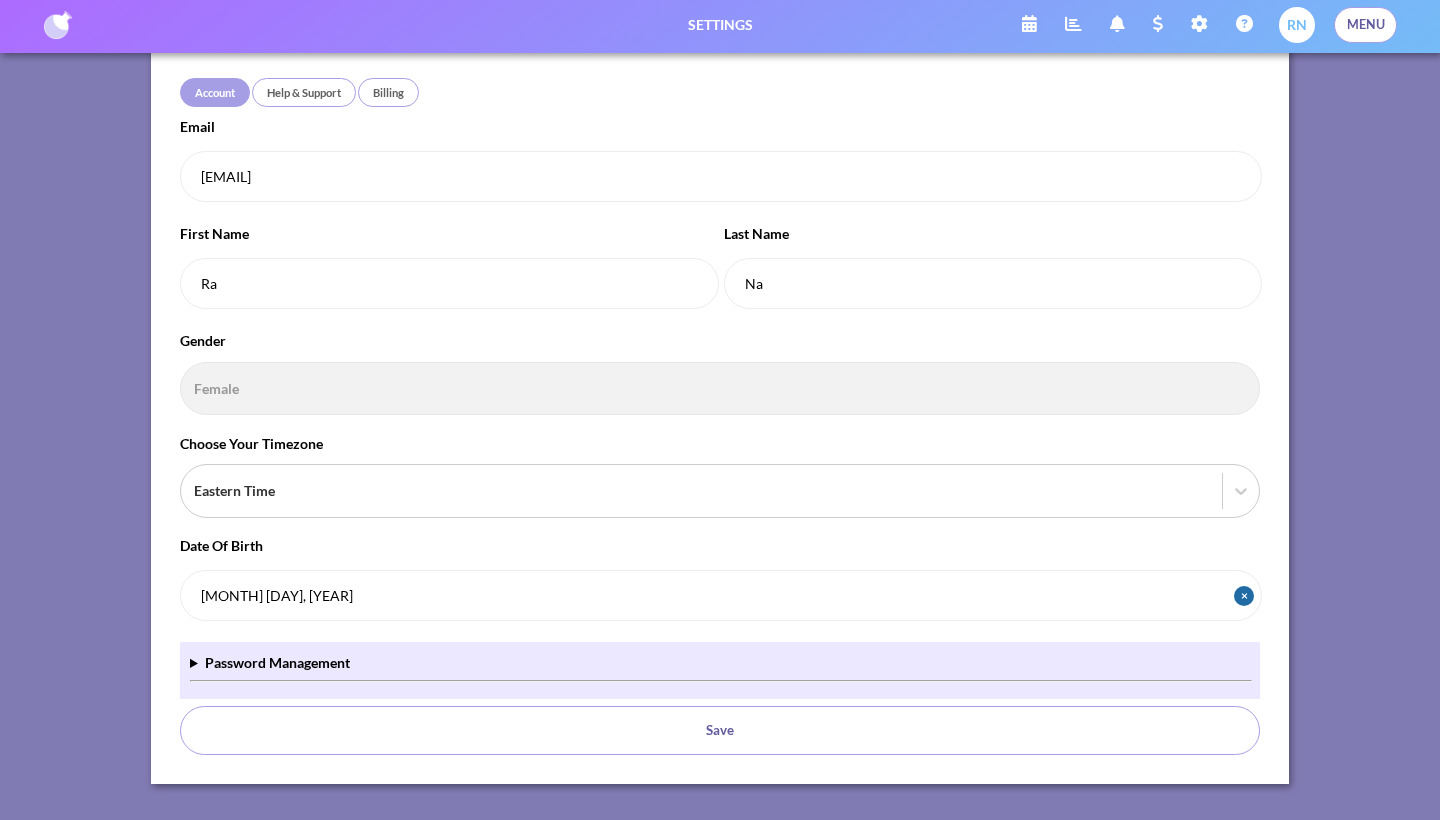 scroll, scrollTop: 40, scrollLeft: 0, axis: vertical 